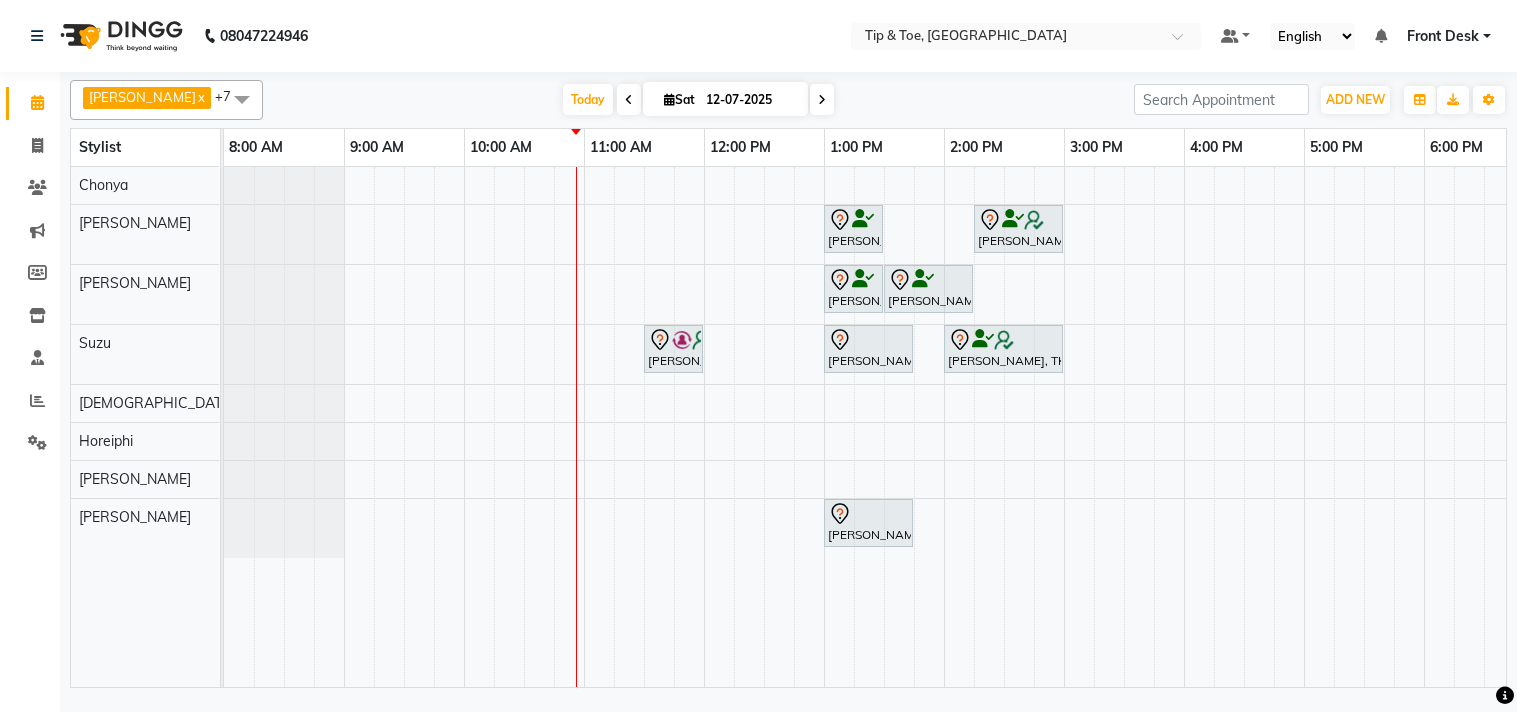 scroll, scrollTop: 0, scrollLeft: 0, axis: both 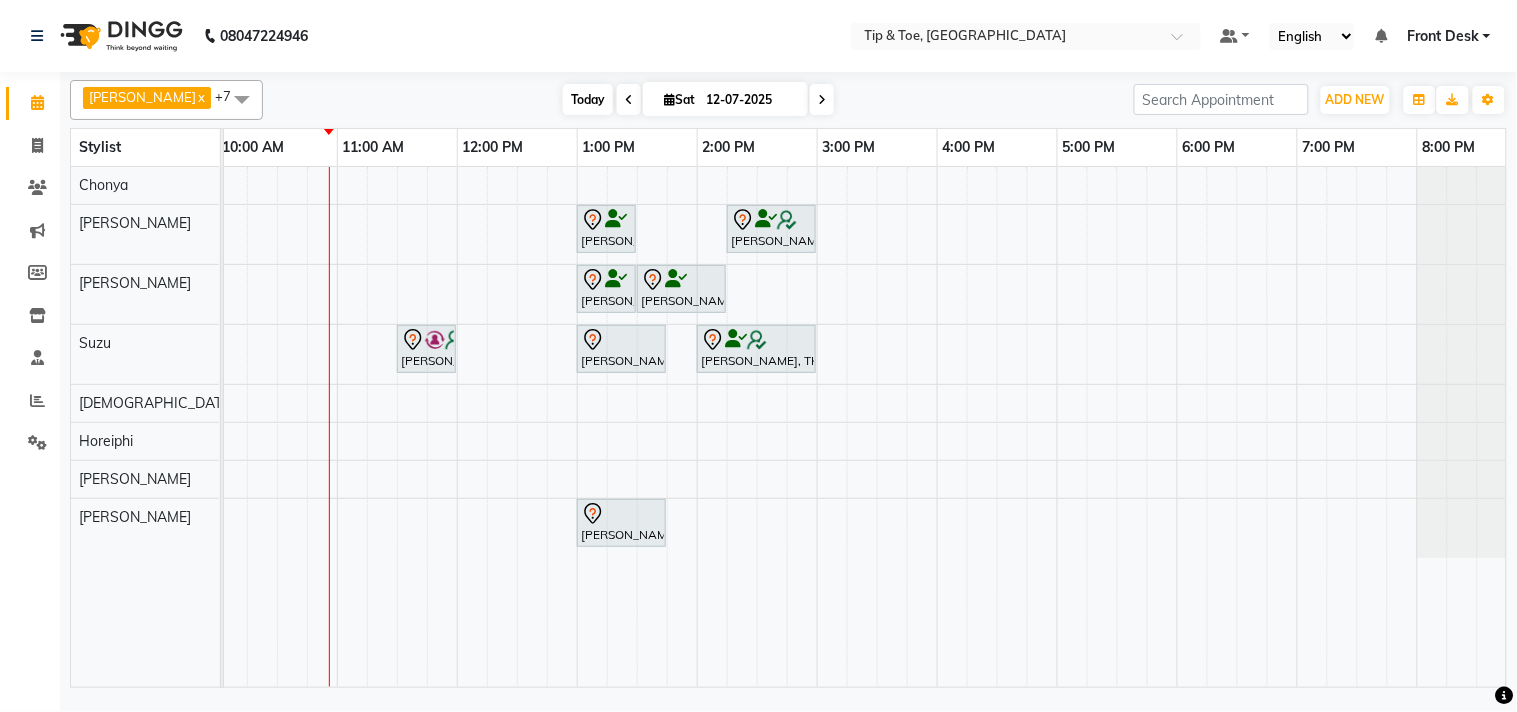 click on "Today" at bounding box center (588, 99) 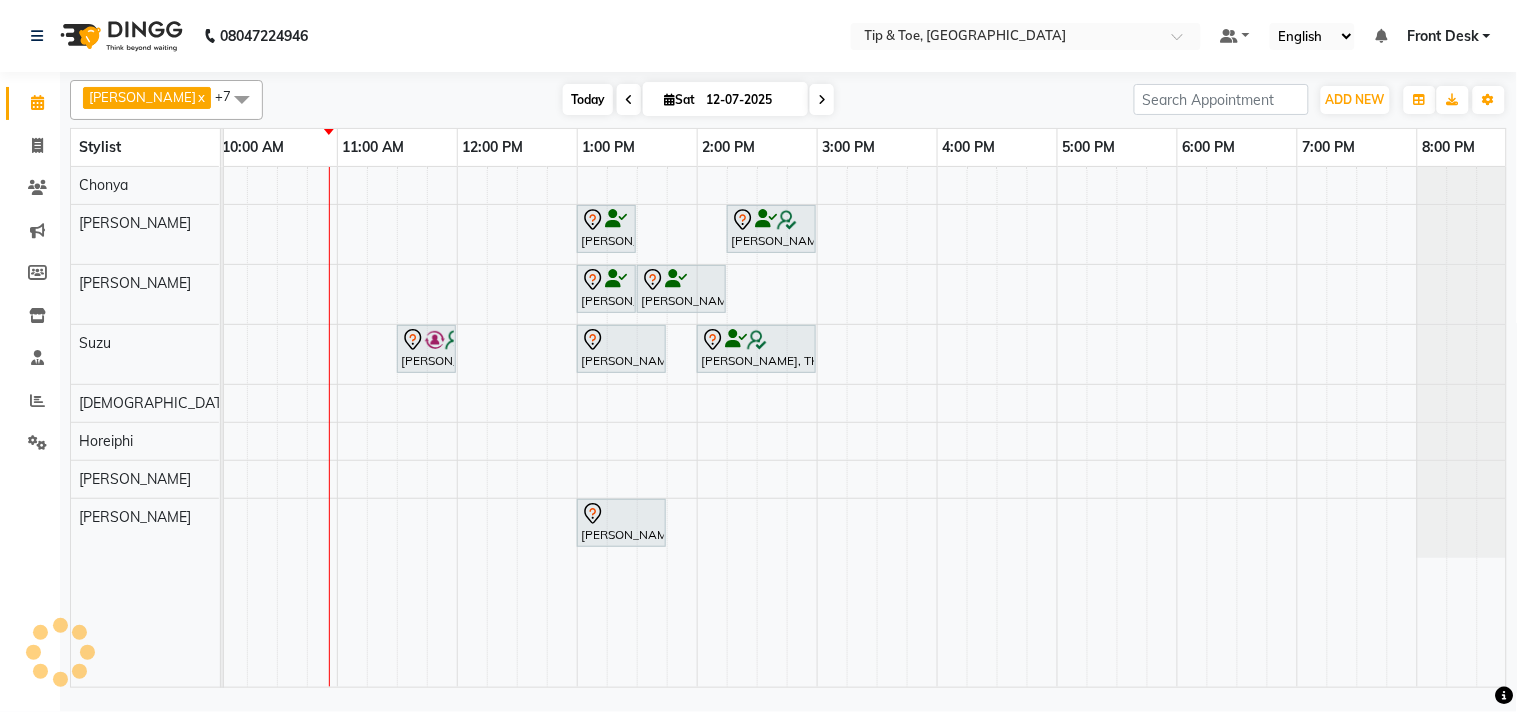scroll, scrollTop: 0, scrollLeft: 241, axis: horizontal 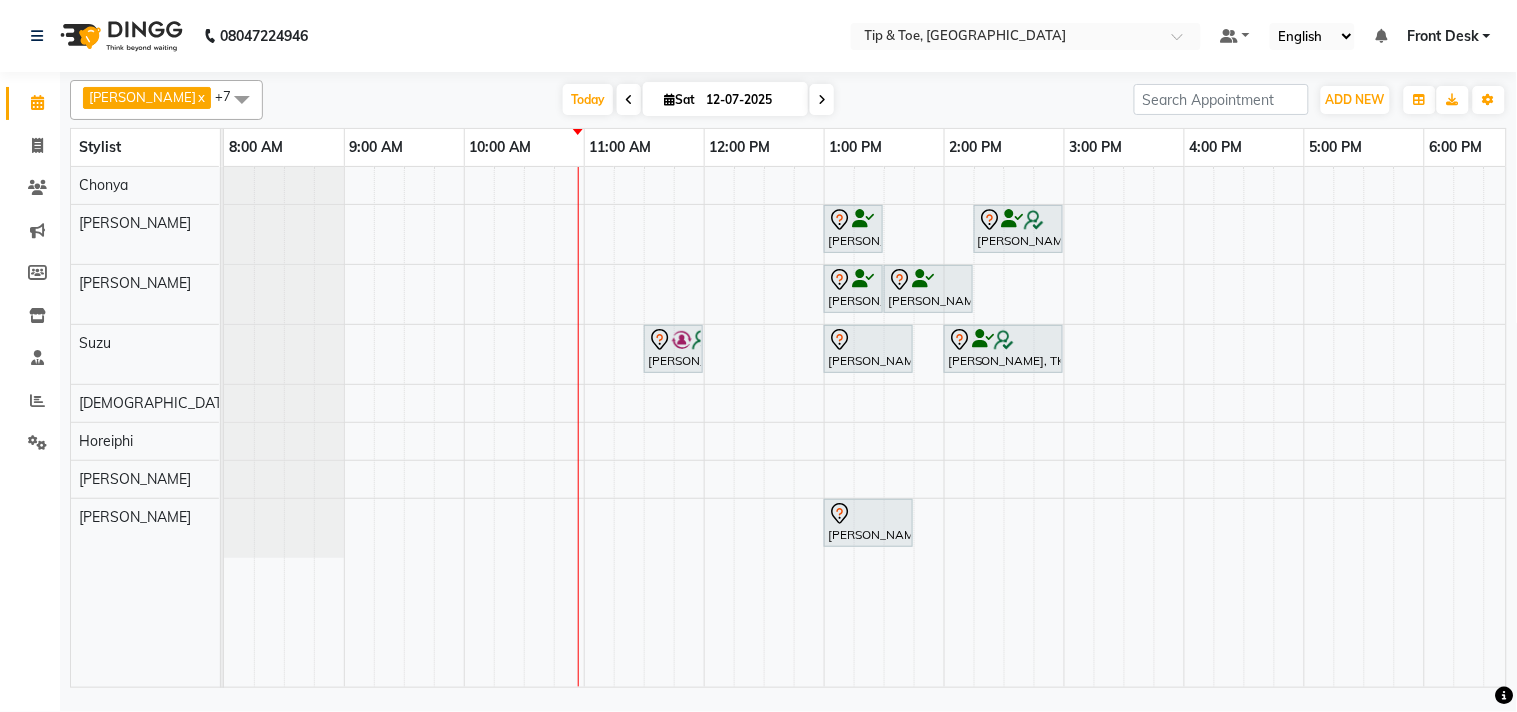 drag, startPoint x: 1191, startPoint y: 670, endPoint x: 1315, endPoint y: 675, distance: 124.10077 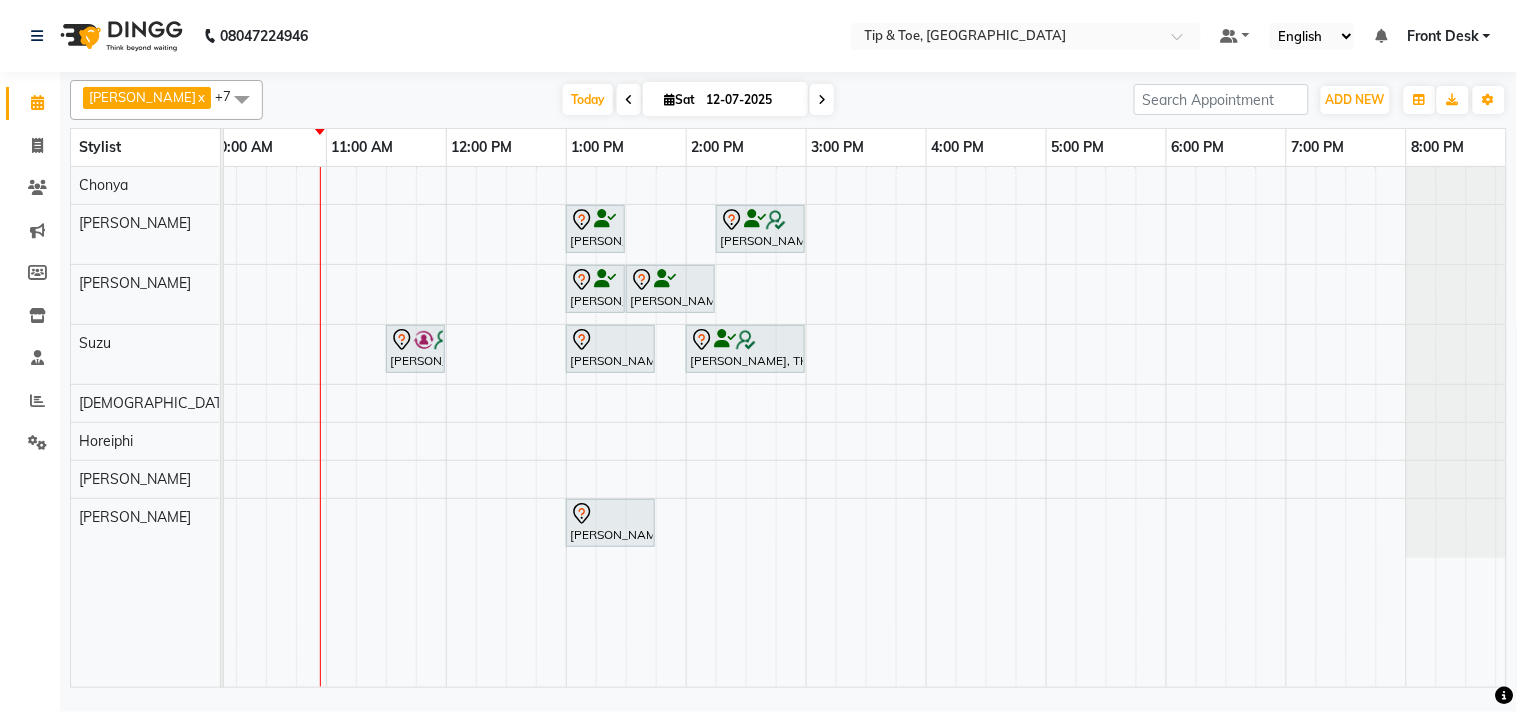 scroll, scrollTop: 0, scrollLeft: 277, axis: horizontal 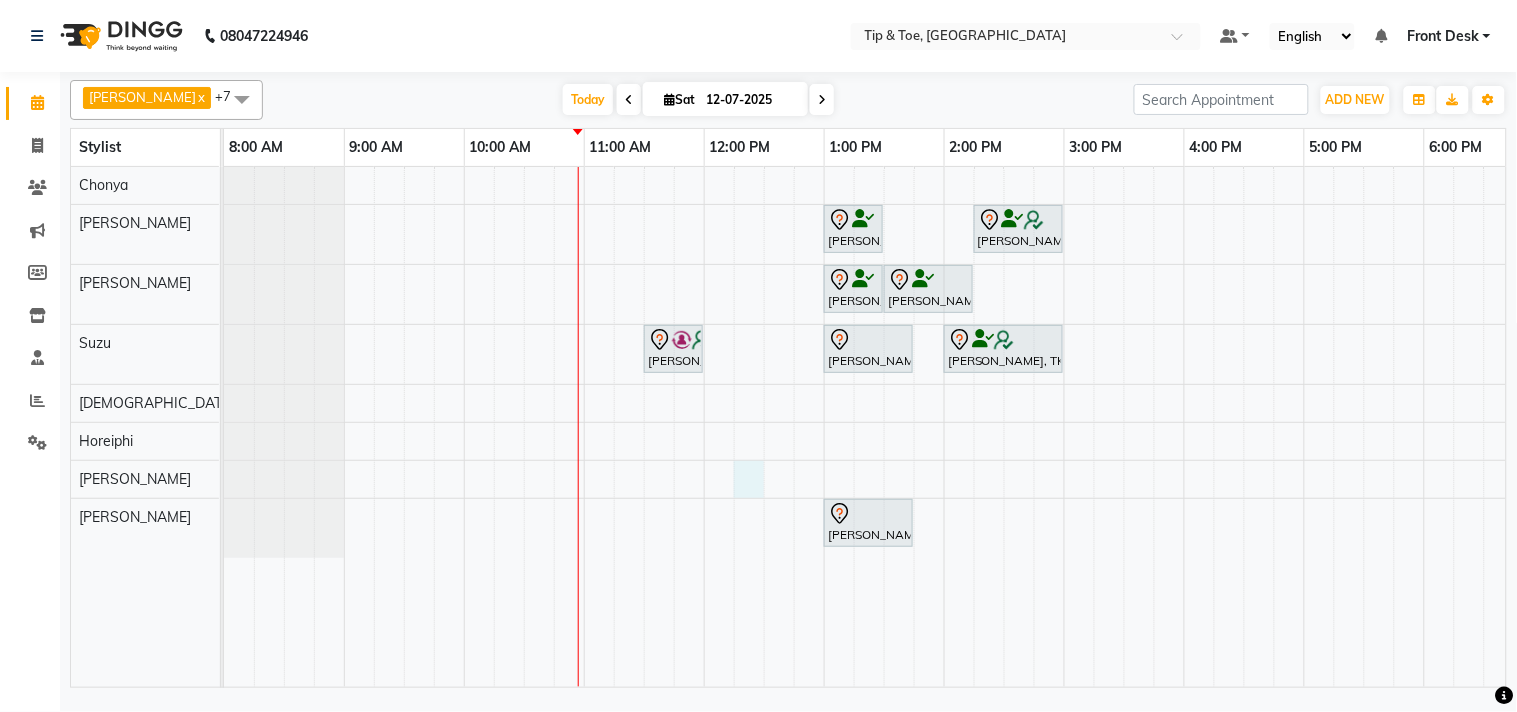 click on "[PERSON_NAME], TK01, 01:00 PM-01:30 PM, Permanent Gel Polish             PRIYANKA MENON, TK02, 02:15 PM-03:00 PM, Essential Pedicure w Scrub             Pooja [PERSON_NAME], TK01, 01:00 PM-01:30 PM, Permanent Gel Polish             Pooja [PERSON_NAME], TK01, 01:30 PM-02:15 PM, Essential Manicure w Scrub             [PERSON_NAME], TK03, 11:30 AM-12:00 PM, Permanent Gel Polish             Pooja [PERSON_NAME], TK01, 01:00 PM-01:45 PM, Essential Pedicure w Scrub             PRIYANKA MENON, TK02, 02:00 PM-03:00 PM, Natural Acrylic Nail Set             Pooja [PERSON_NAME], TK01, 01:00 PM-01:45 PM, Essential Pedicure w Scrub" at bounding box center [1004, 427] 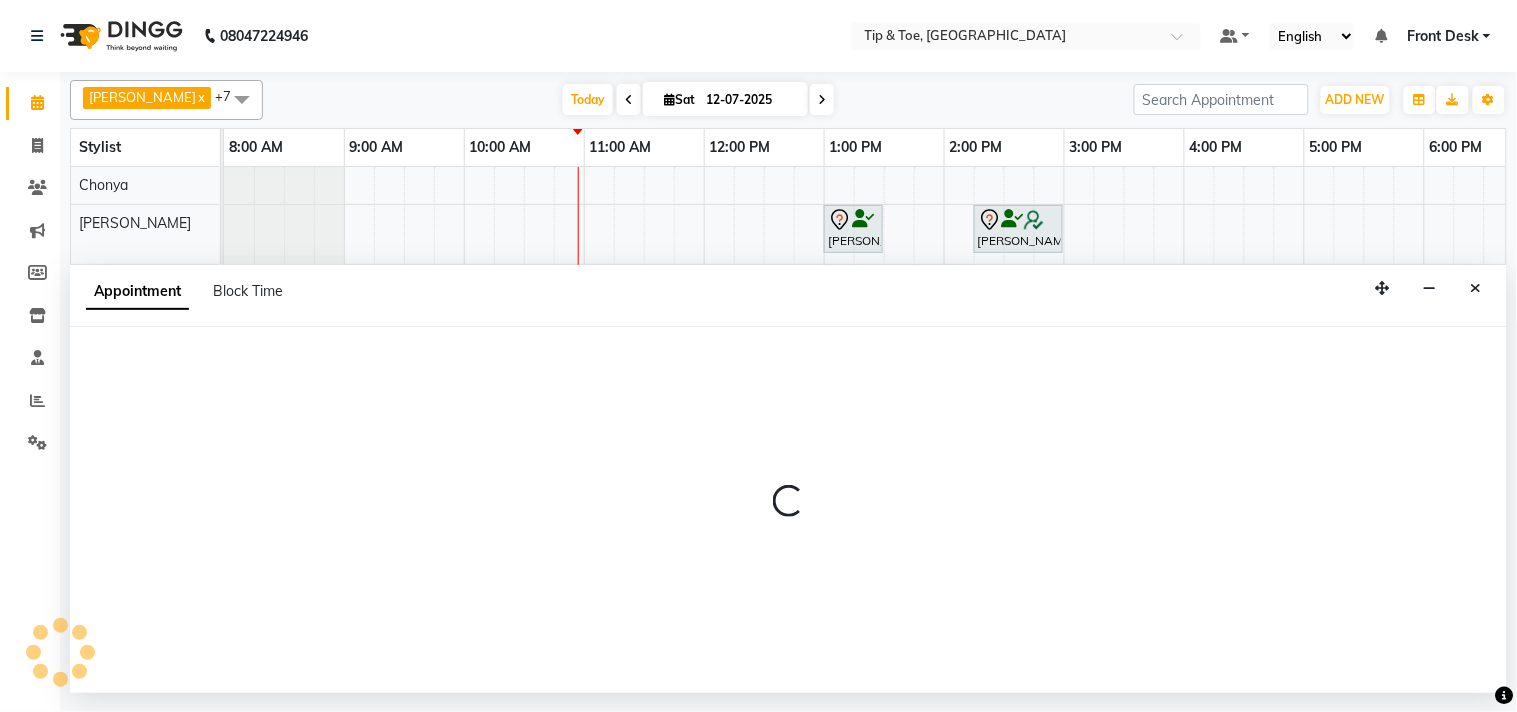 select on "63251" 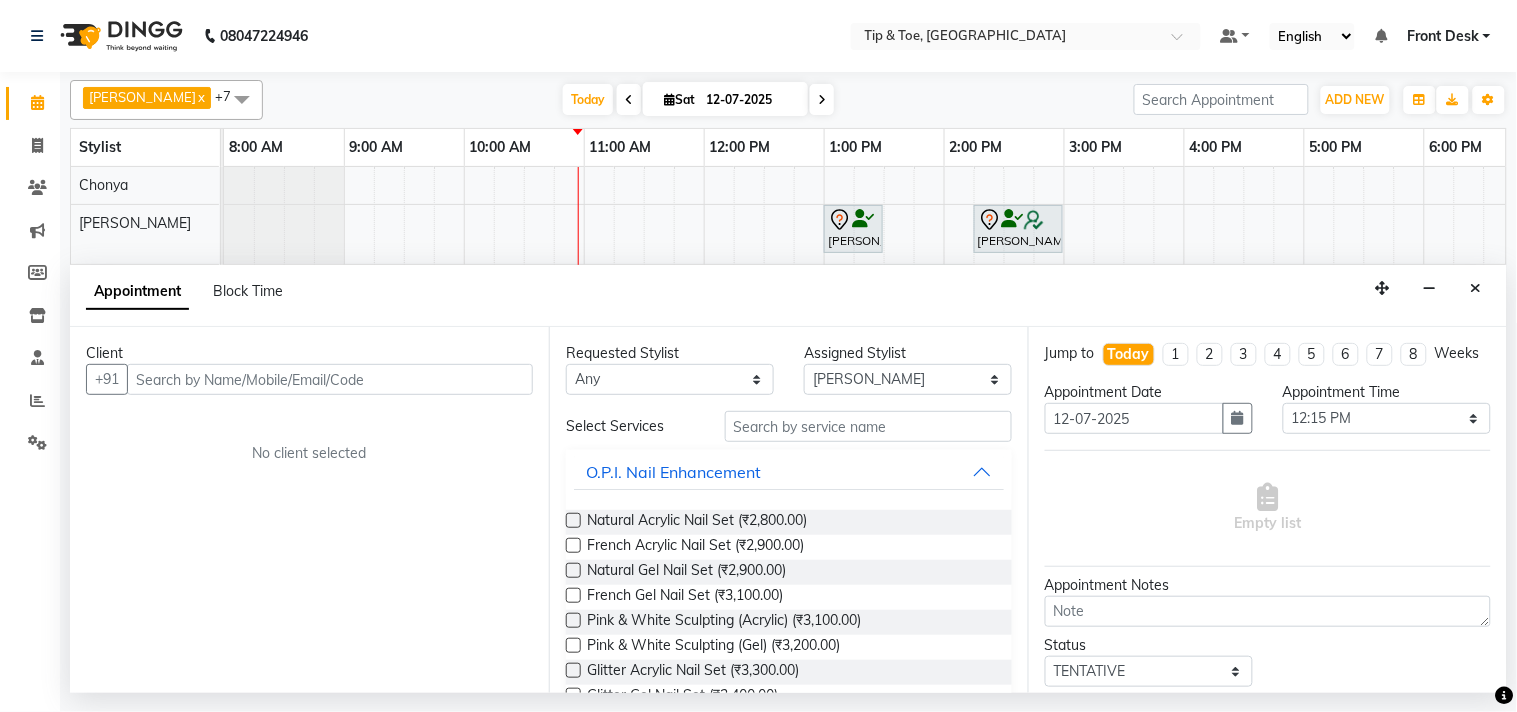click at bounding box center [330, 379] 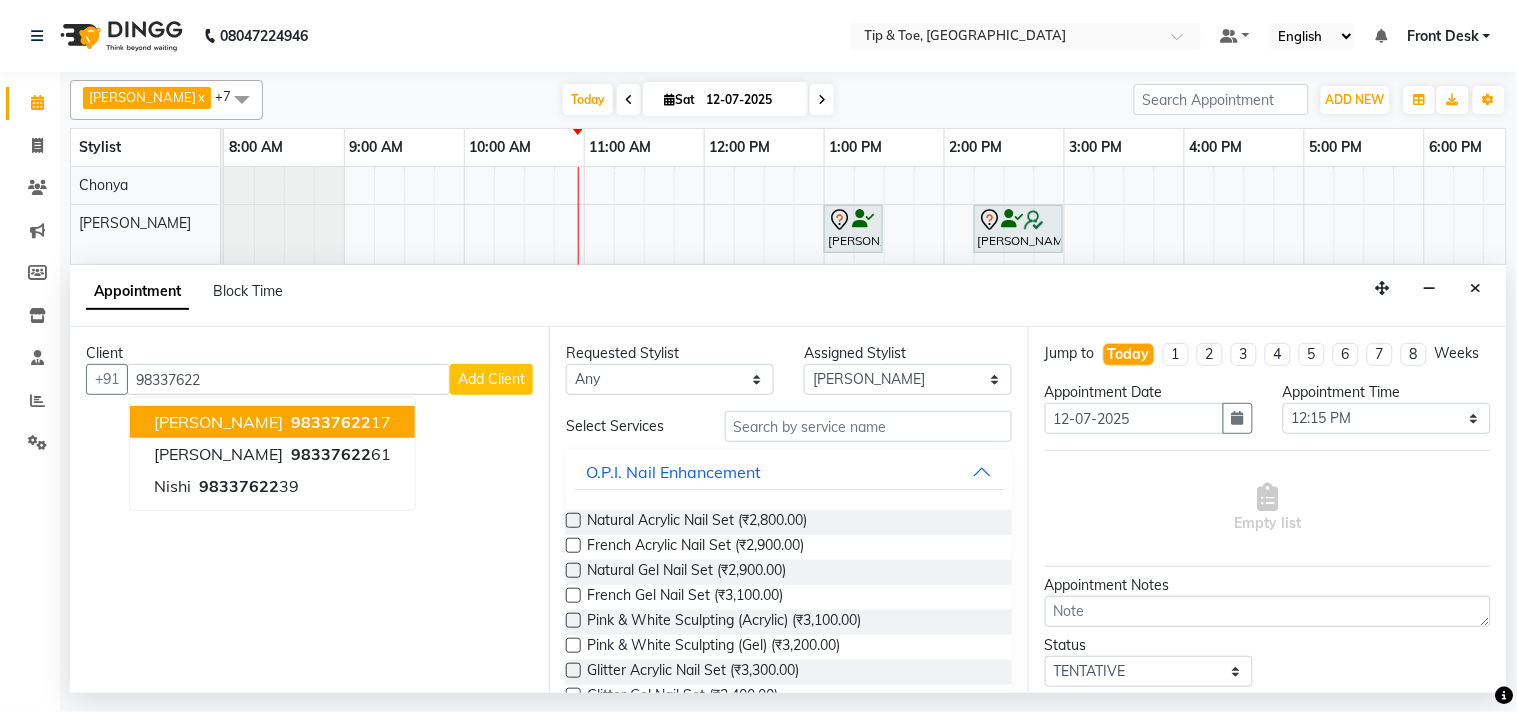 click on "98337622" at bounding box center (331, 422) 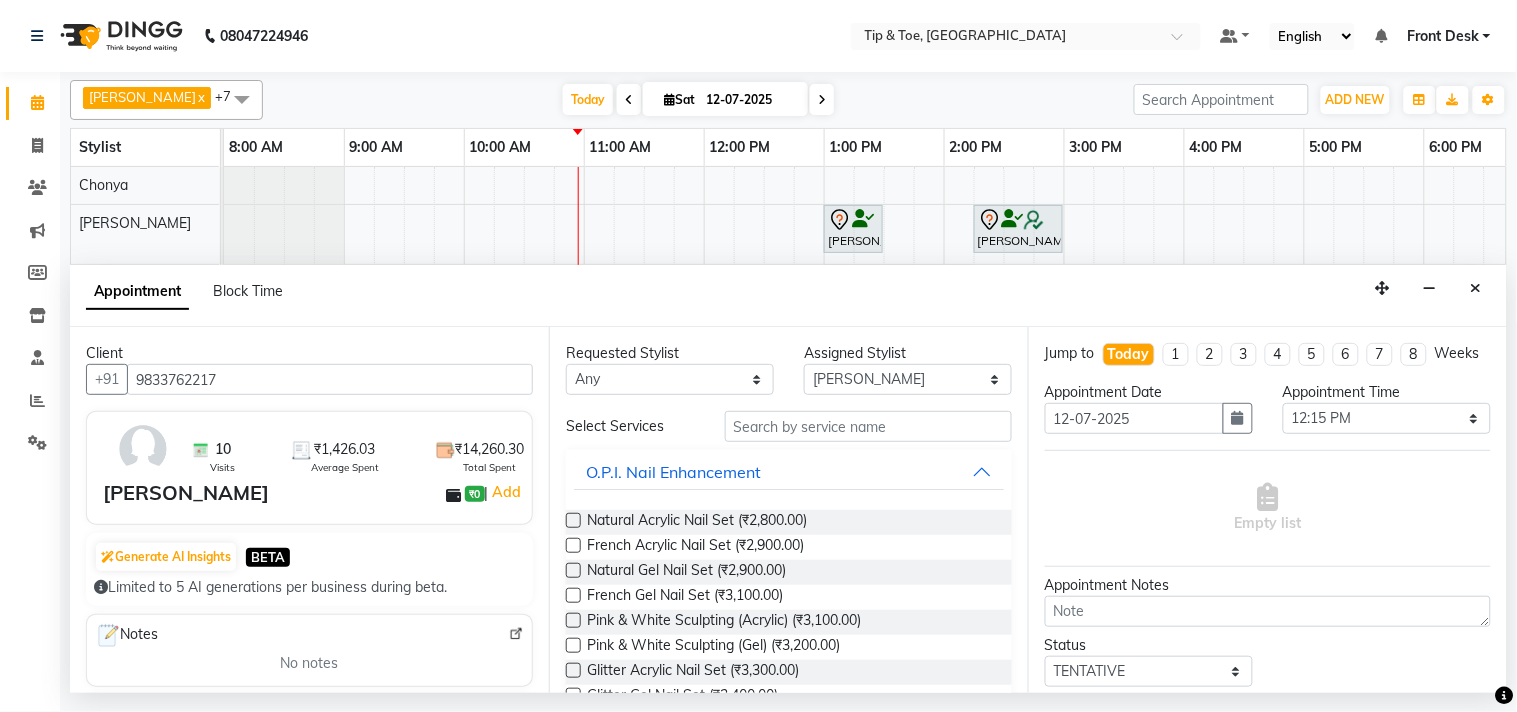 type on "9833762217" 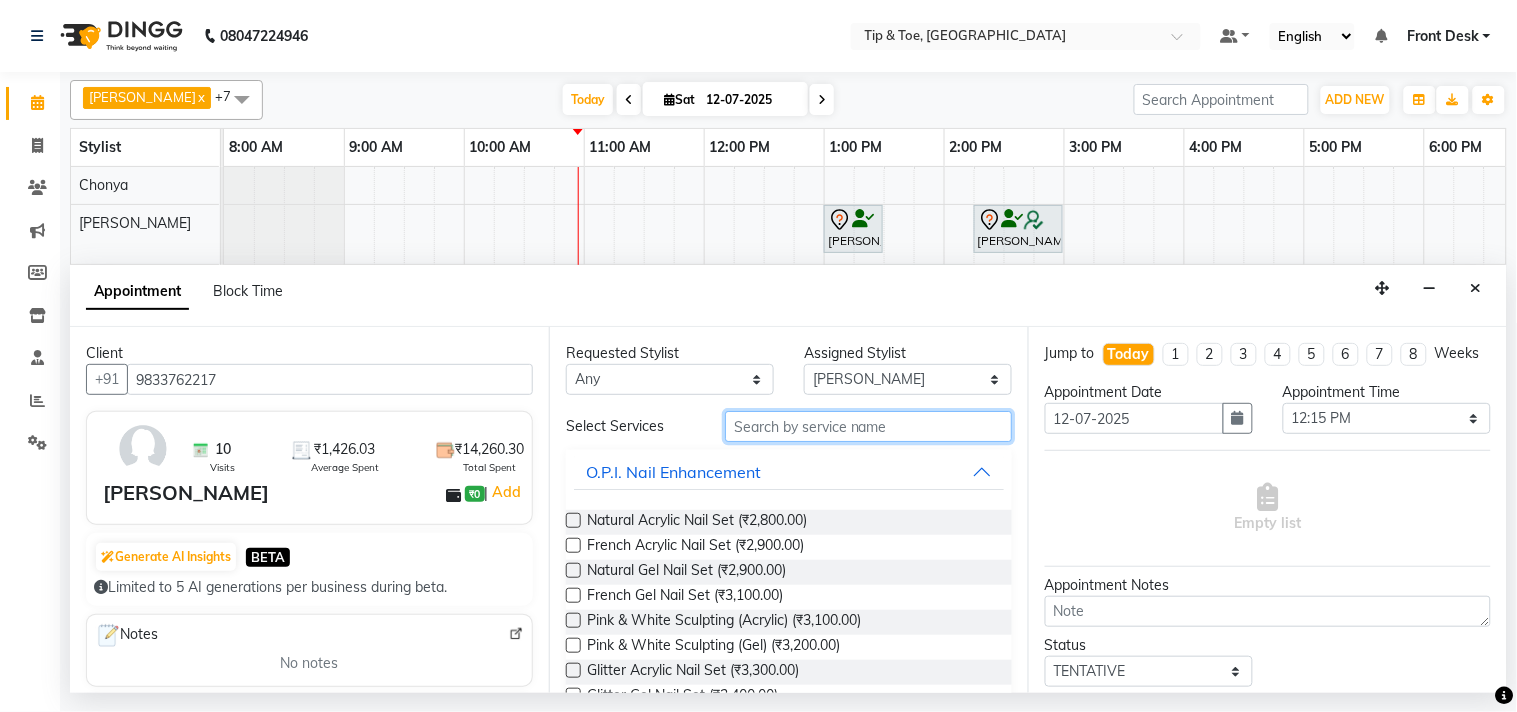 click at bounding box center (868, 426) 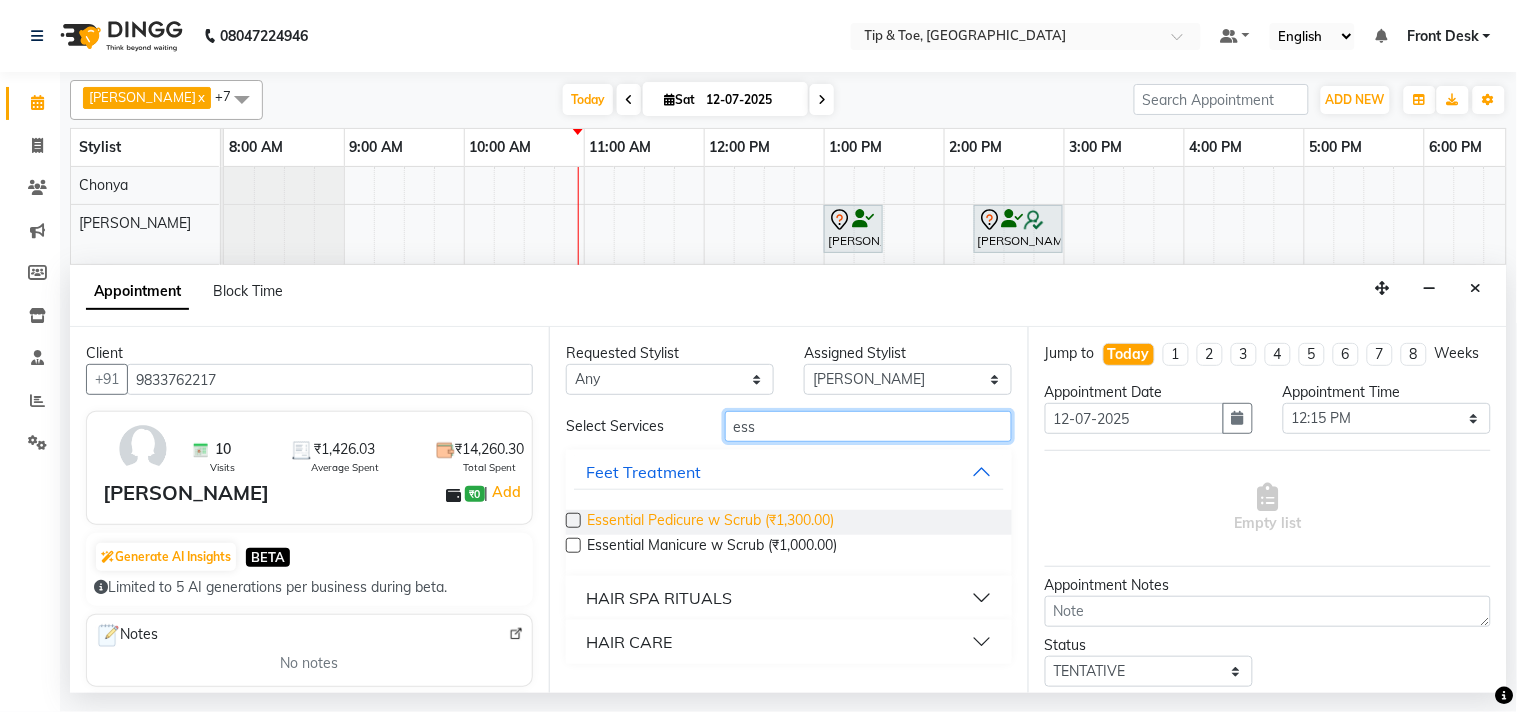 type on "ess" 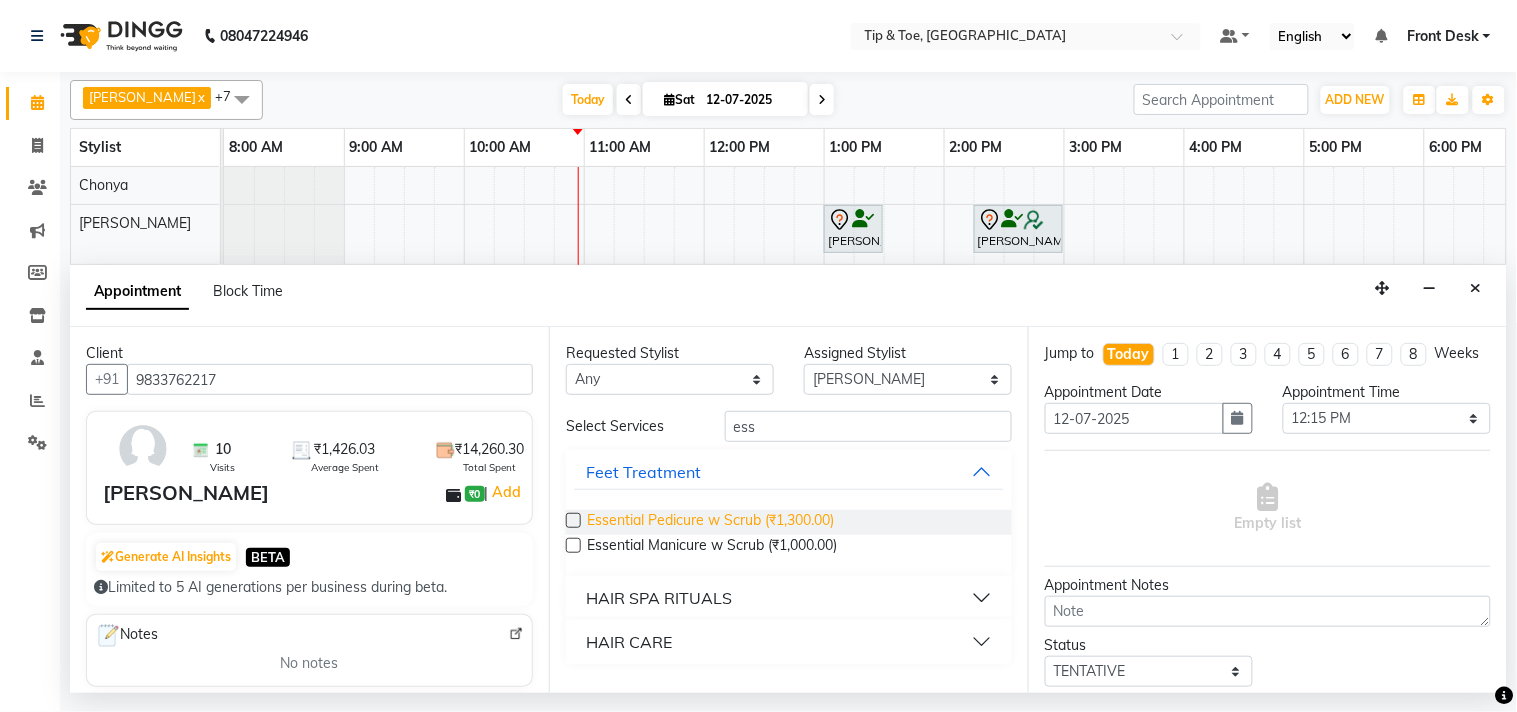 click on "Essential Pedicure w Scrub (₹1,300.00)" at bounding box center [710, 522] 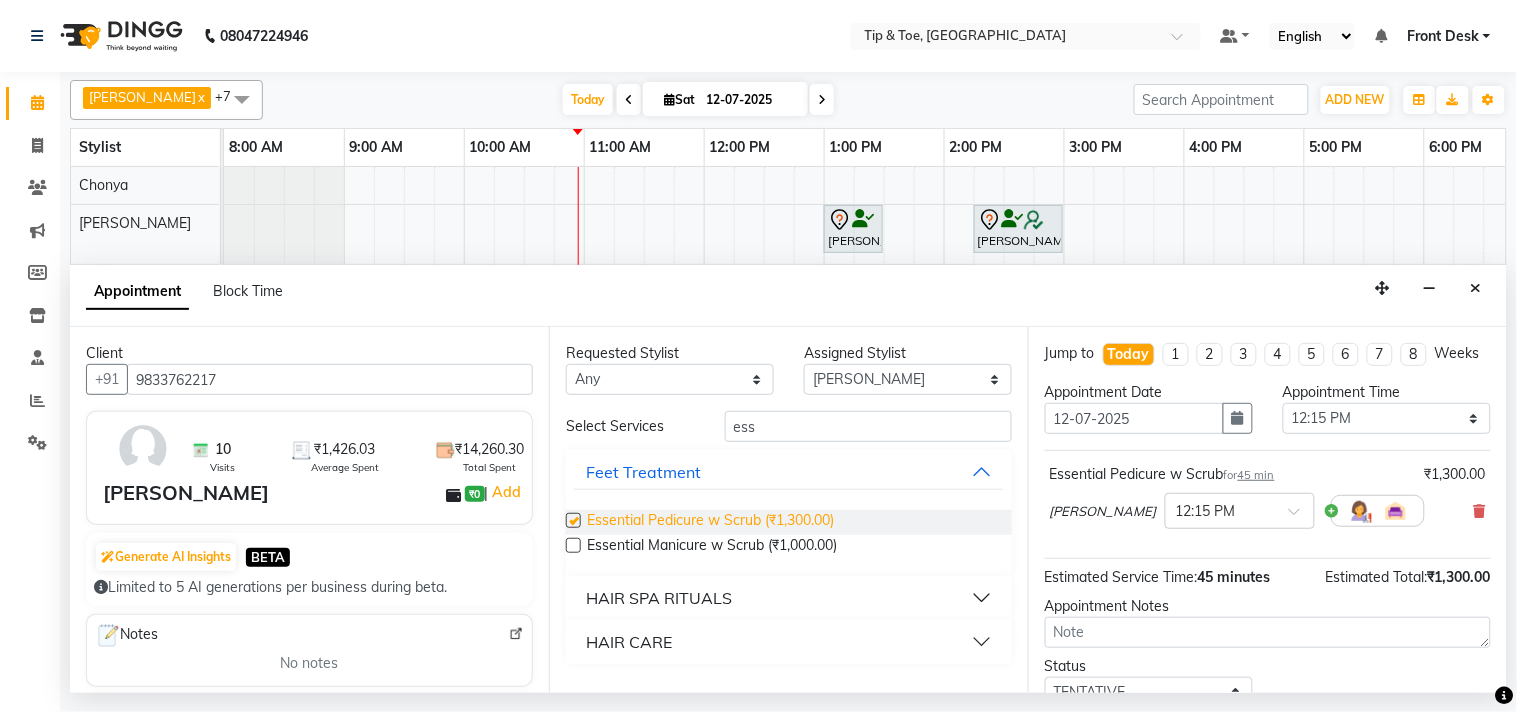 checkbox on "false" 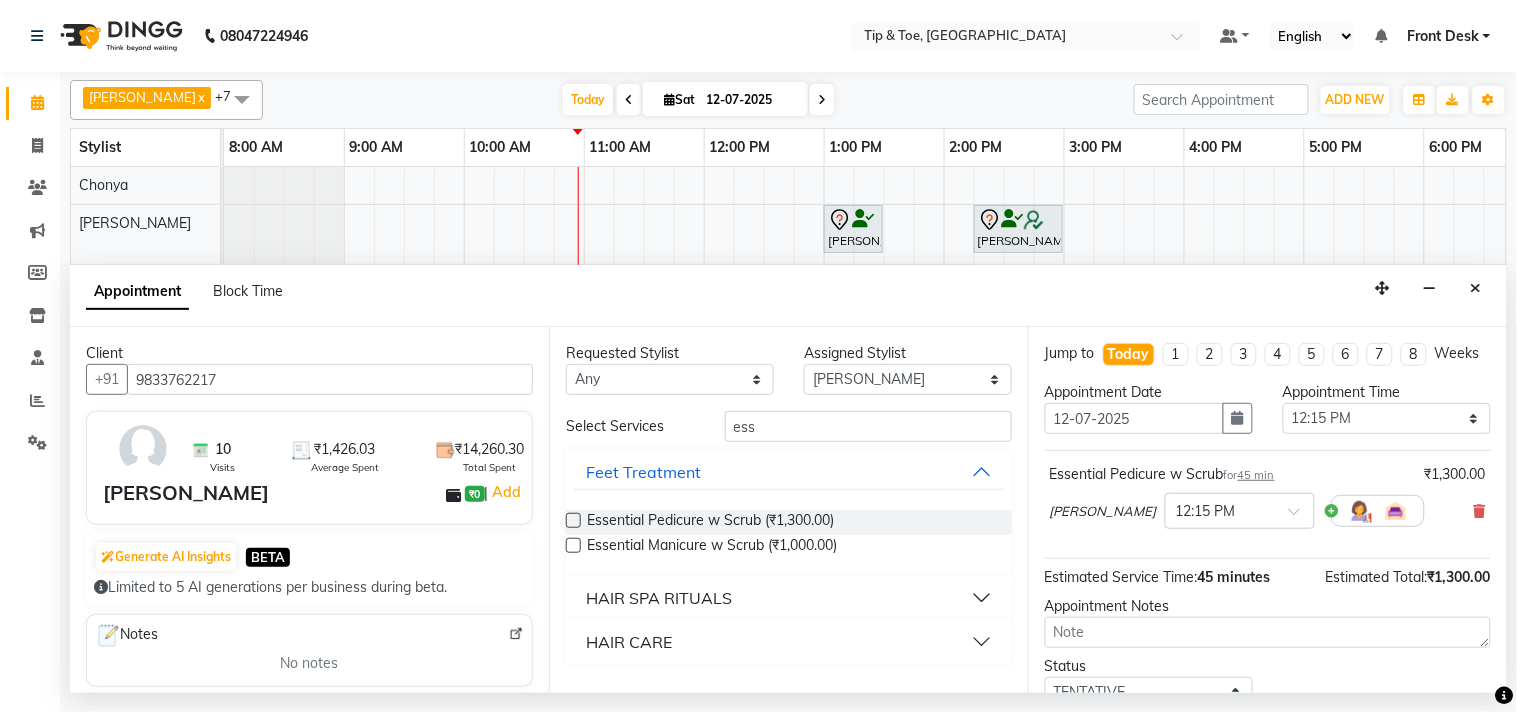 scroll, scrollTop: 161, scrollLeft: 0, axis: vertical 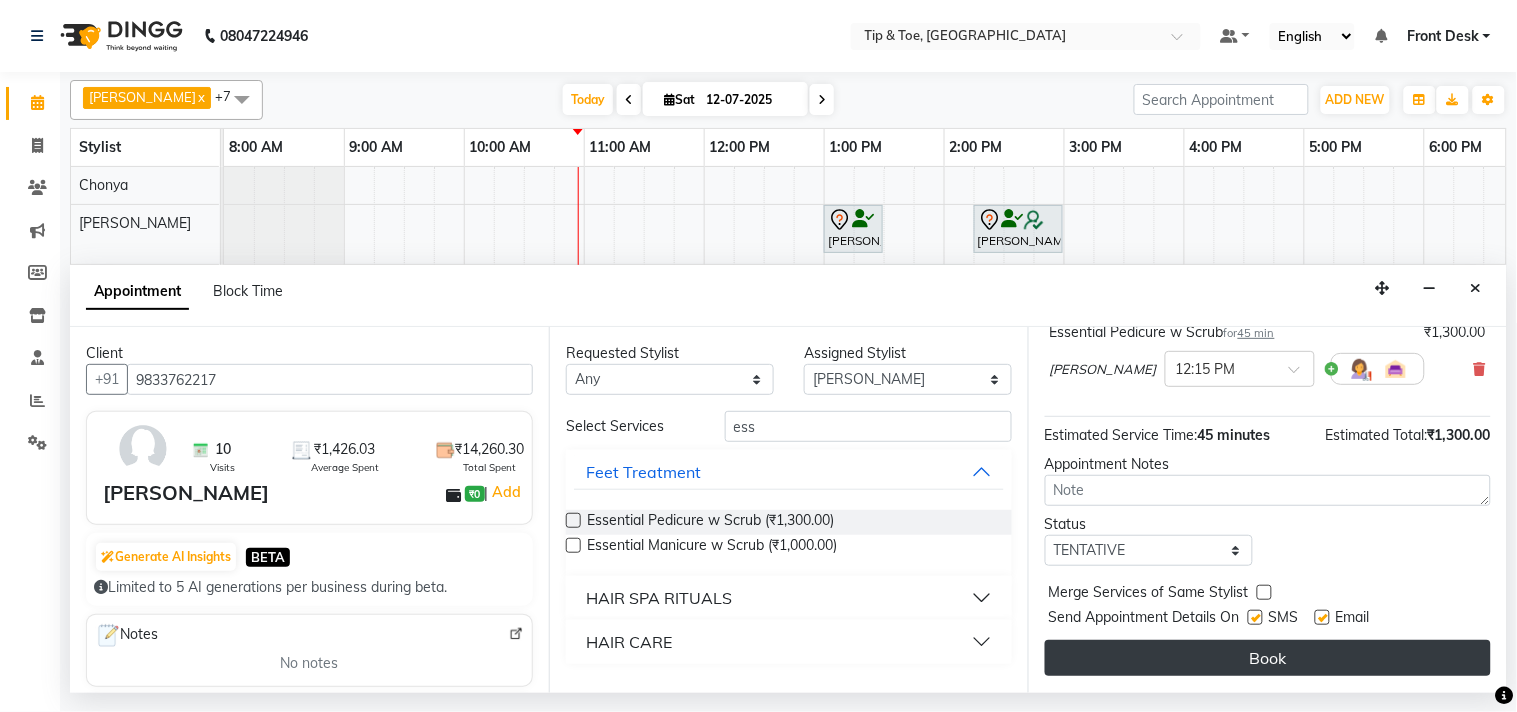click on "Book" at bounding box center [1268, 658] 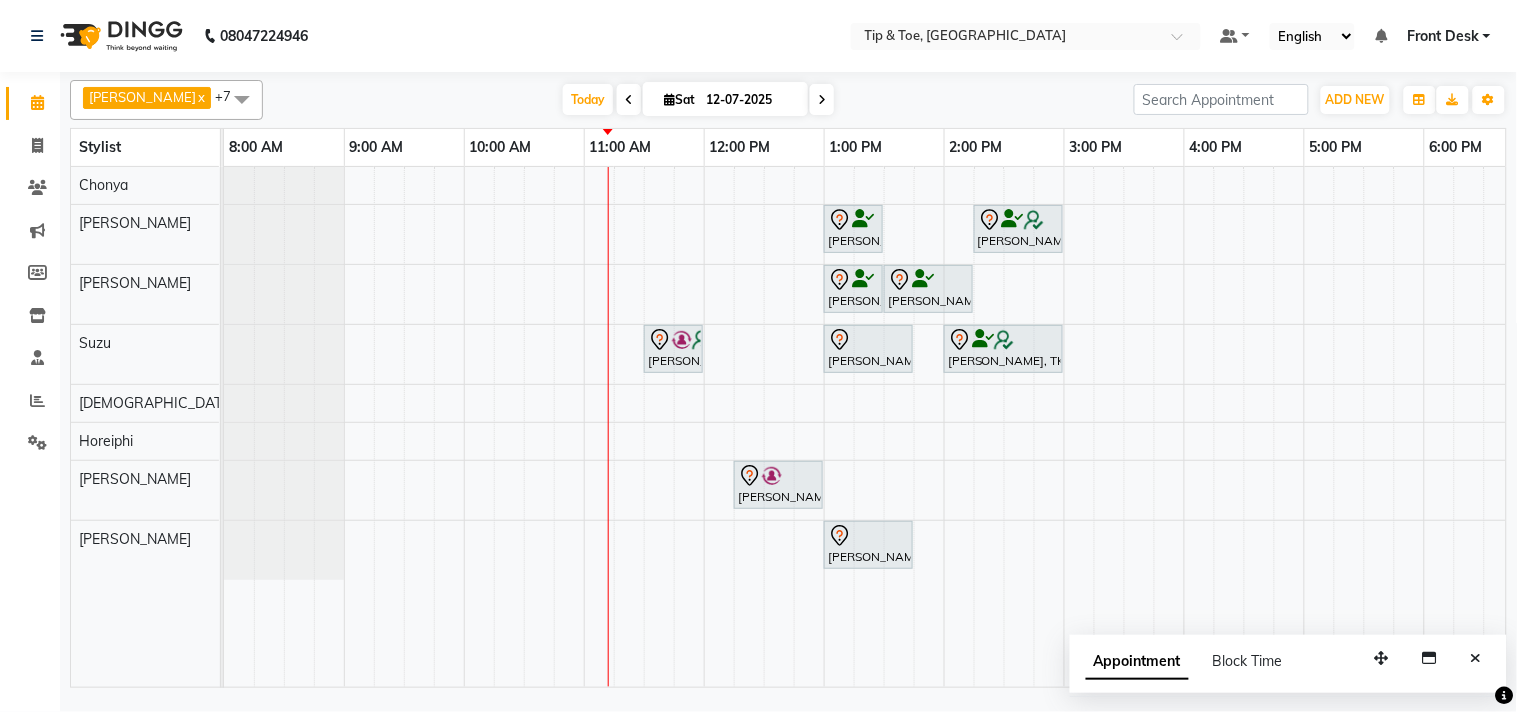 click on "[PERSON_NAME]  x [PERSON_NAME]  x Horeiphi  x [PERSON_NAME]  x [PERSON_NAME] Maheshker  x Suzu  x +7 UnSelect All [PERSON_NAME] Horeiphi [PERSON_NAME] [PERSON_NAME] Maheshker Suzu [DATE]  [DATE] Toggle Dropdown Add Appointment Add Invoice Add Attendance Add Client Toggle Dropdown Add Appointment Add Invoice Add Attendance Add Client ADD NEW Toggle Dropdown Add Appointment Add Invoice Add Attendance Add Client [PERSON_NAME]  x [PERSON_NAME]  x Horeiphi  x [PERSON_NAME]  x [PERSON_NAME]  x Suzu  x +7 UnSelect All [PERSON_NAME] Horeiphi [PERSON_NAME] [PERSON_NAME] Suzu Group By  Staff View   Room View  View as Vertical  Vertical - Week View  Horizontal  Horizontal - Week View  List  Toggle Dropdown Calendar Settings Manage Tags   Arrange Stylists   Reset Stylists  Full Screen Appointment Form Zoom 100%" at bounding box center (788, 100) 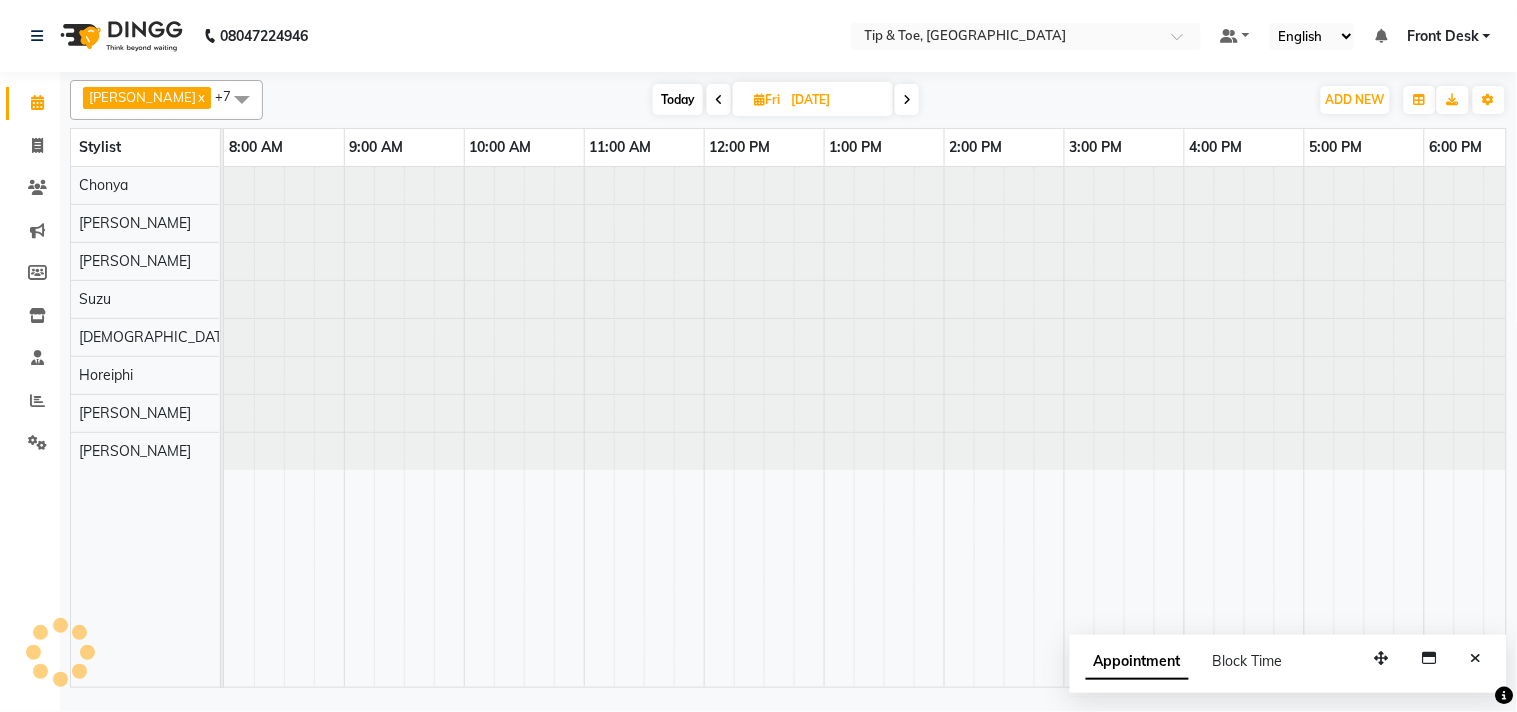 scroll, scrollTop: 0, scrollLeft: 277, axis: horizontal 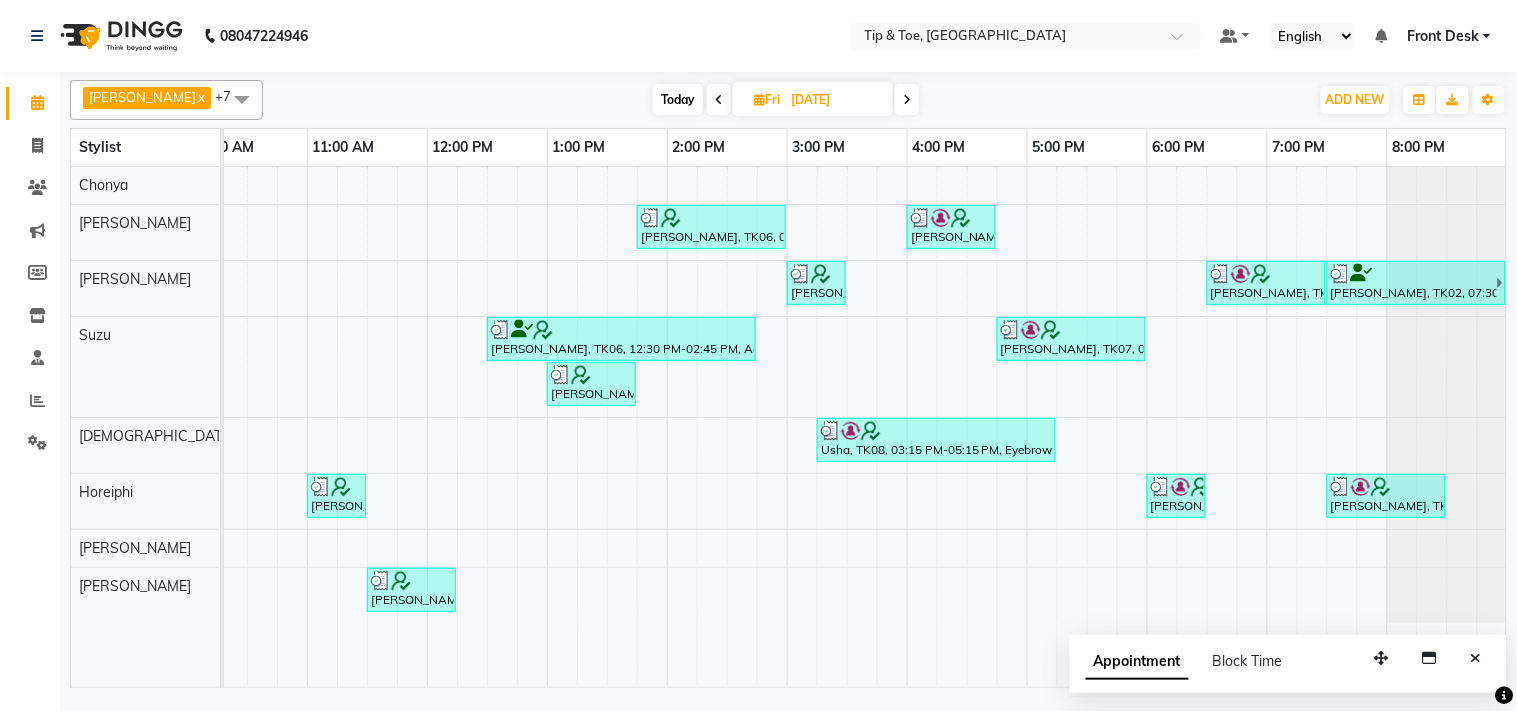 click at bounding box center [907, 100] 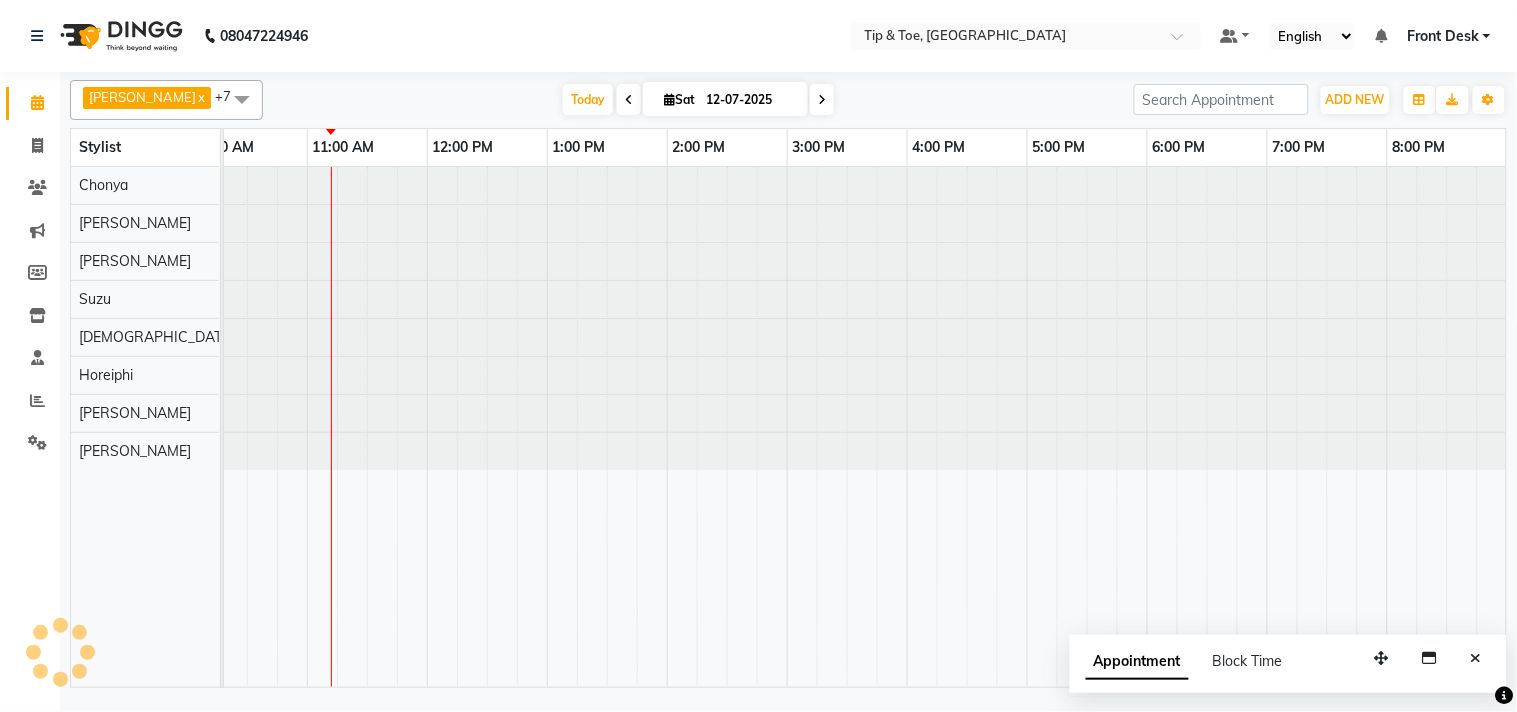 scroll, scrollTop: 0, scrollLeft: 277, axis: horizontal 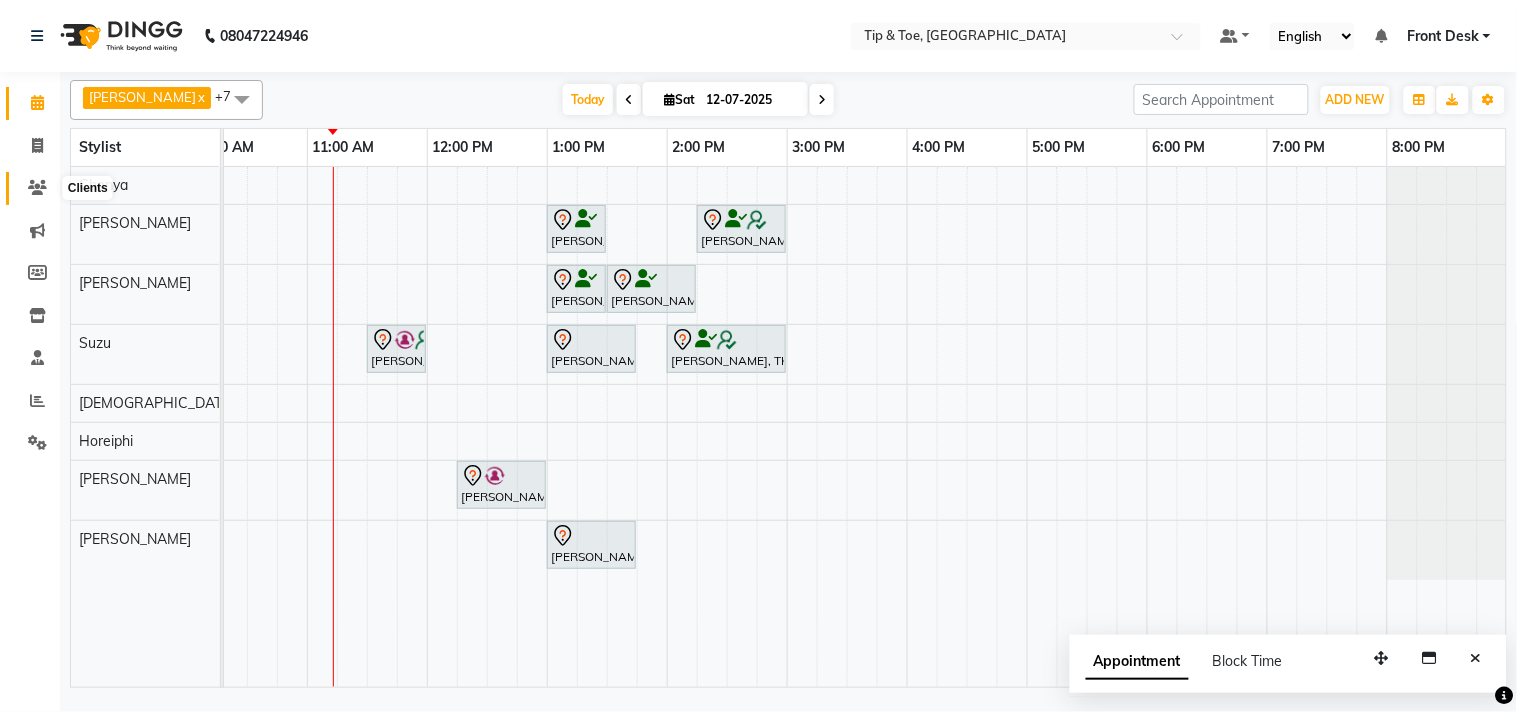 click 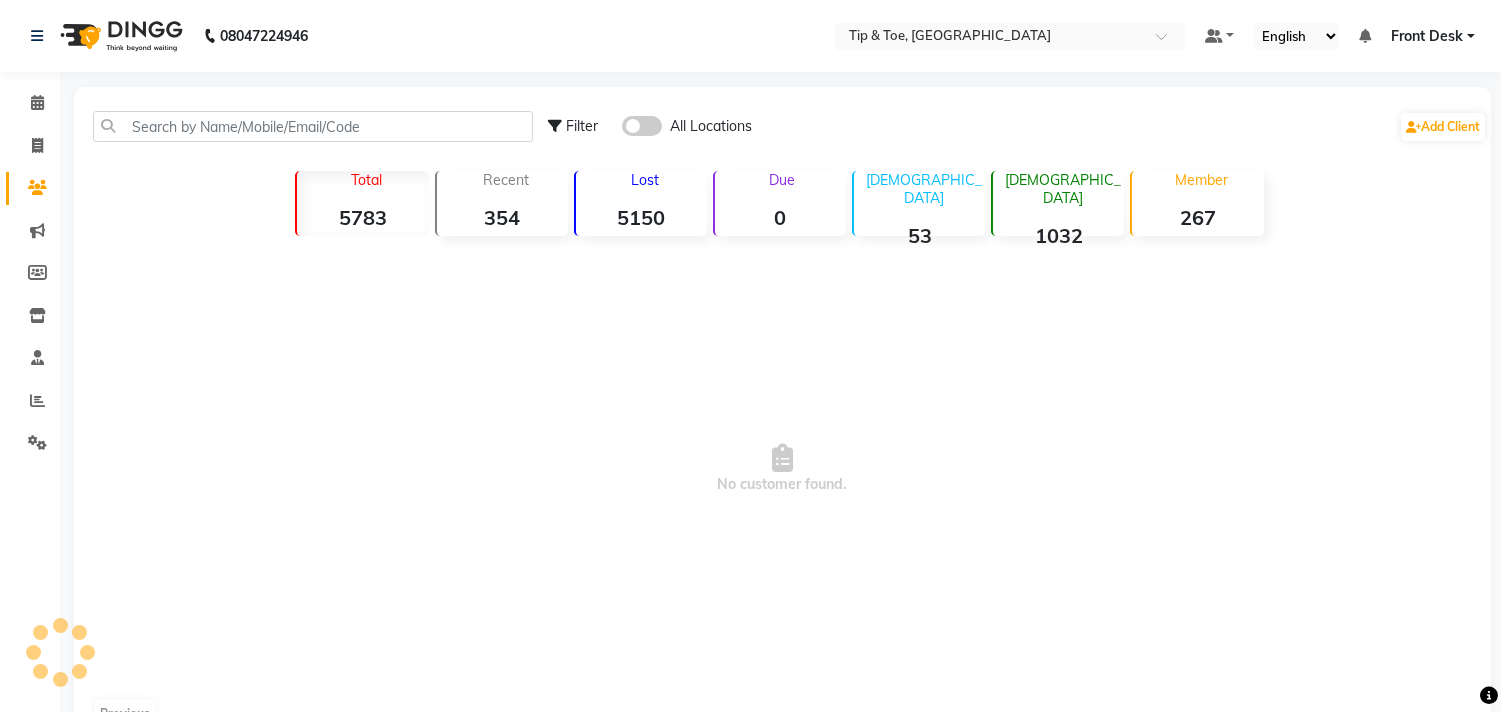 click 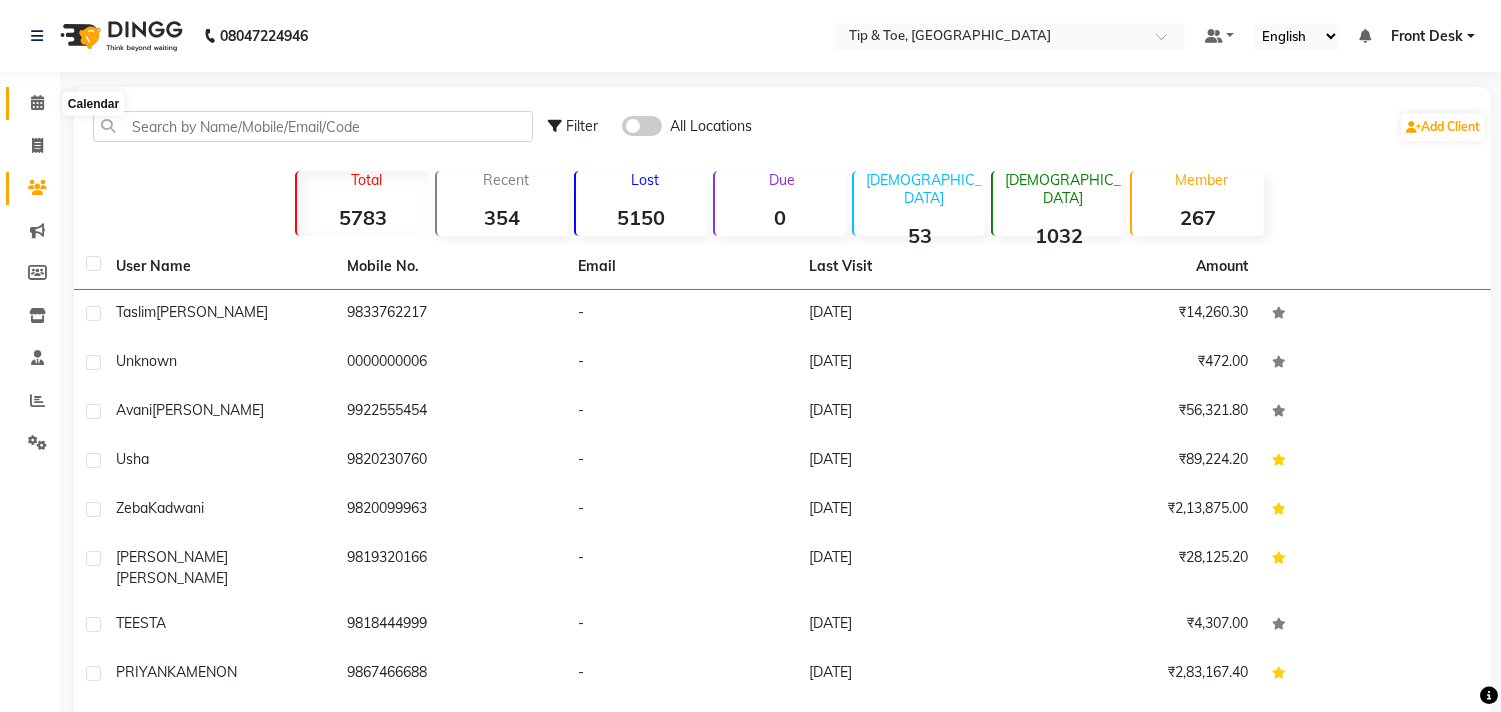 click 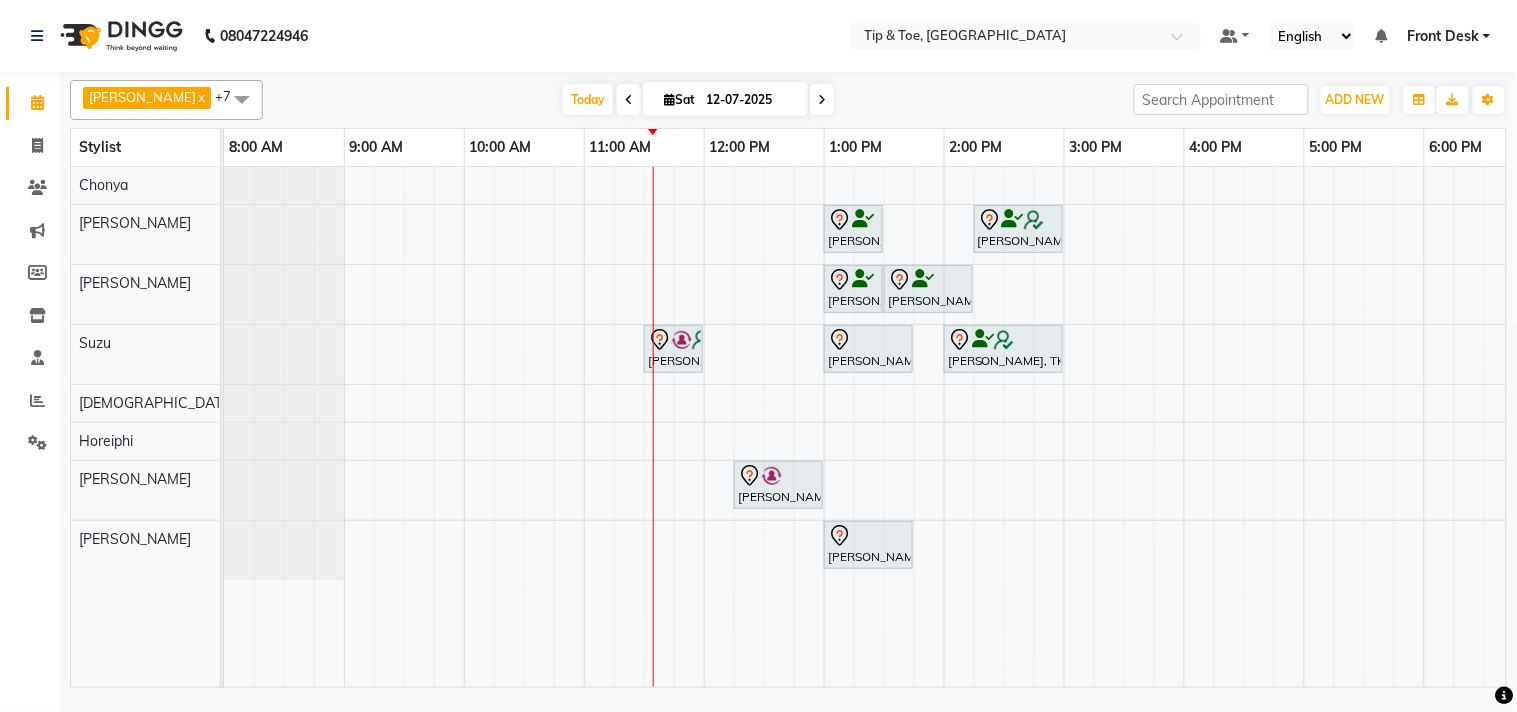 click at bounding box center [629, 99] 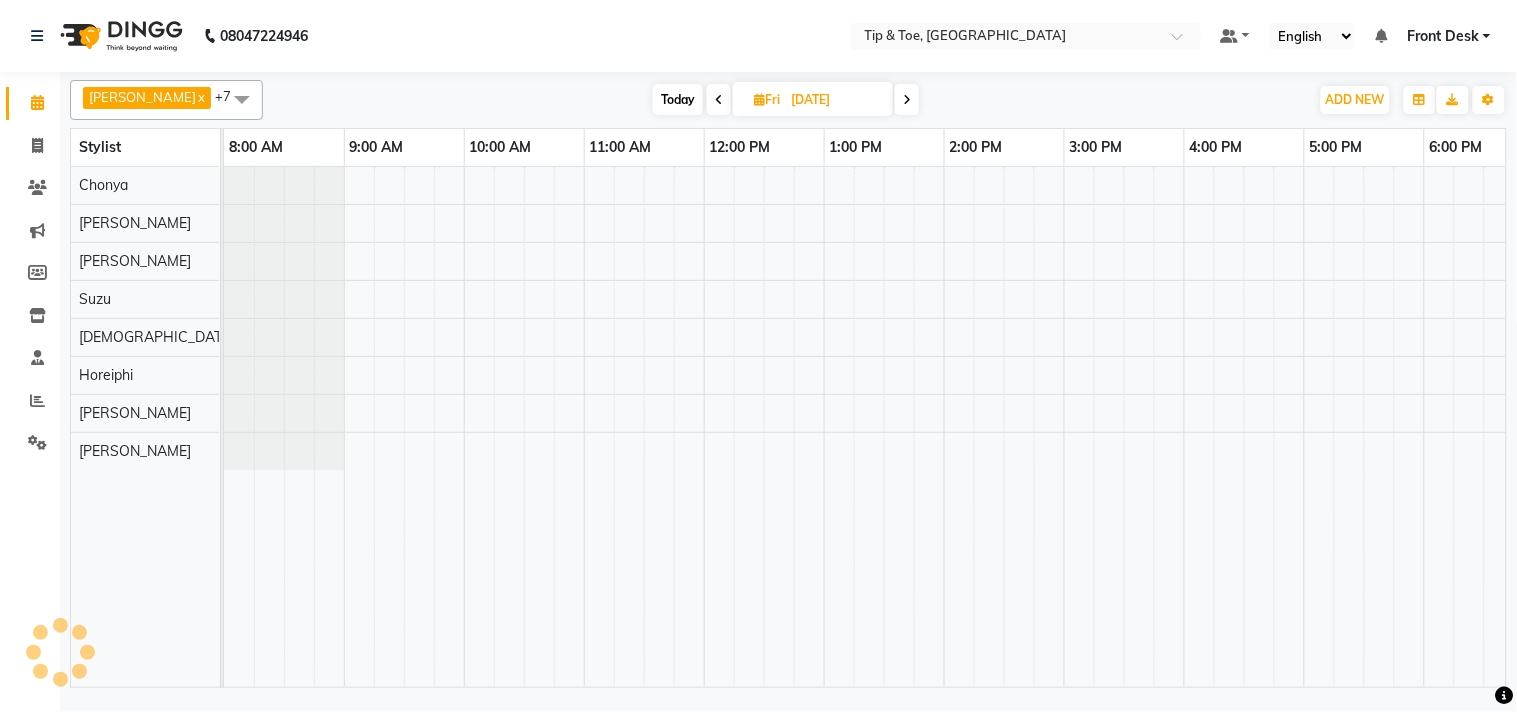 scroll, scrollTop: 0, scrollLeft: 277, axis: horizontal 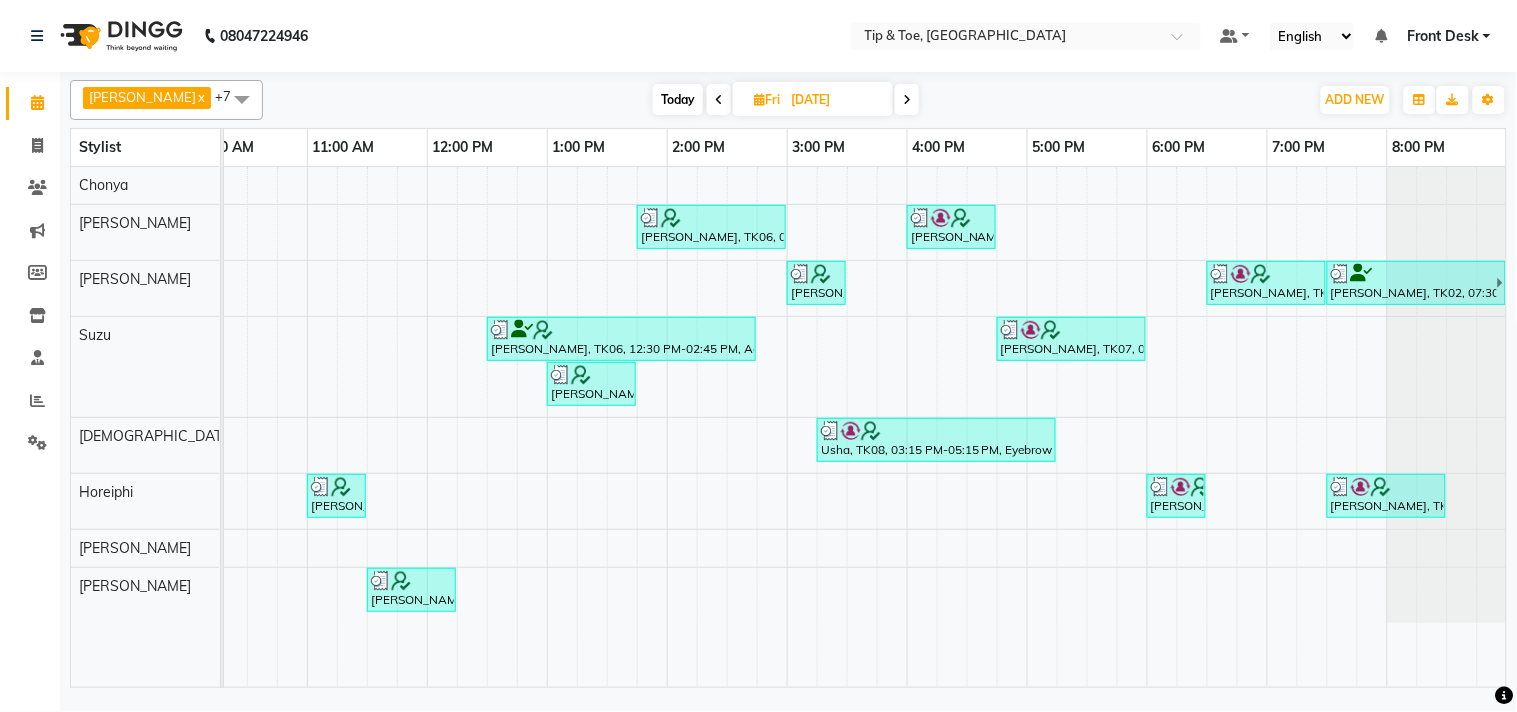 click at bounding box center [907, 99] 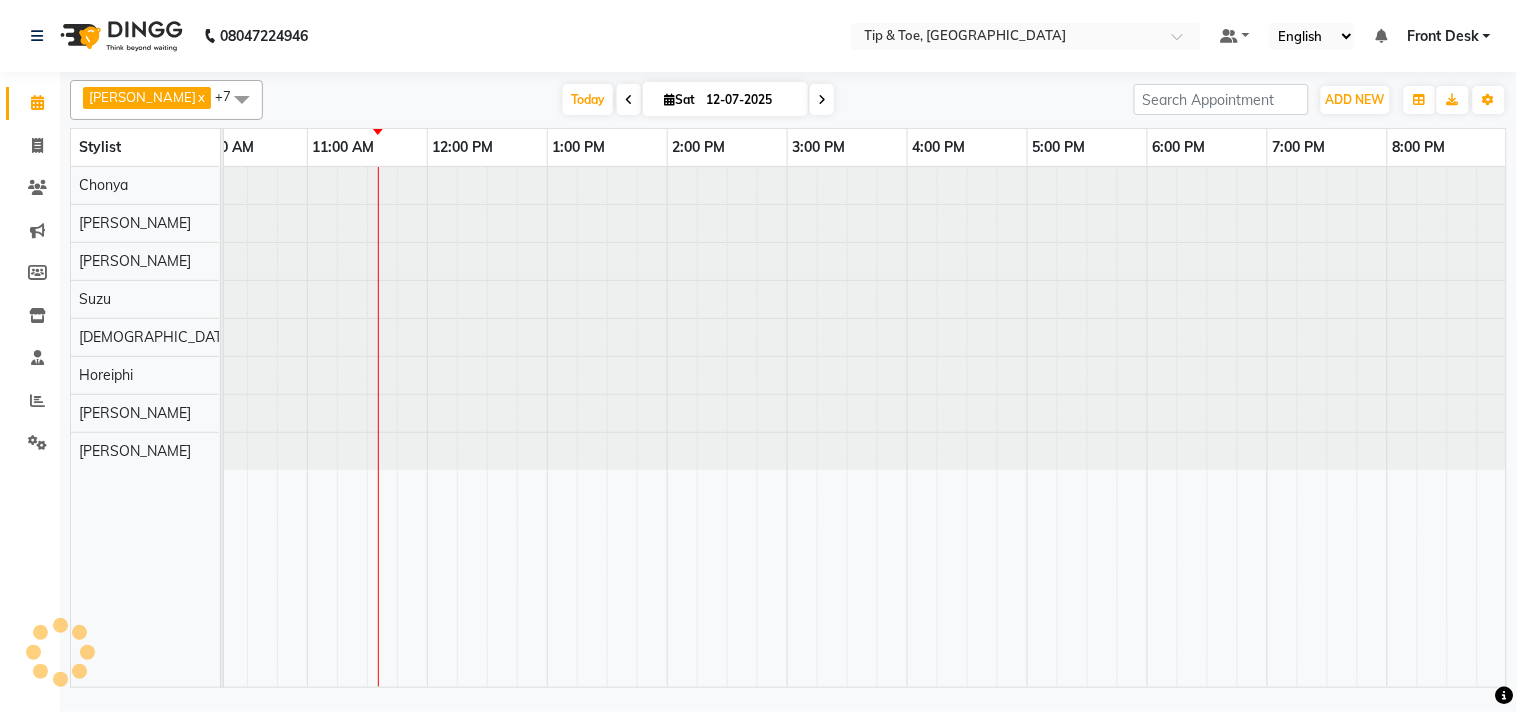 scroll, scrollTop: 0, scrollLeft: 0, axis: both 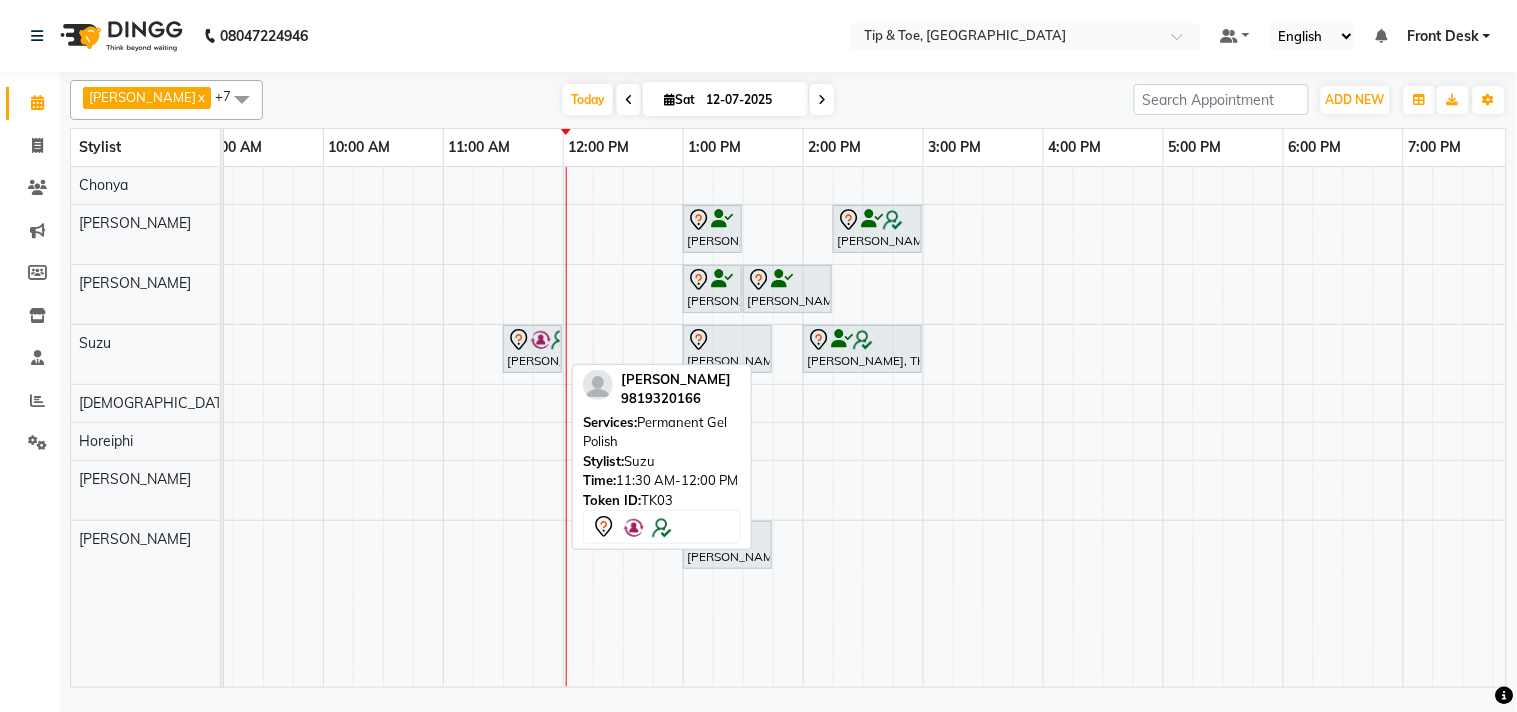 click on "[PERSON_NAME], TK03, 11:30 AM-12:00 PM, Permanent Gel Polish" at bounding box center [532, 349] 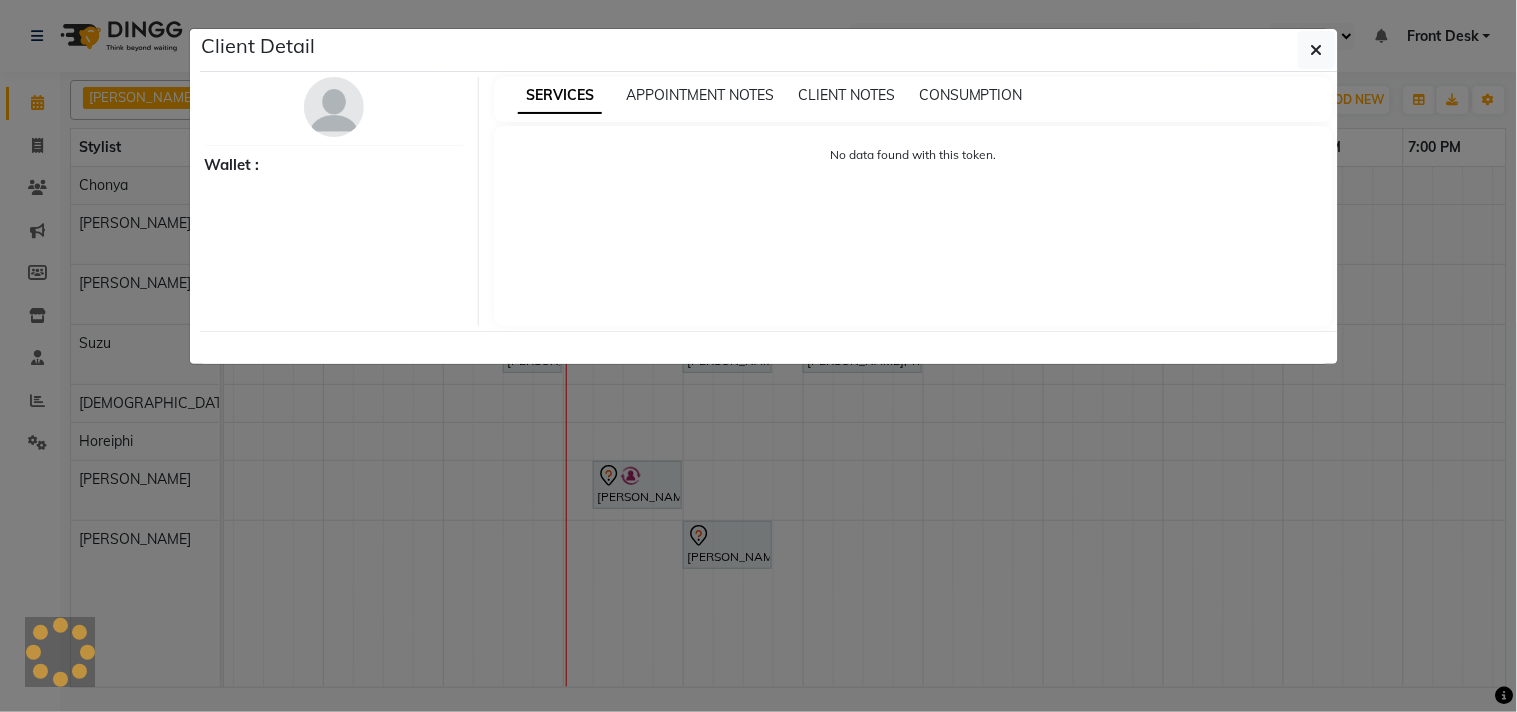 select on "7" 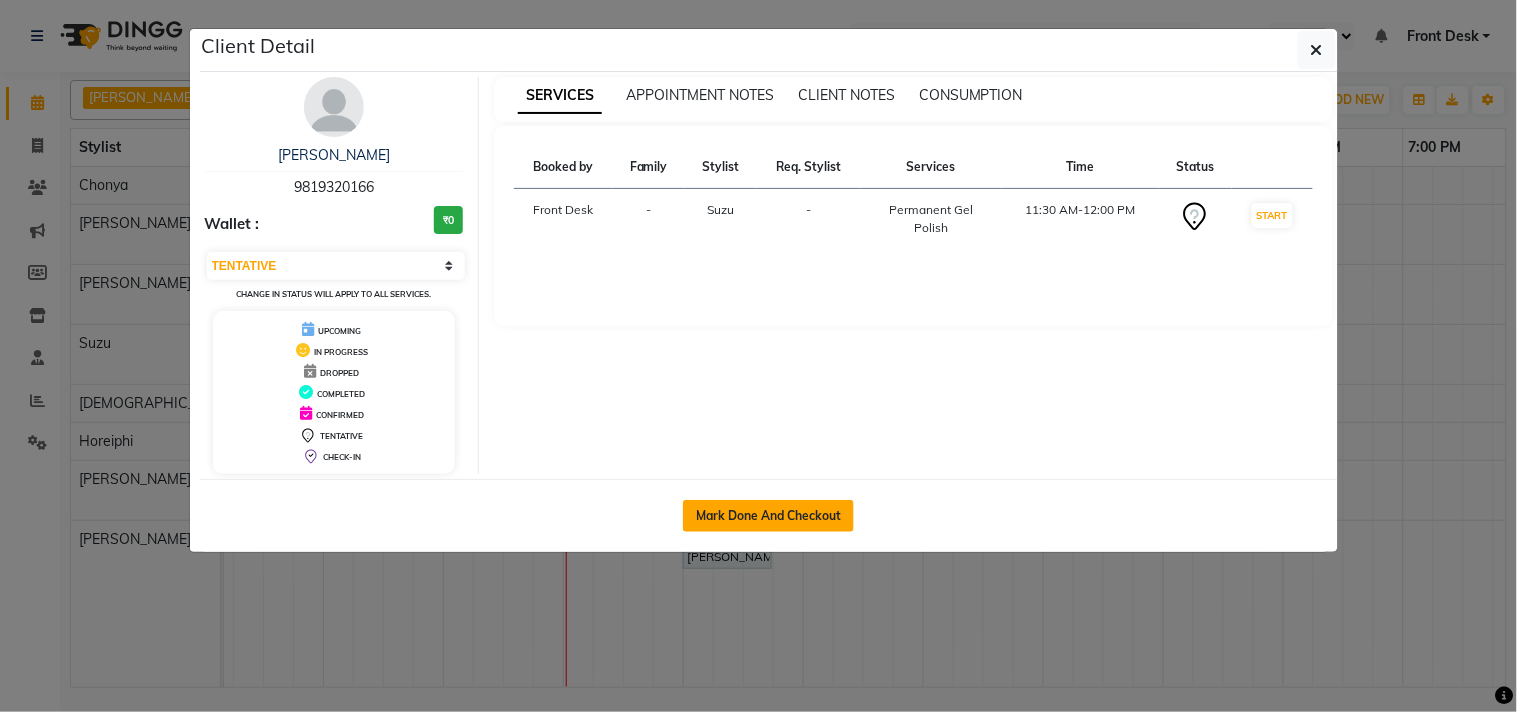 click on "Mark Done And Checkout" 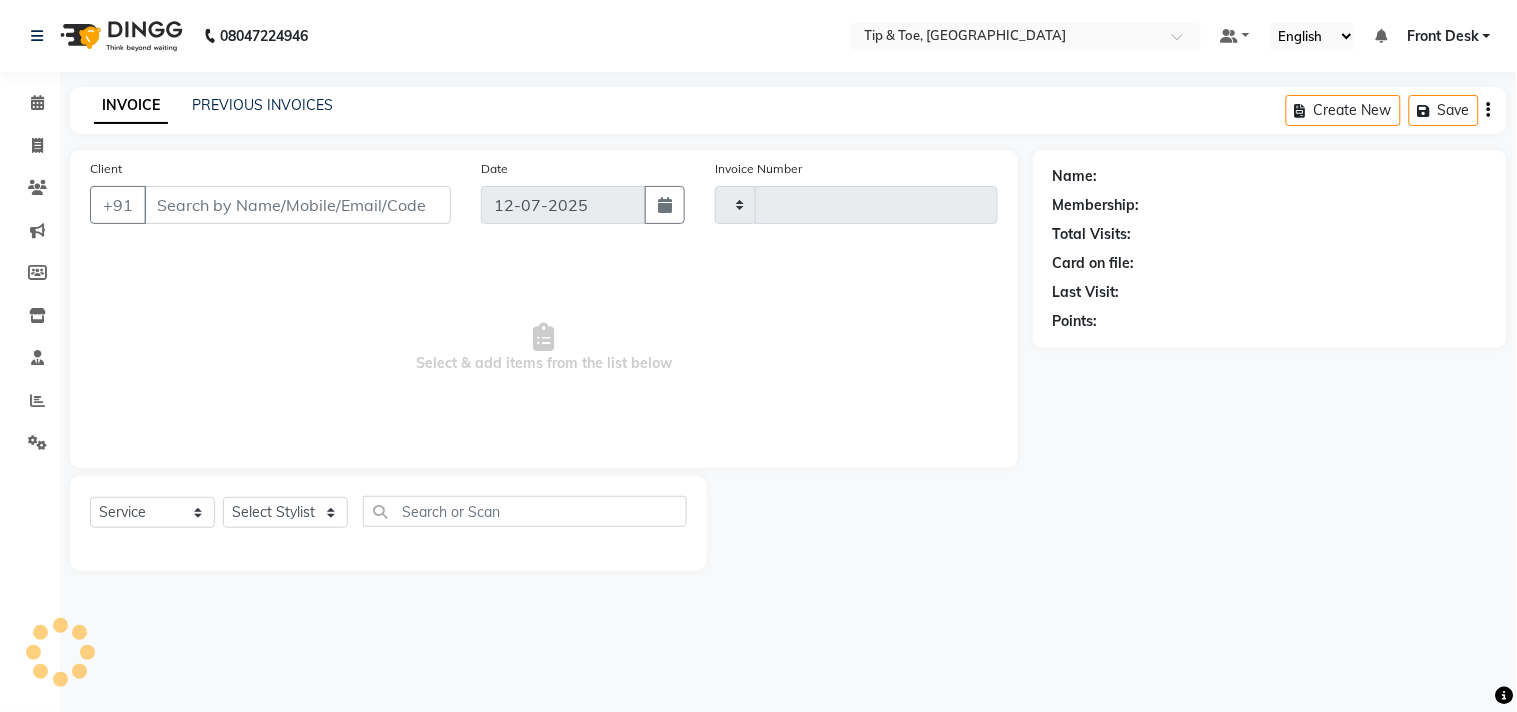 select on "3" 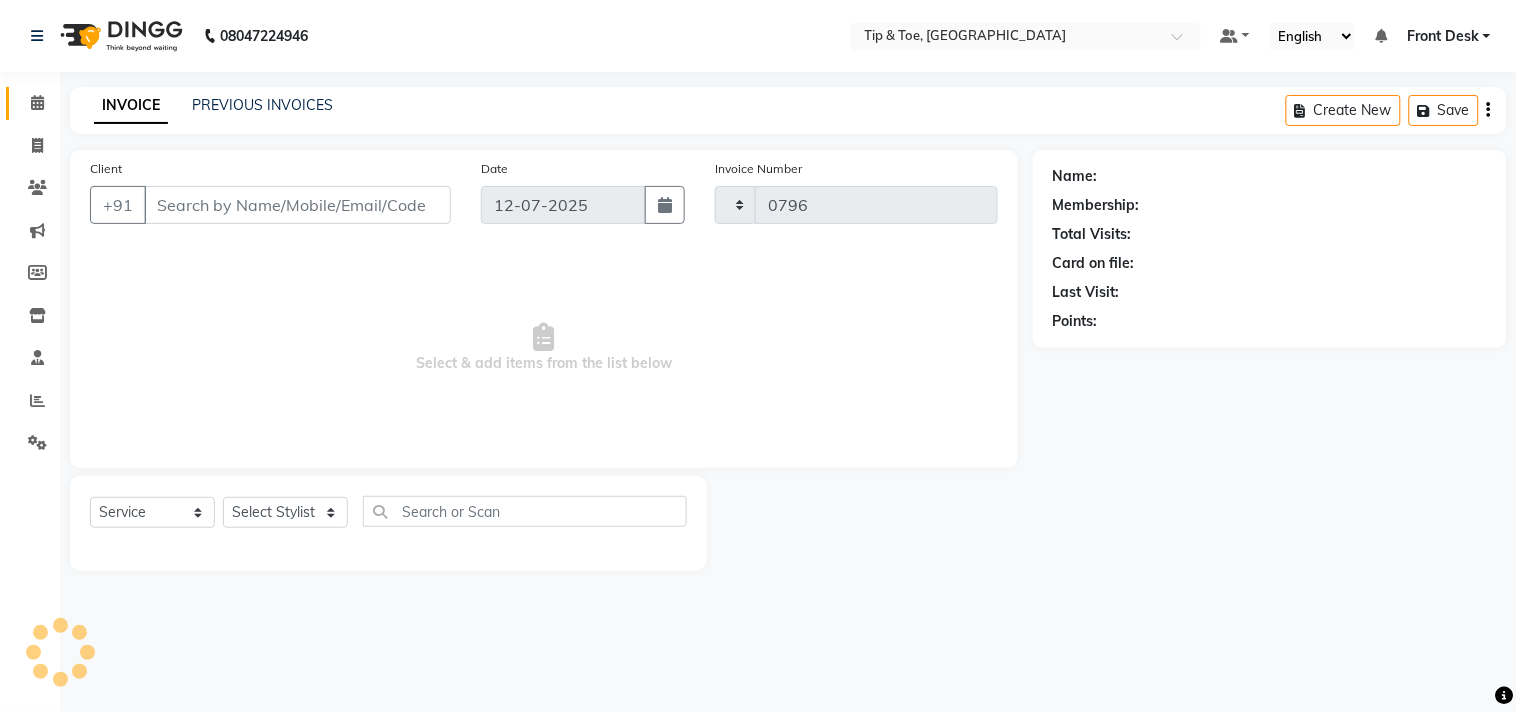 select on "5655" 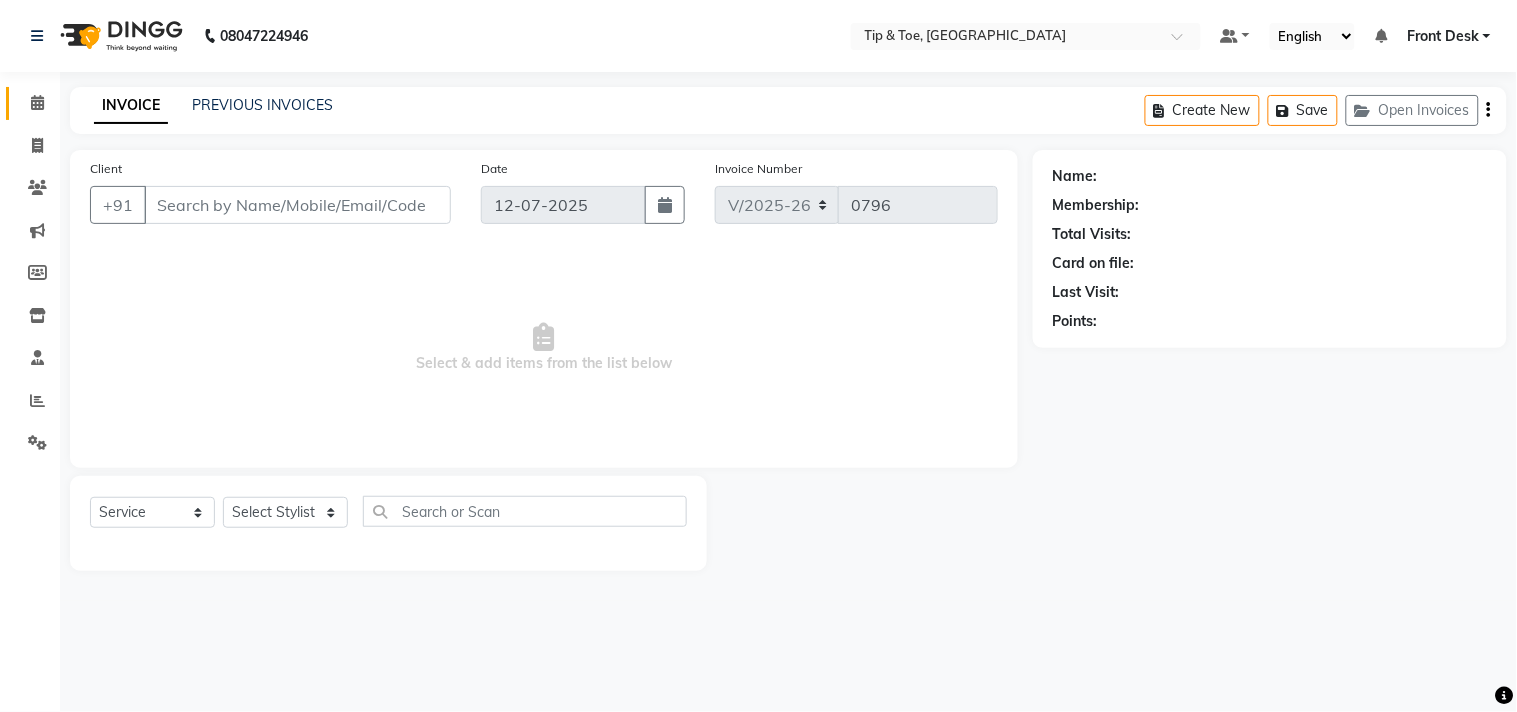 type on "9819320166" 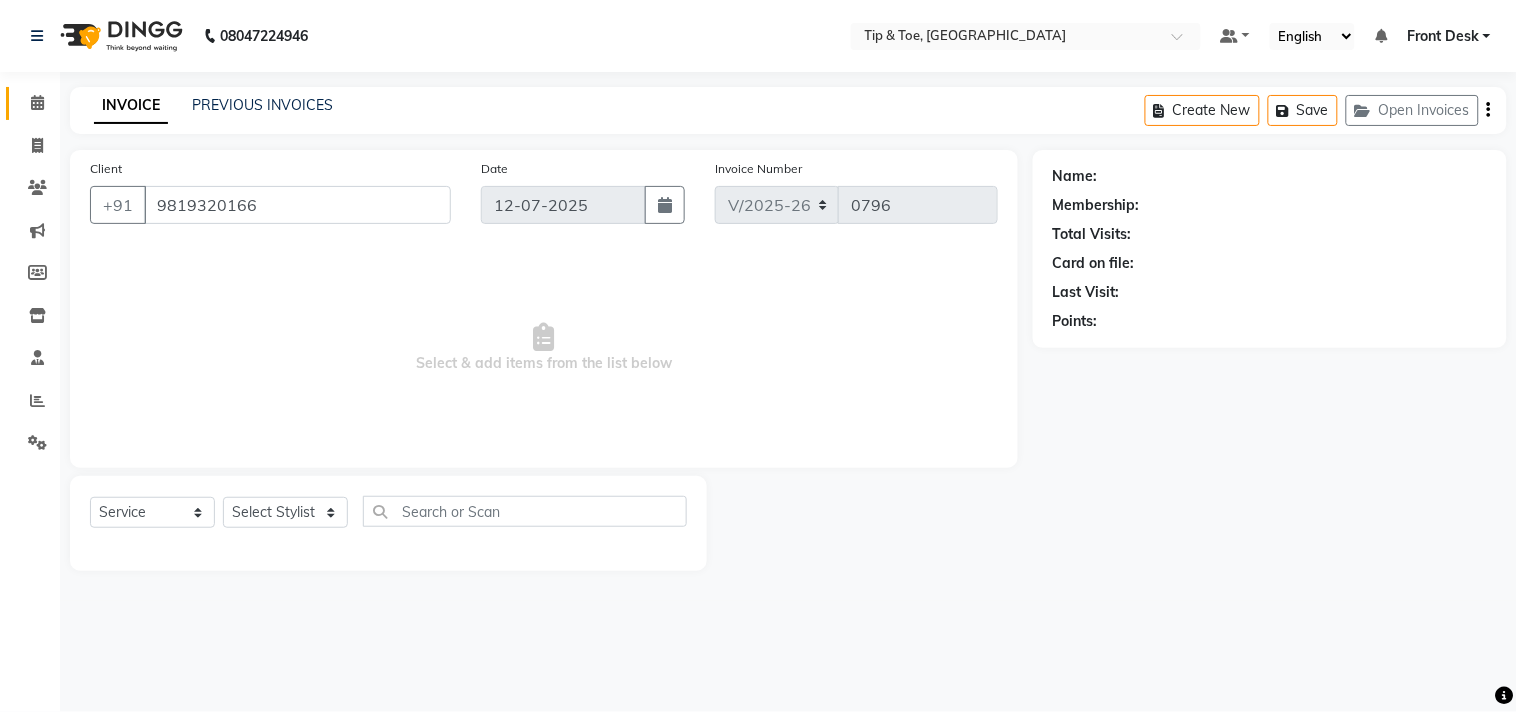 select on "38742" 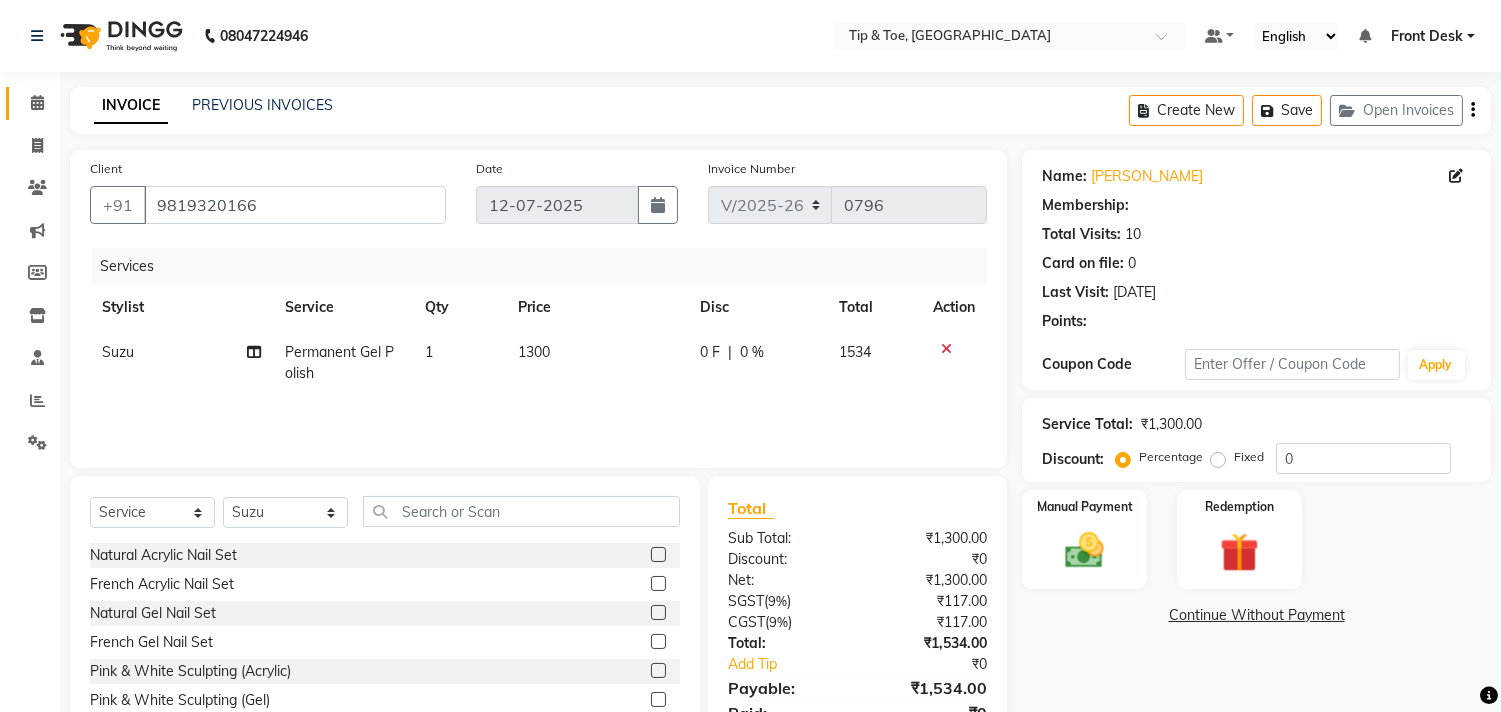type on "20" 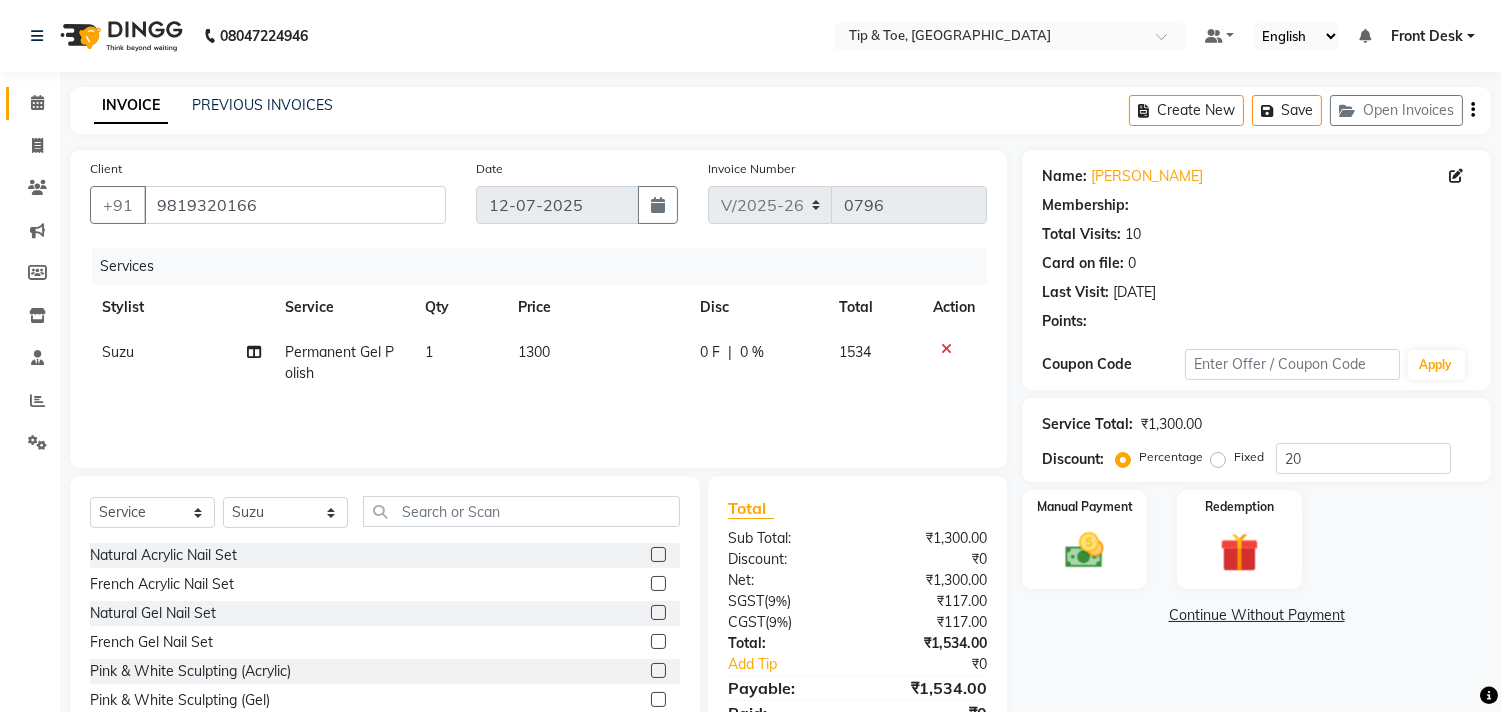 select on "1: Object" 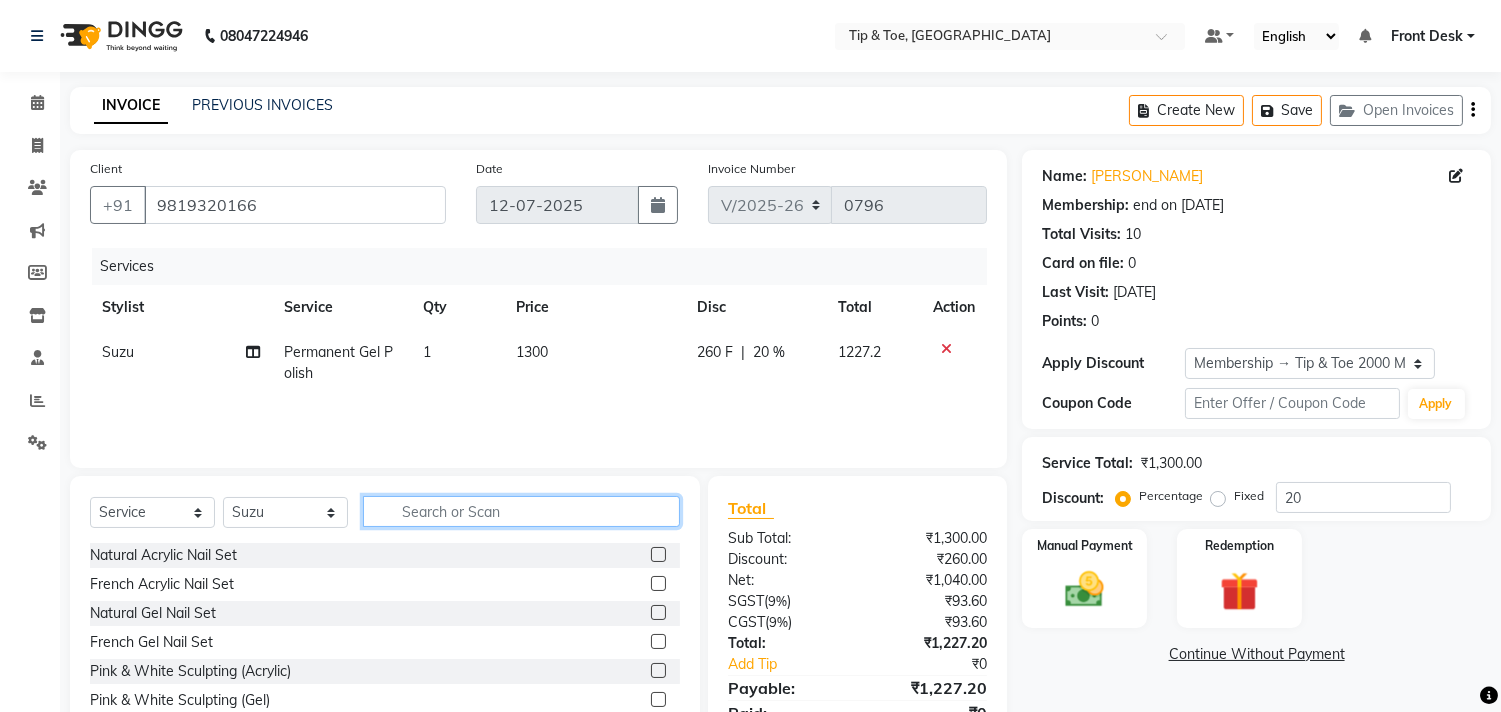 click 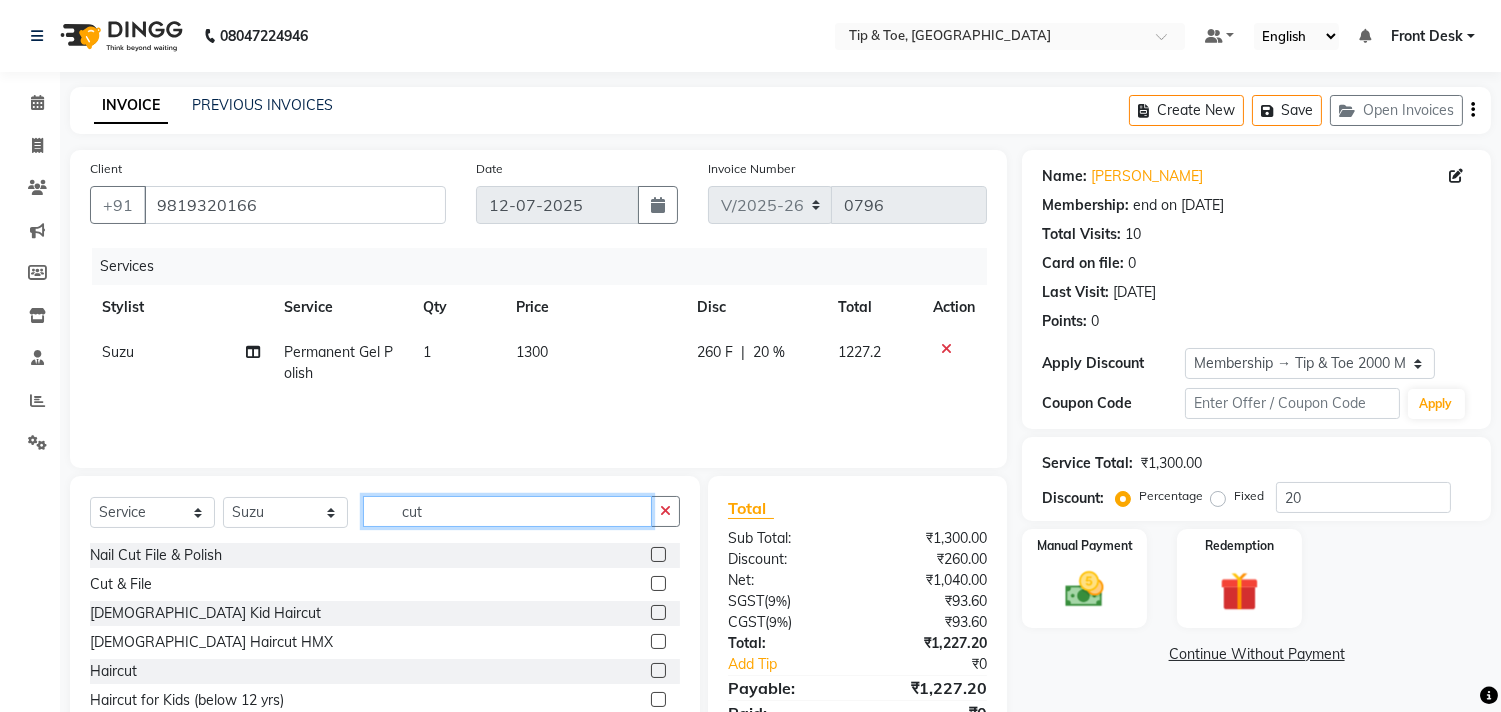 type on "cut" 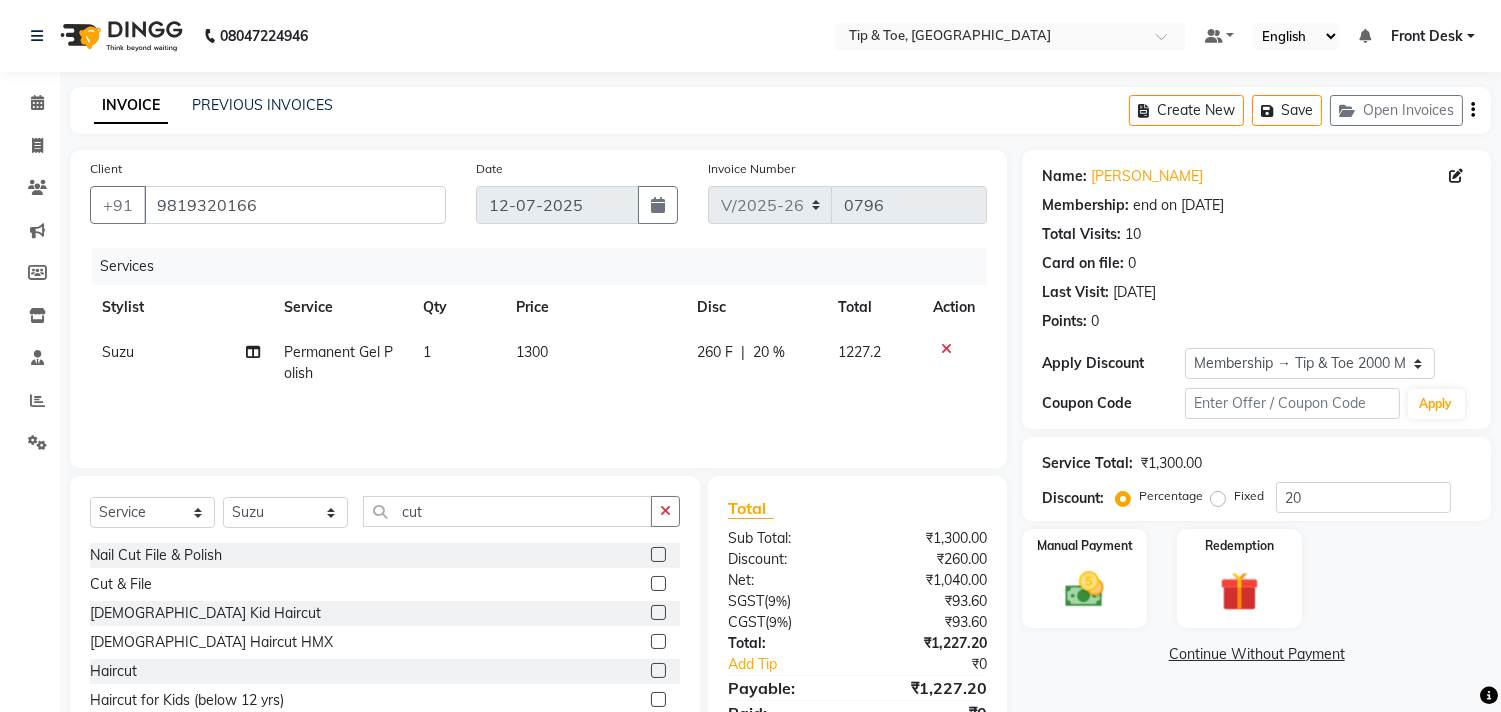 click 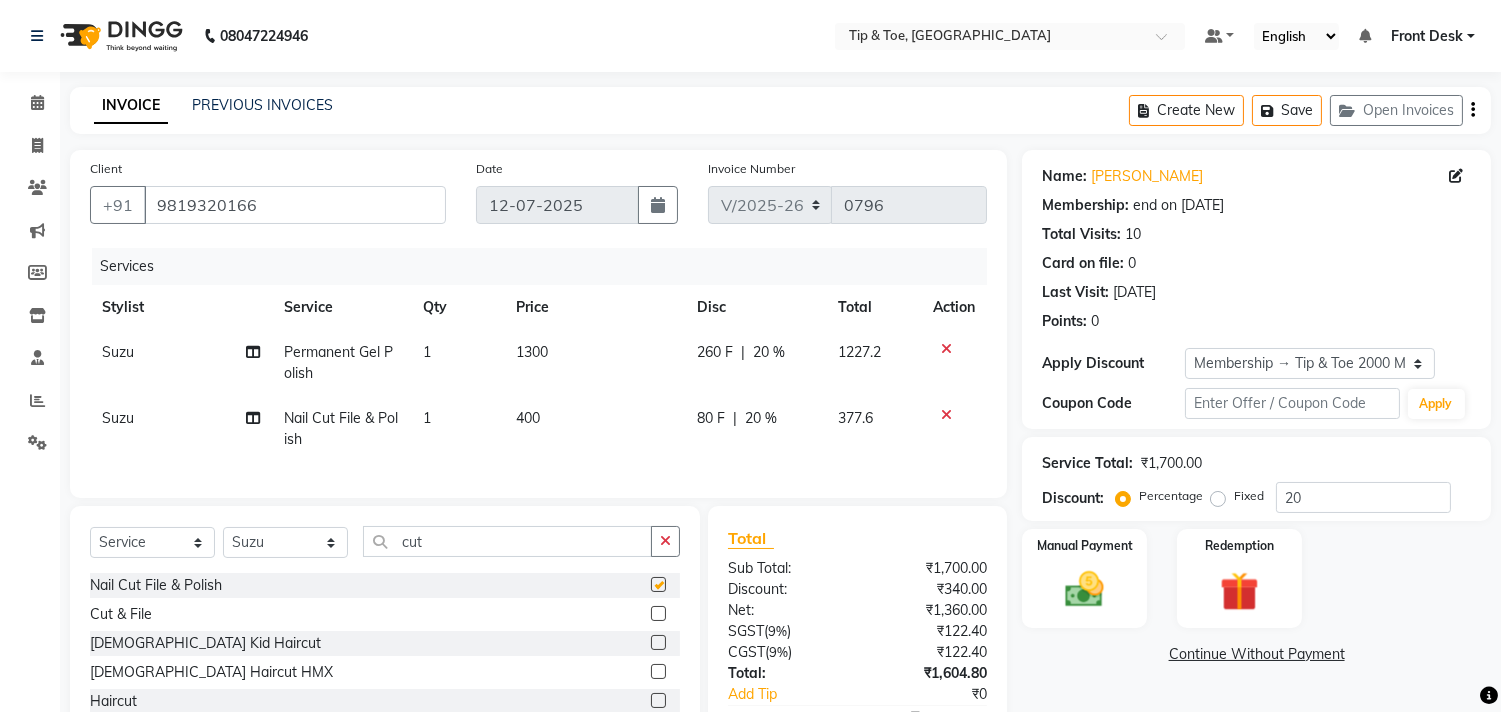 checkbox on "false" 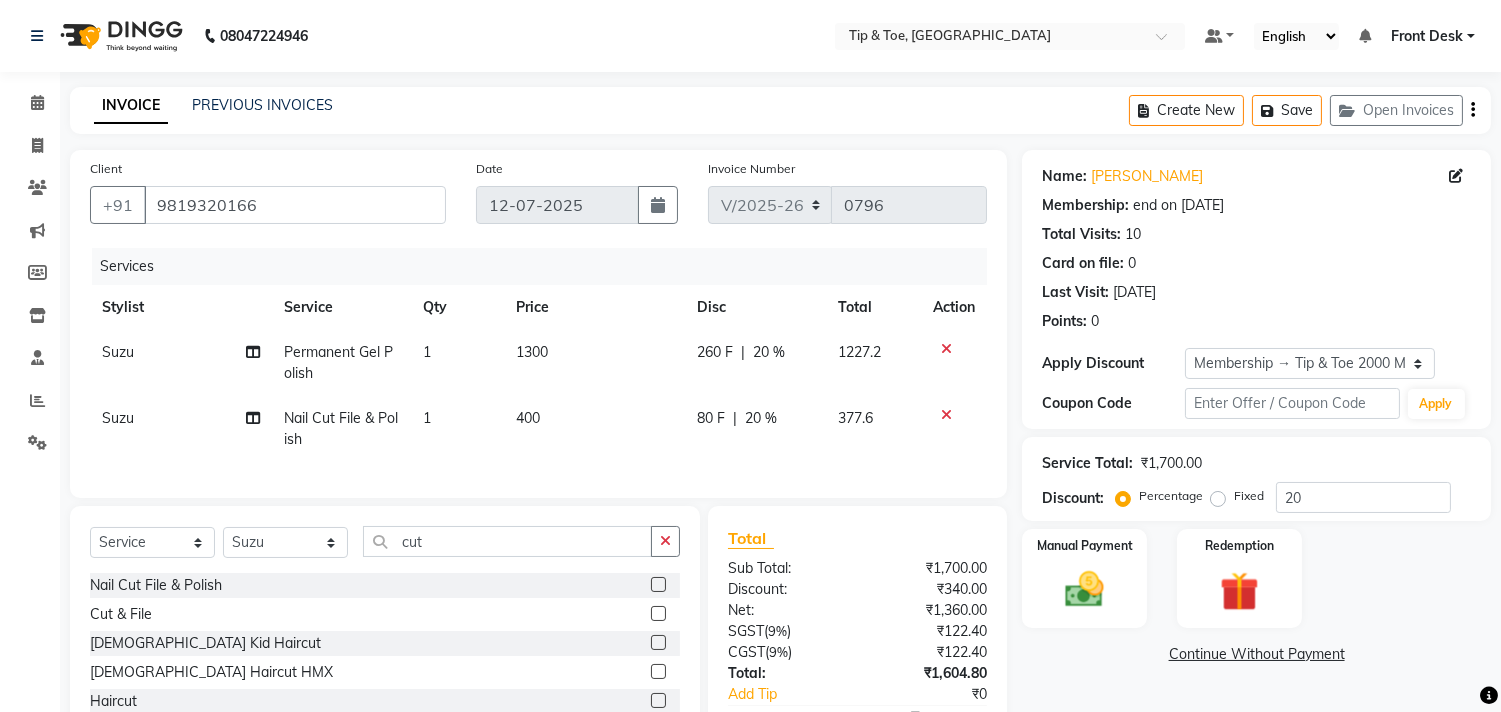 scroll, scrollTop: 135, scrollLeft: 0, axis: vertical 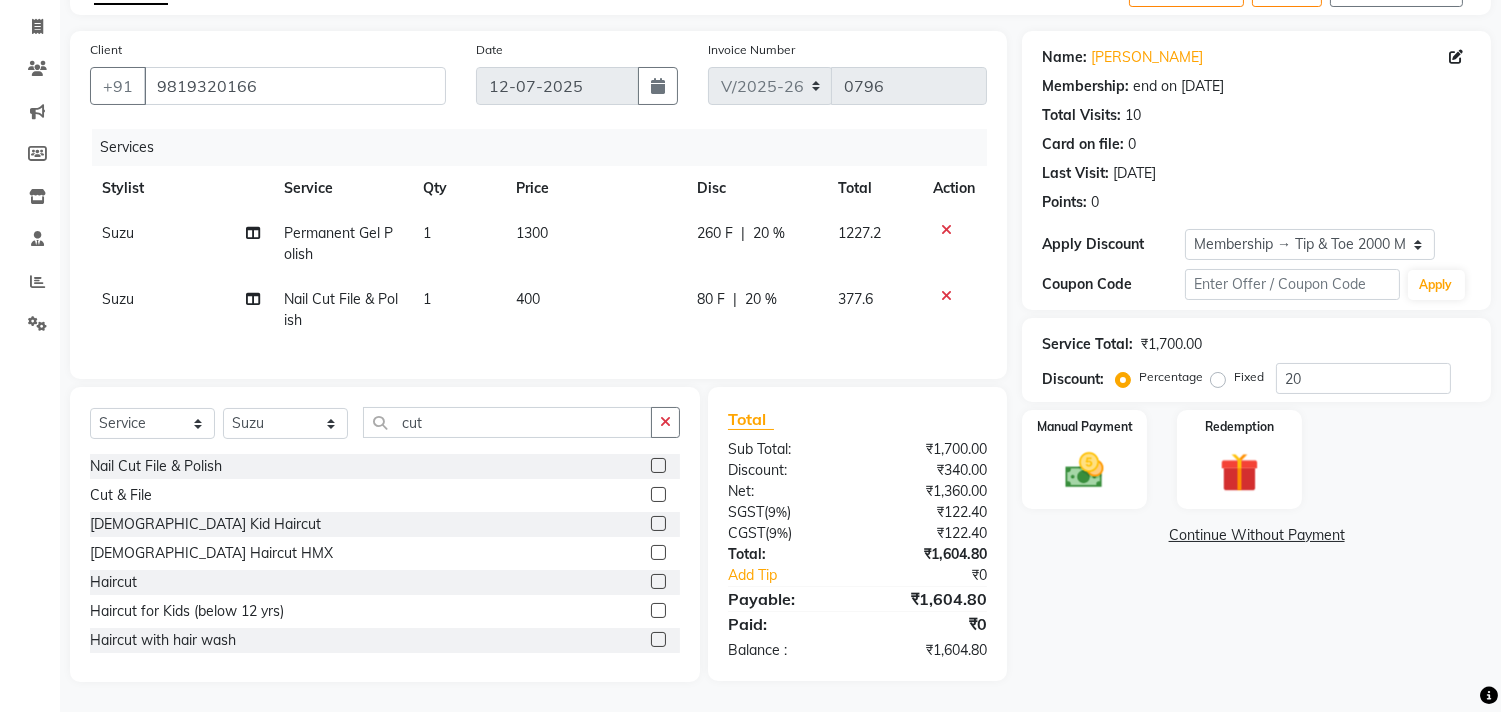 click on "Permanent Gel Polish" 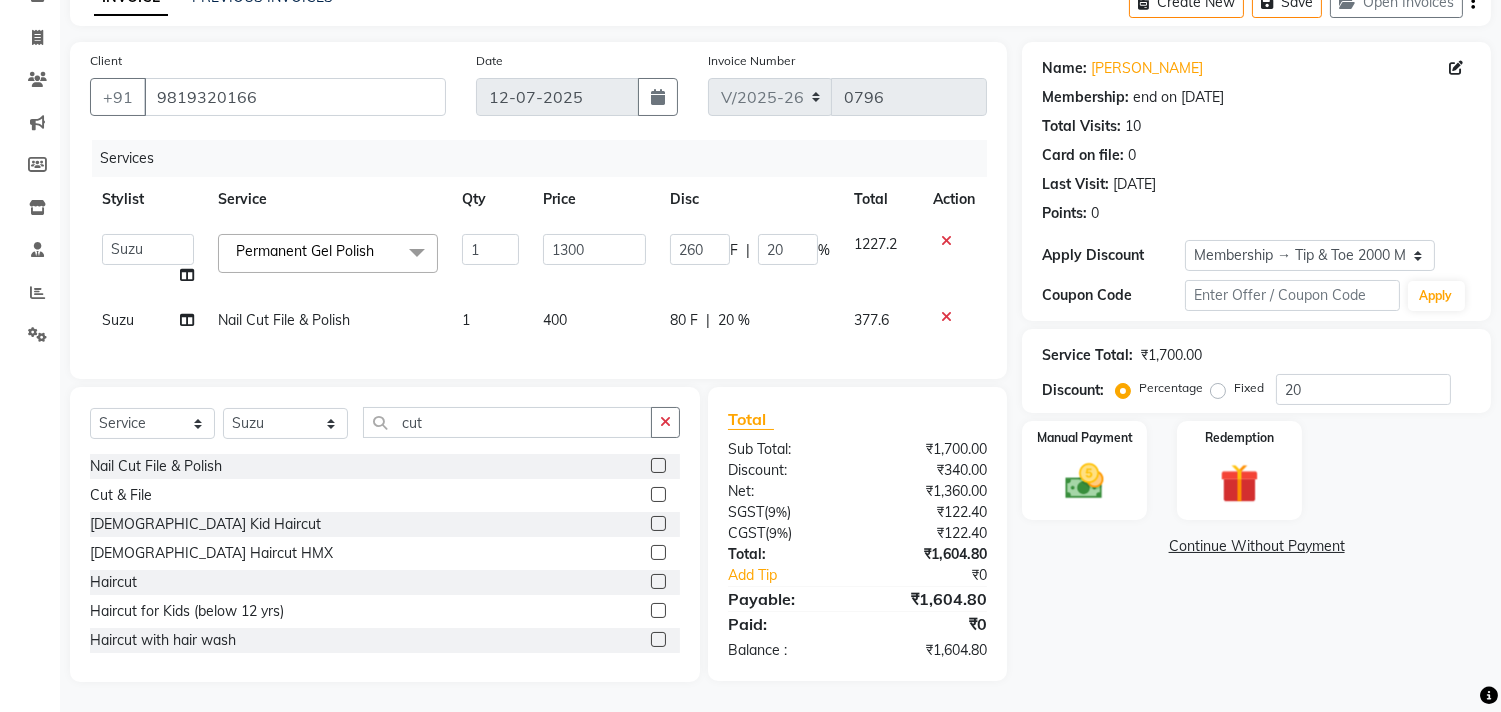 click on "Permanent Gel Polish  x" 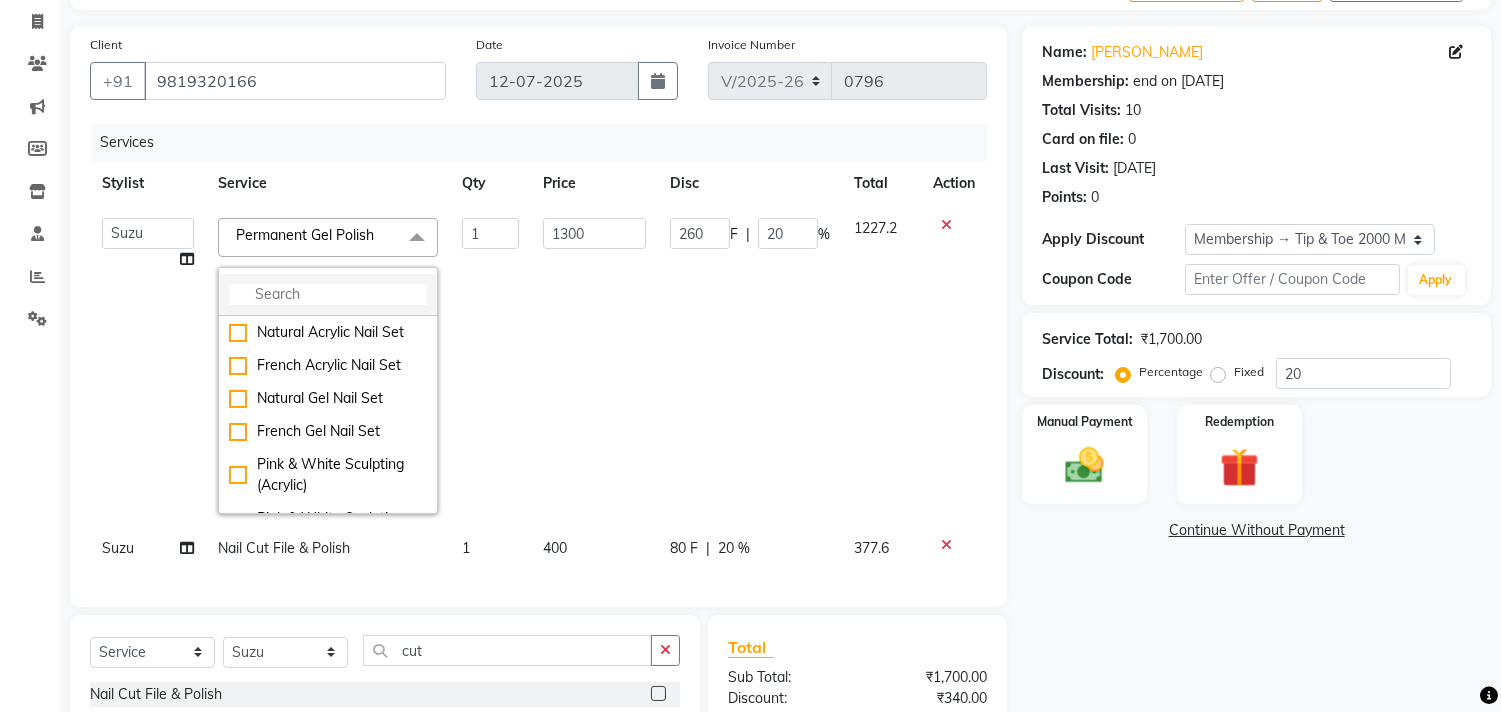 click 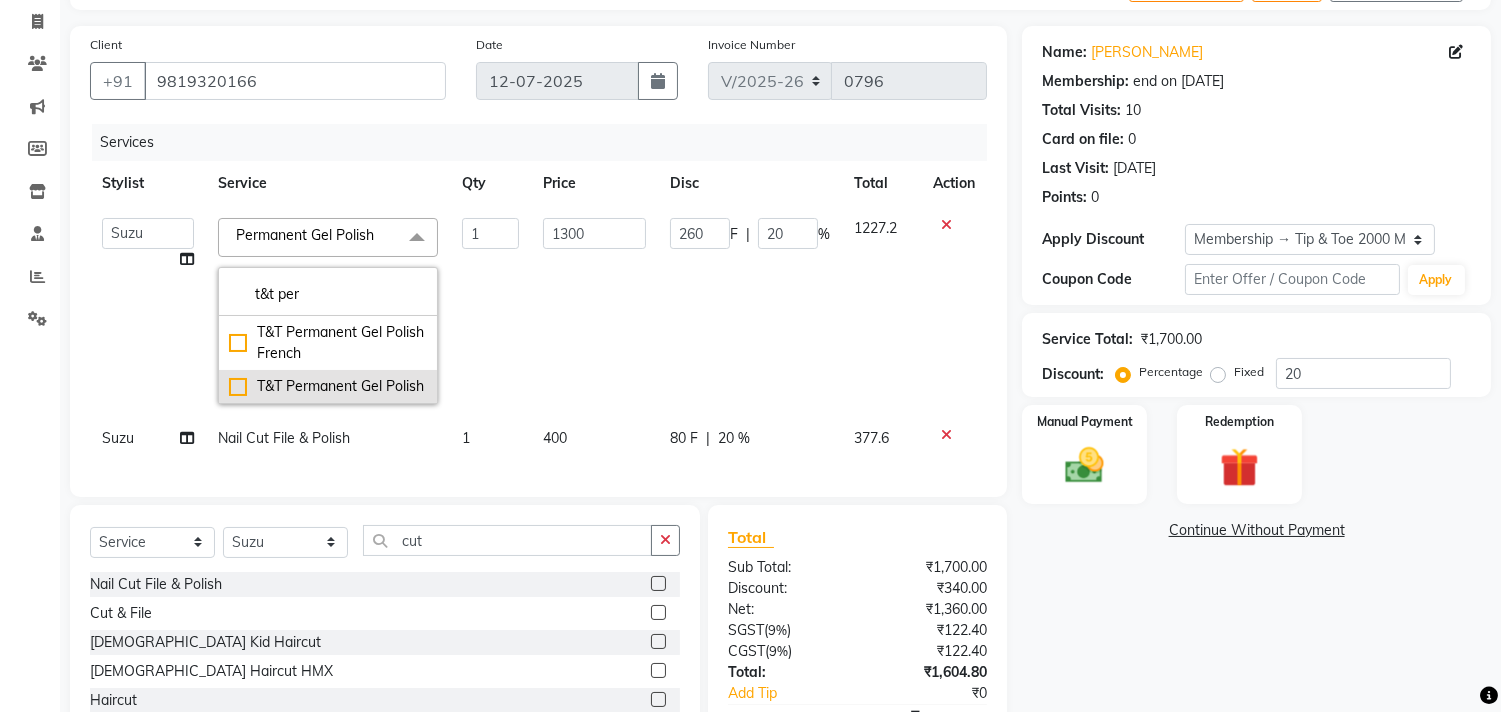 type on "t&t per" 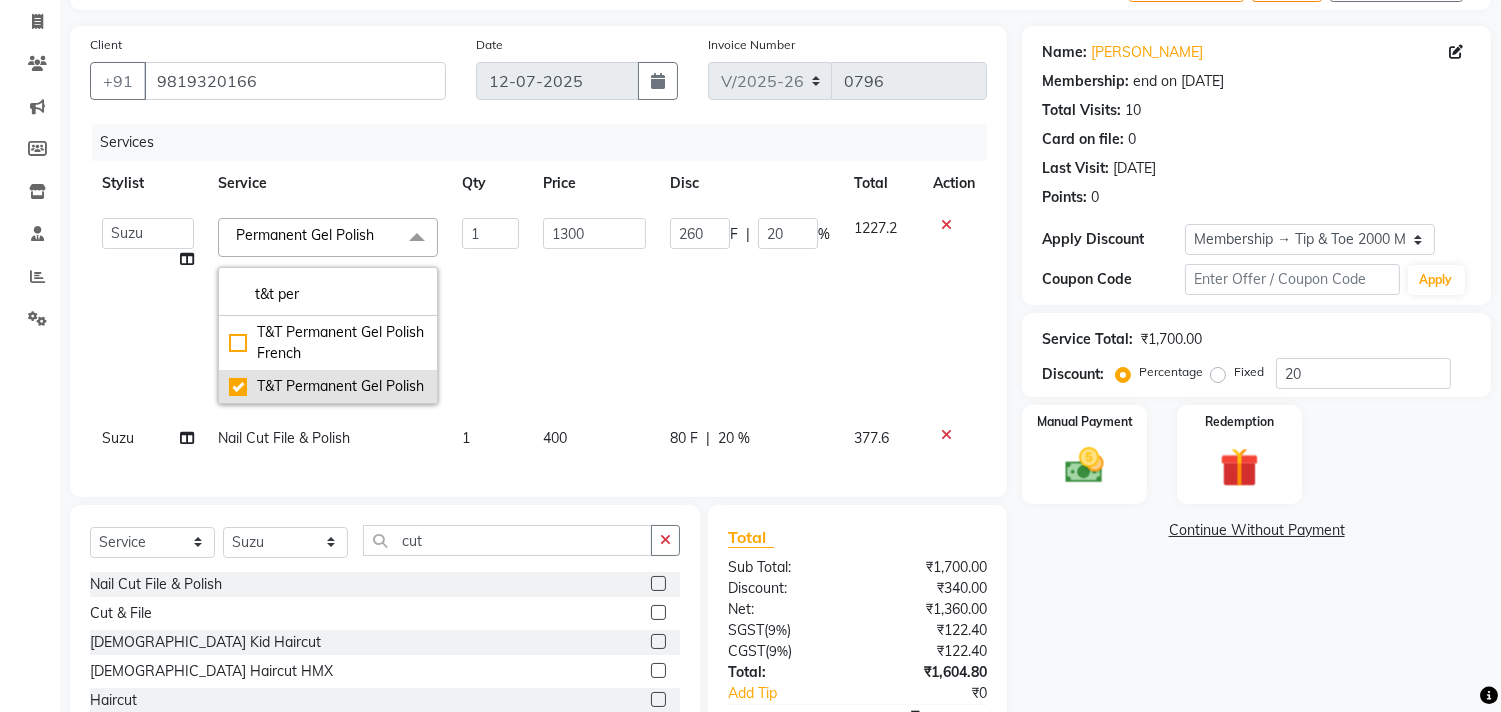 checkbox on "true" 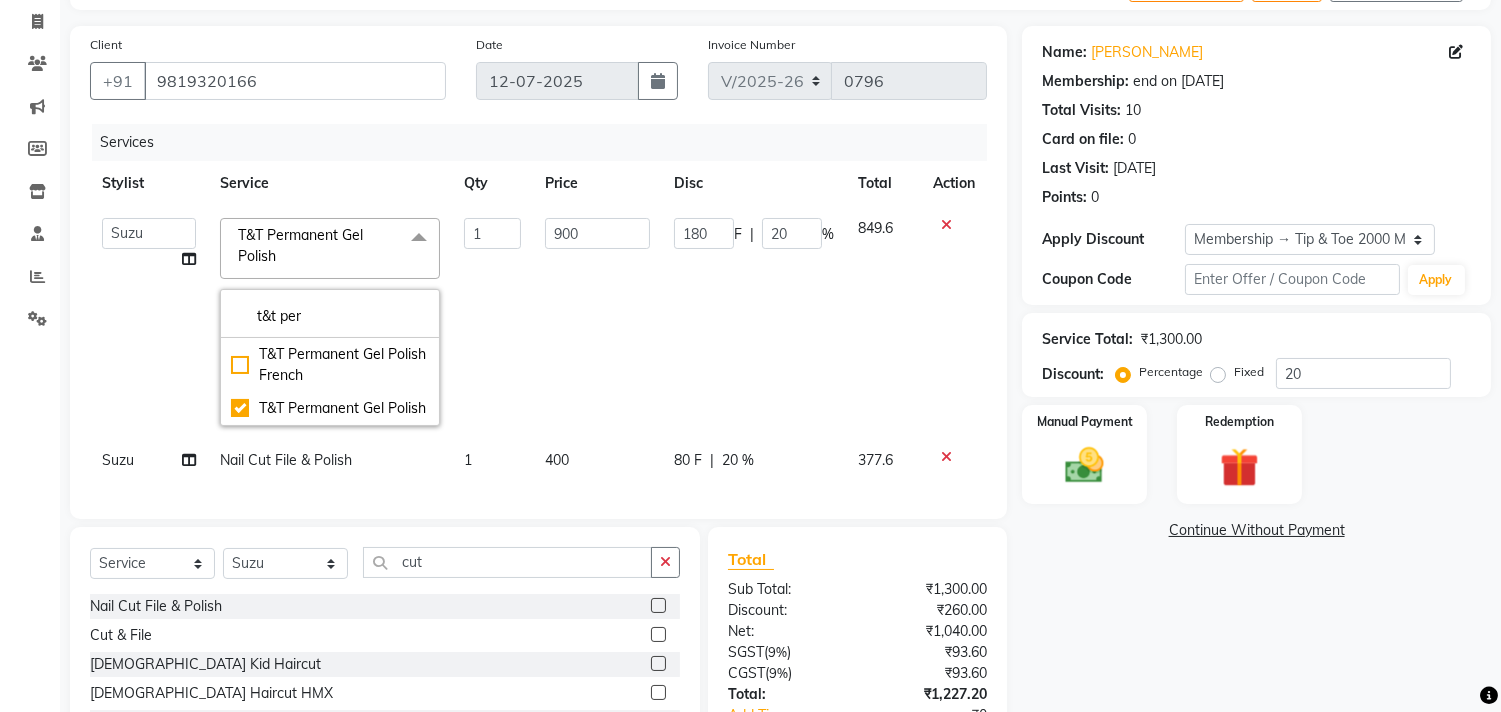 click on "Name: [PERSON_NAME] Membership: end on [DATE] Total Visits:  10 Card on file:  0 Last Visit:   [DATE] Points:   0  Apply Discount Select Membership → Tip & Toe 2000 Membership Coupon Code Apply Service Total:  ₹1,300.00  Discount:  Percentage   Fixed  20 Manual Payment Redemption  Continue Without Payment" 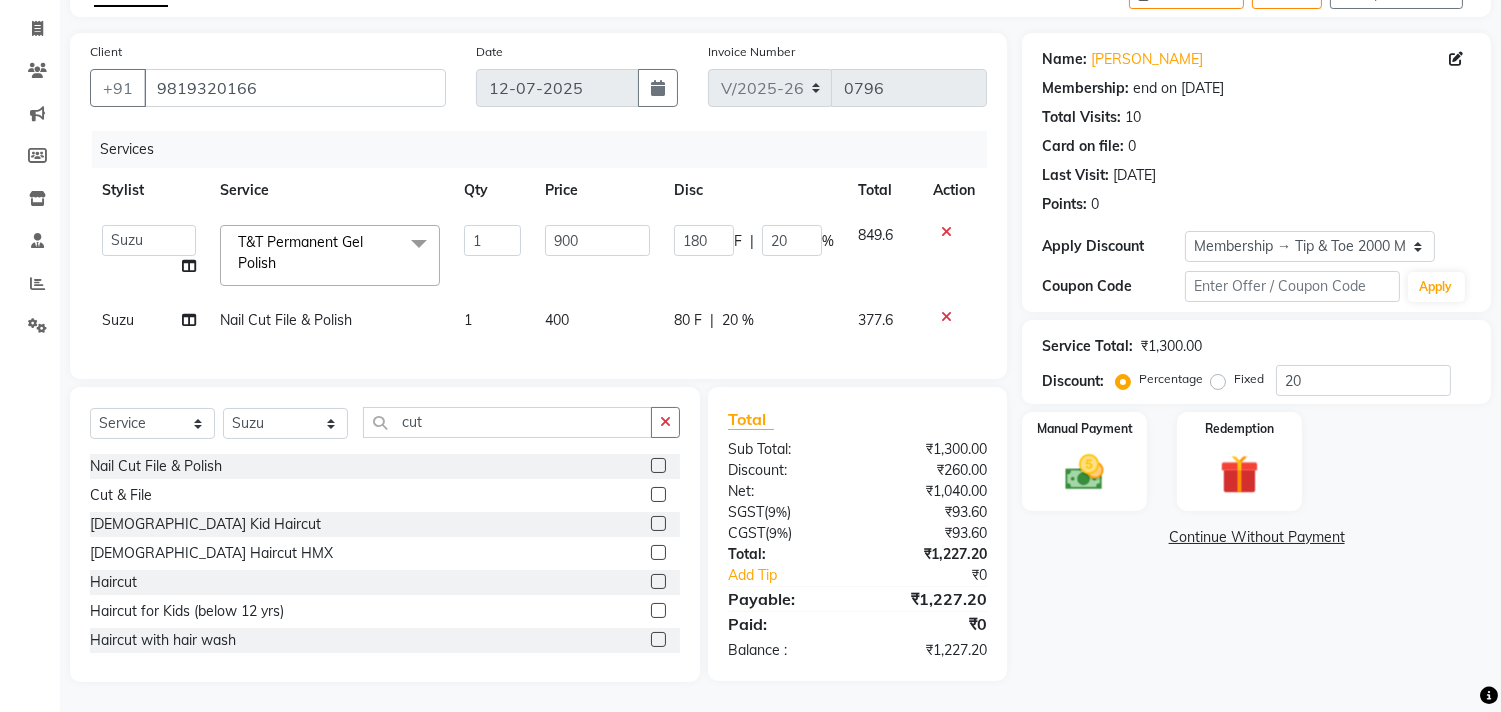 click 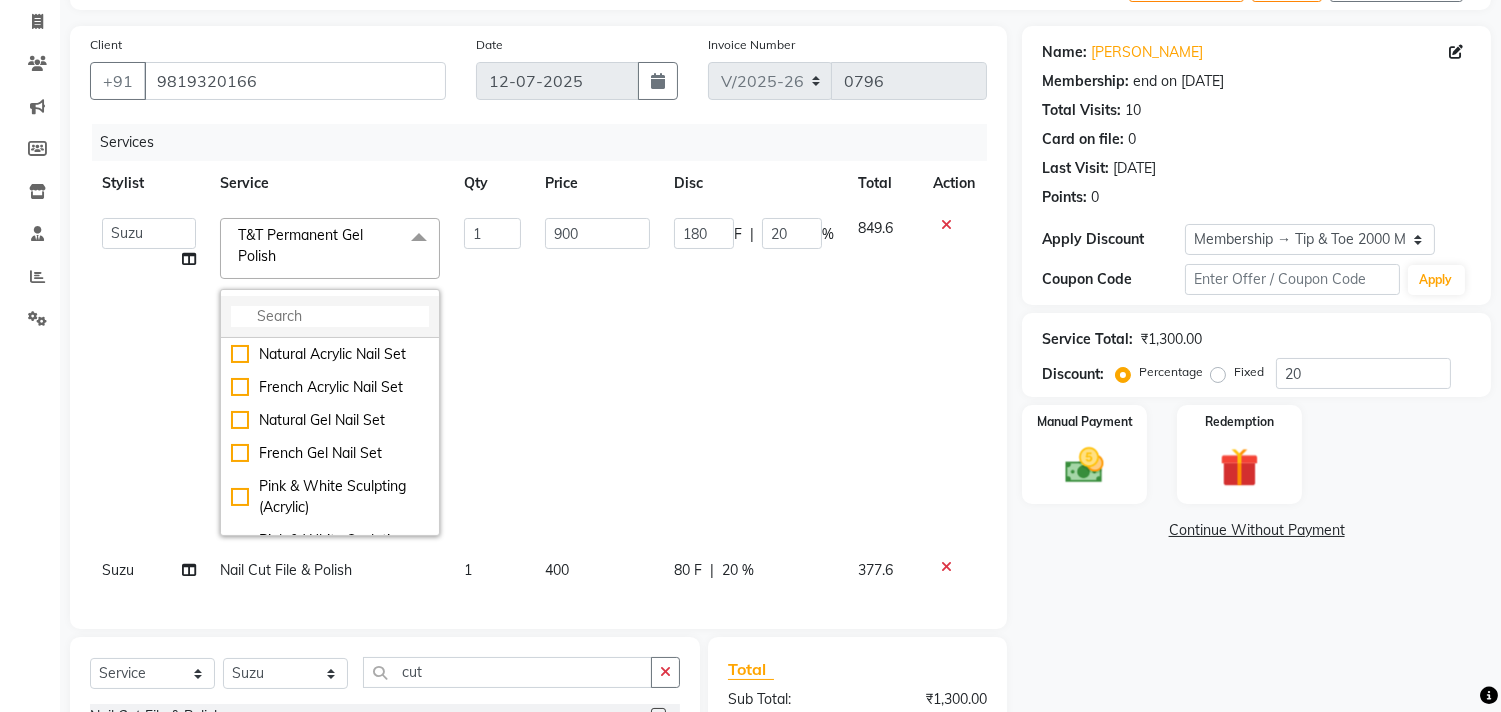 click 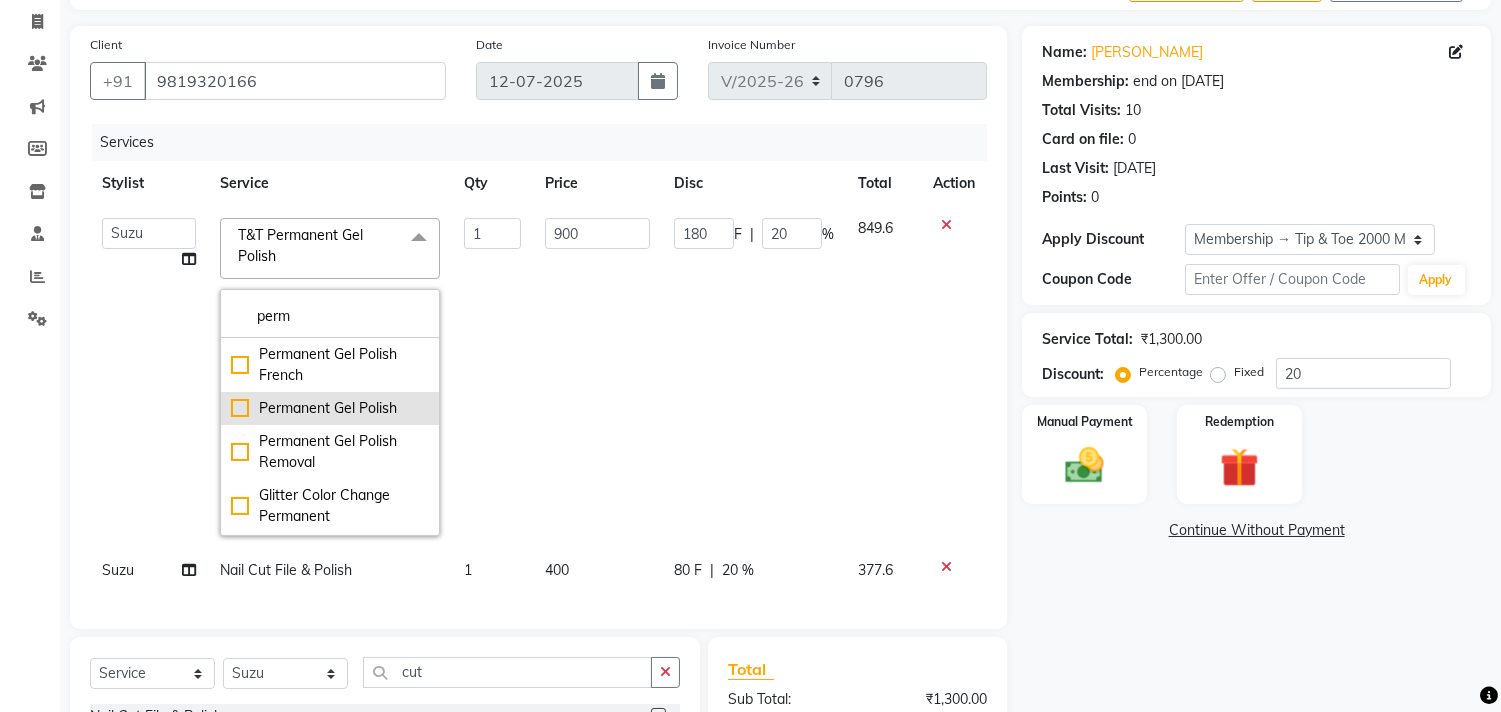 type on "perm" 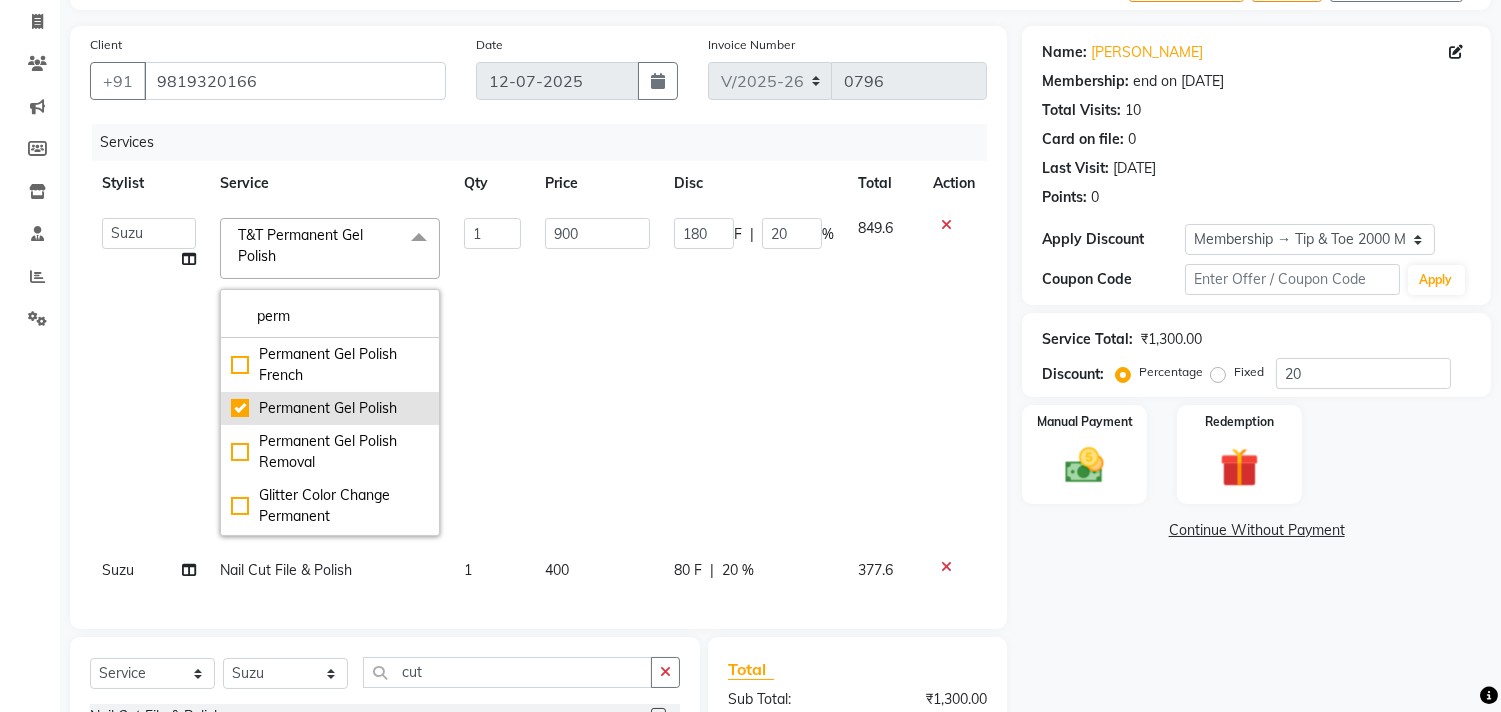 checkbox on "false" 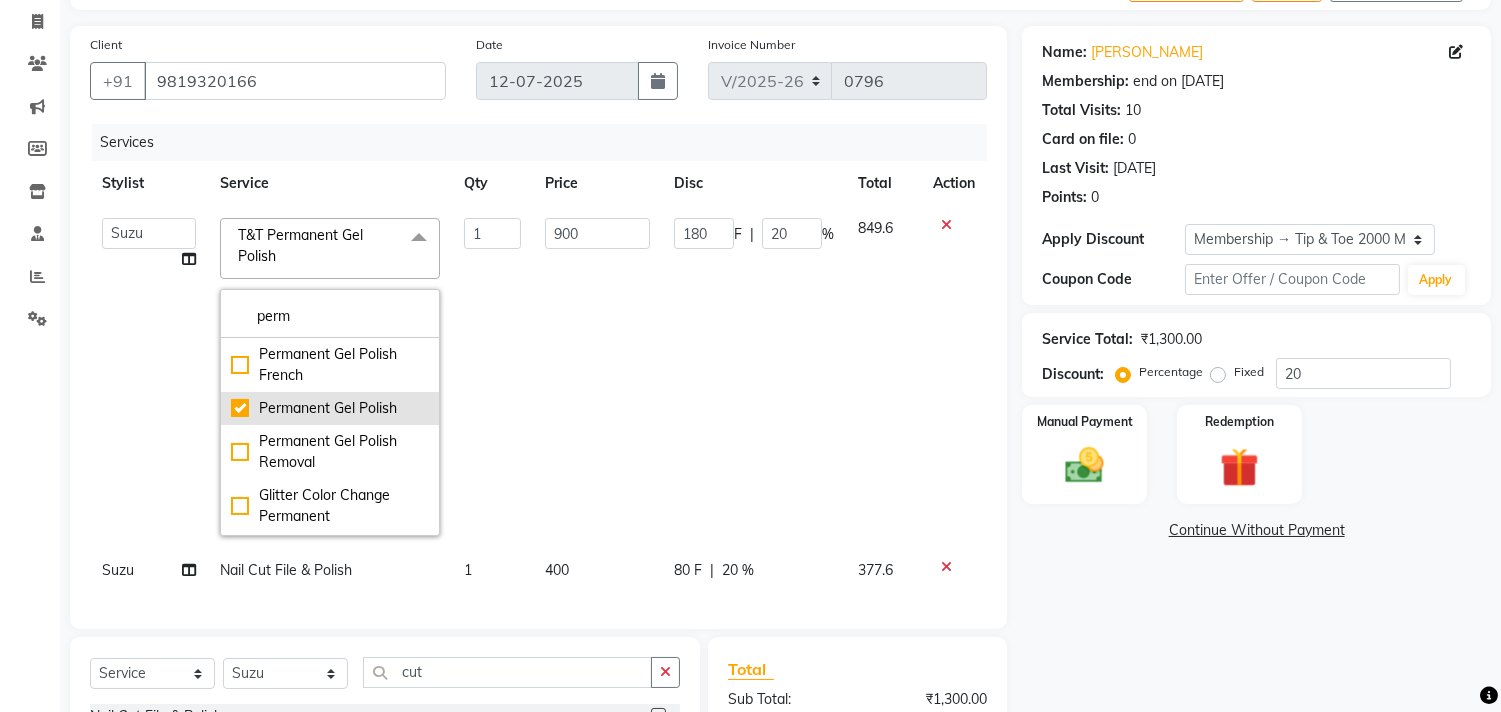type on "1300" 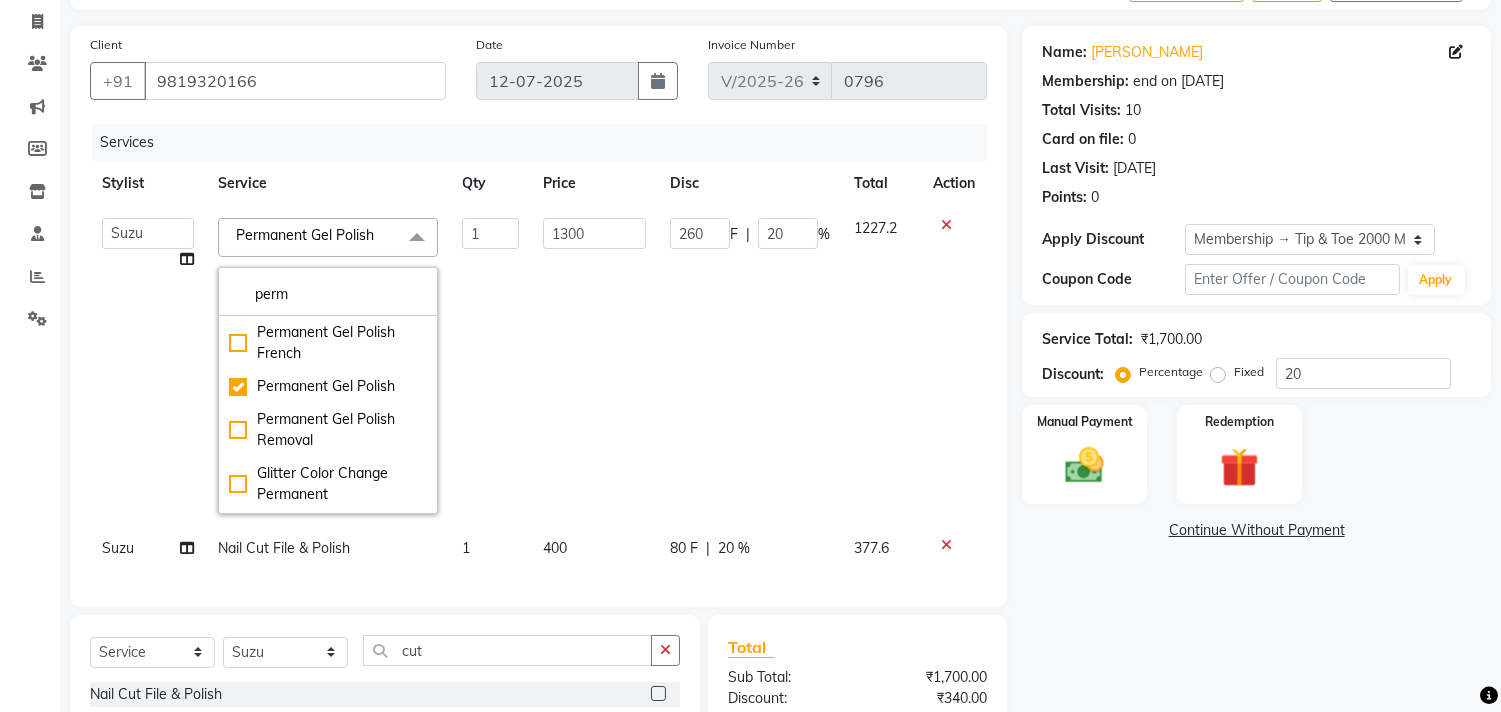 click on "Name: [PERSON_NAME] Membership: end on [DATE] Total Visits:  10 Card on file:  0 Last Visit:   [DATE] Points:   0  Apply Discount Select Membership → Tip & Toe 2000 Membership Coupon Code Apply Service Total:  ₹1,700.00  Discount:  Percentage   Fixed  20 Manual Payment Redemption  Continue Without Payment" 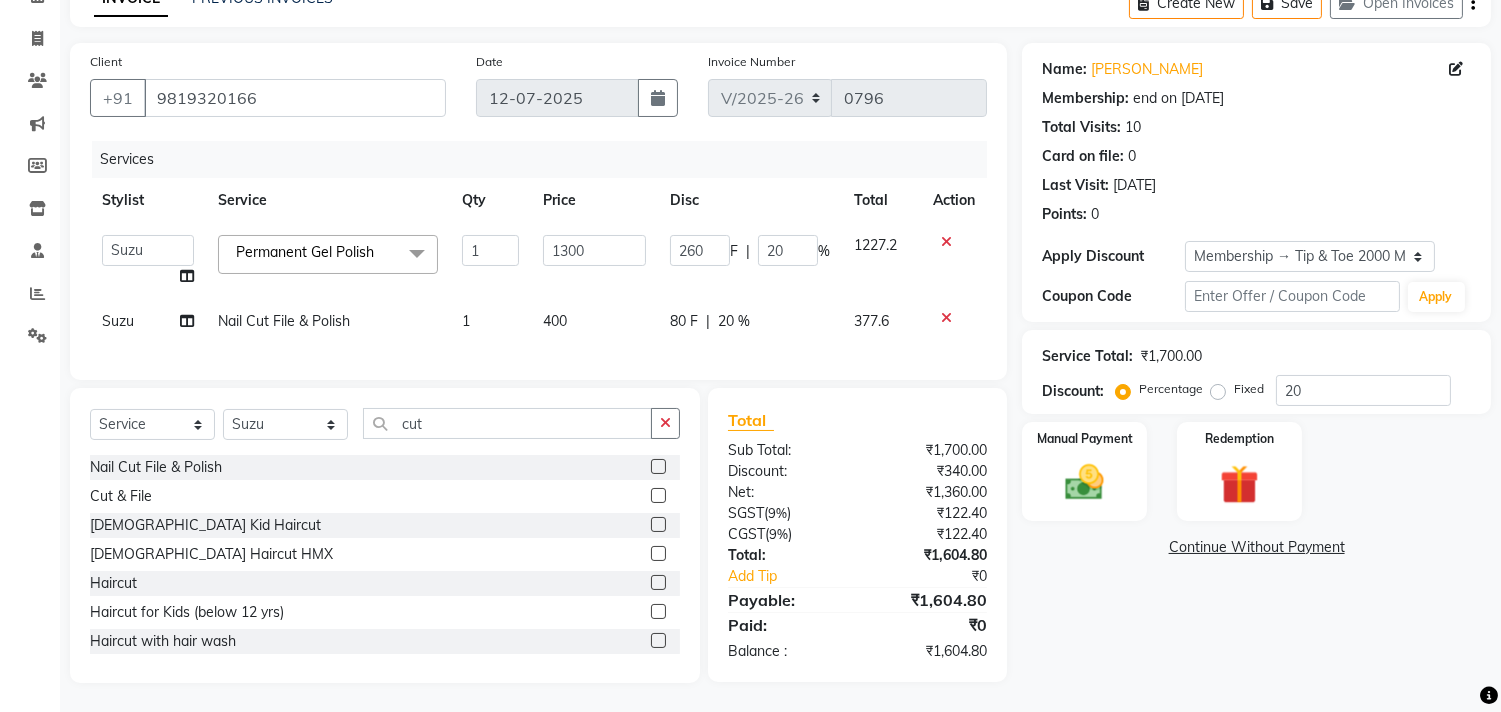 scroll, scrollTop: 124, scrollLeft: 0, axis: vertical 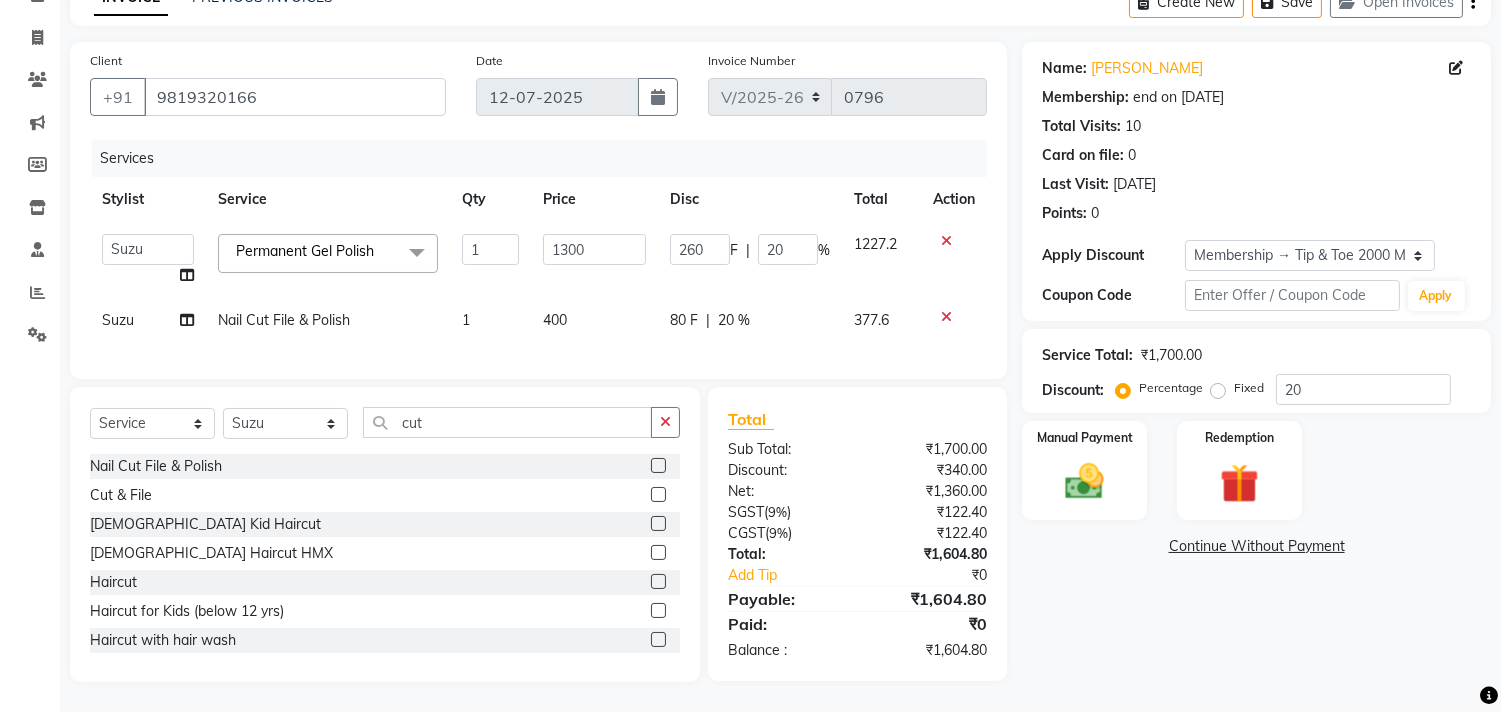 click on "x" 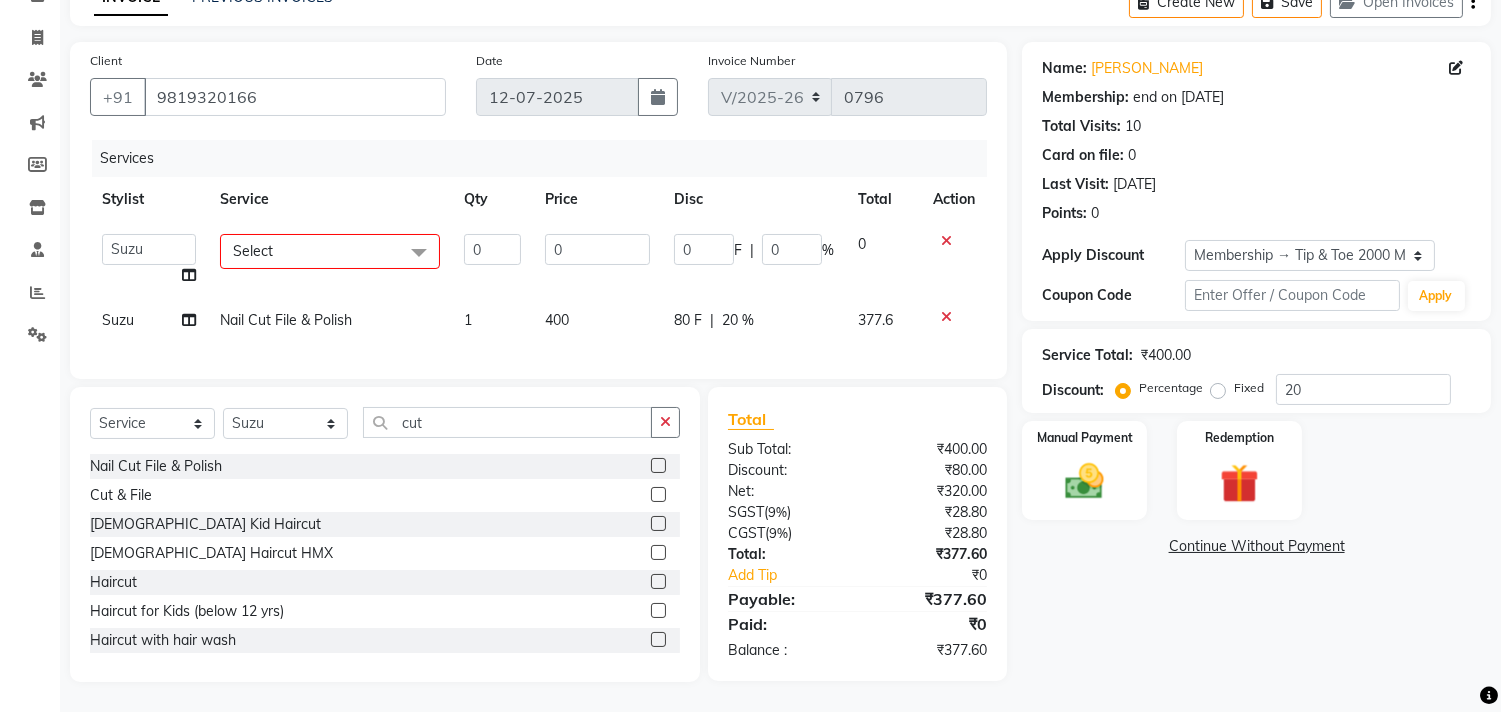 scroll, scrollTop: 107, scrollLeft: 0, axis: vertical 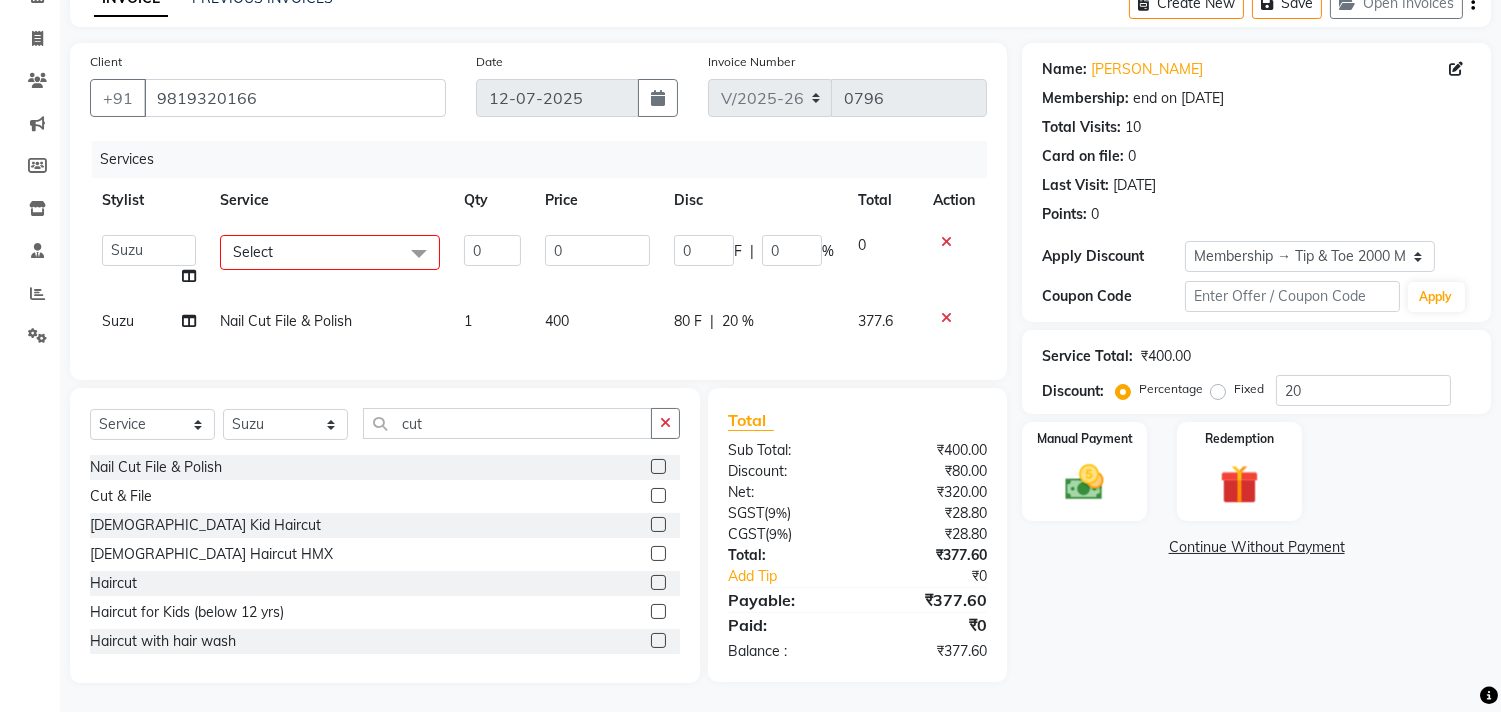 click on "Select" 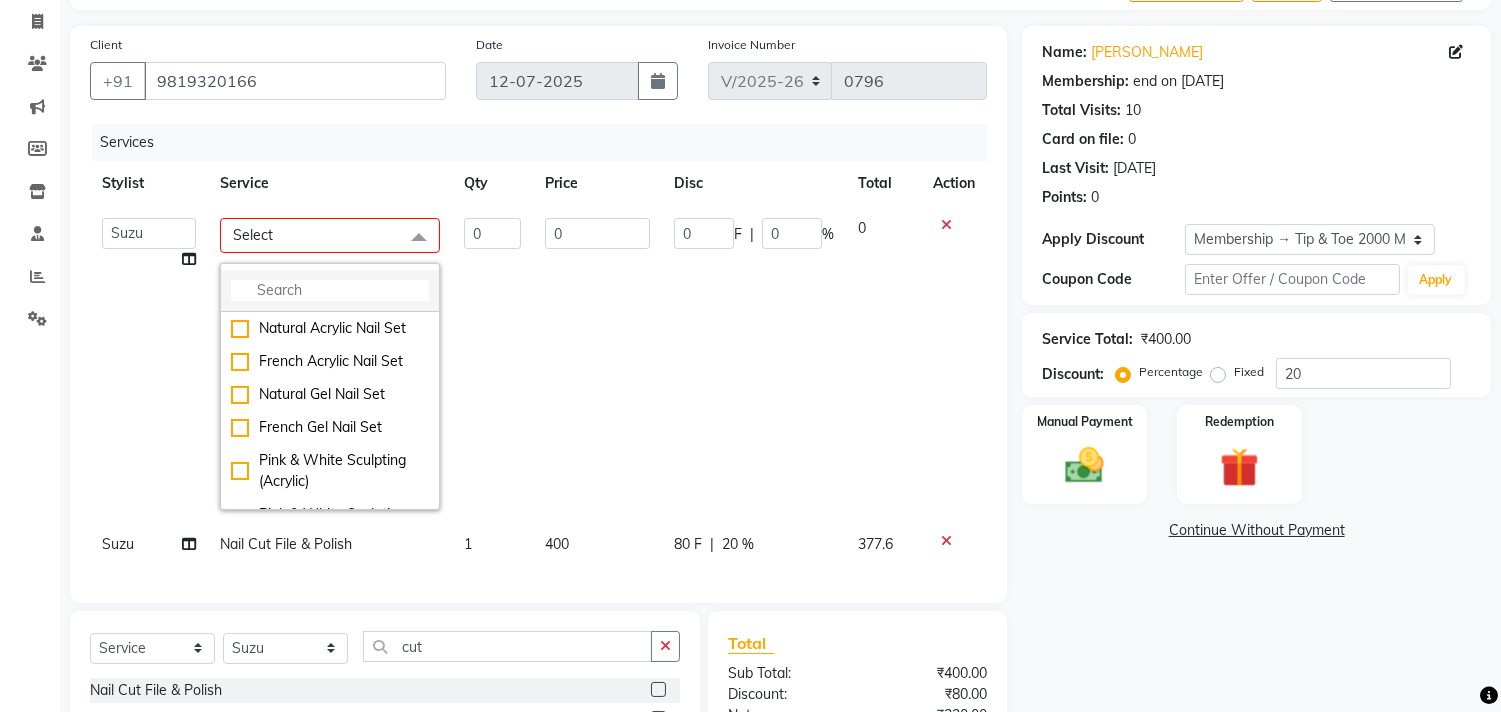 click 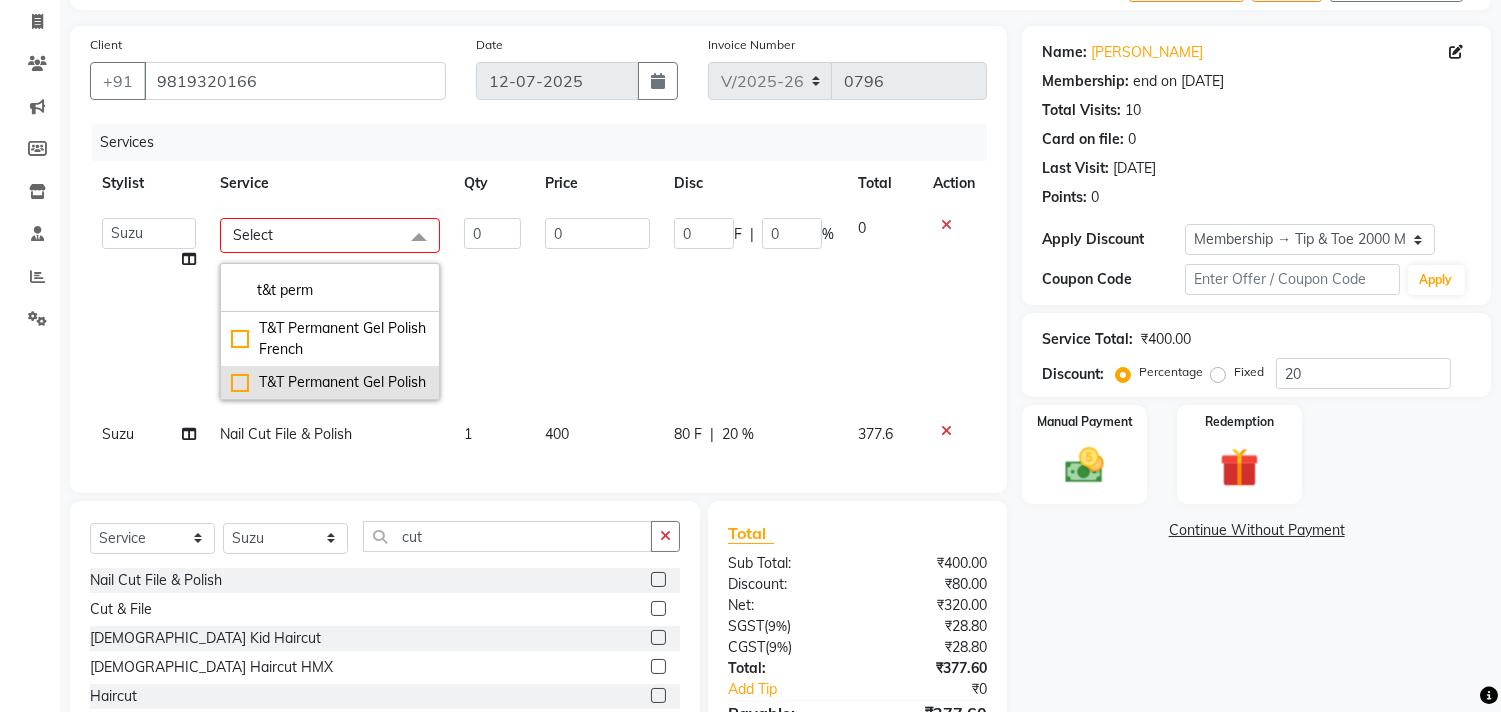 type on "t&t perm" 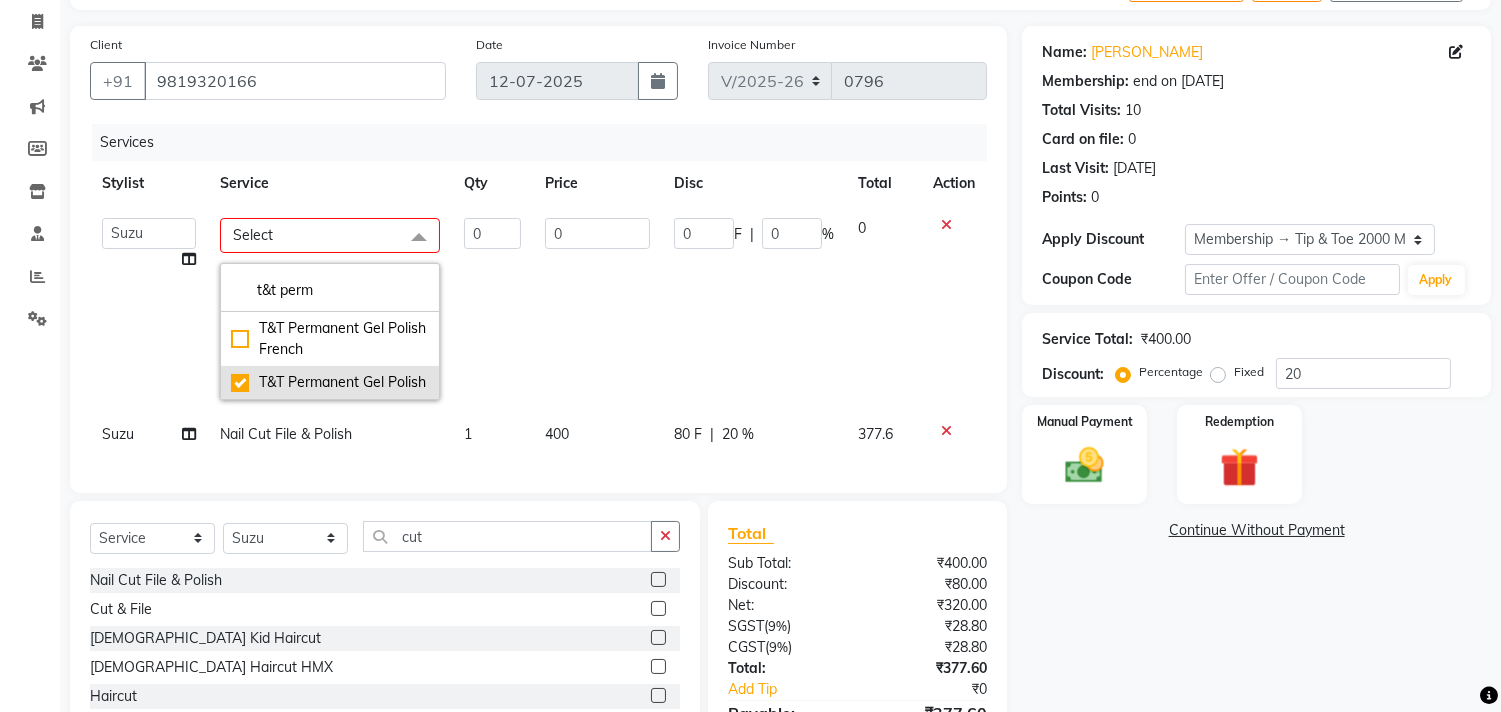 type on "1" 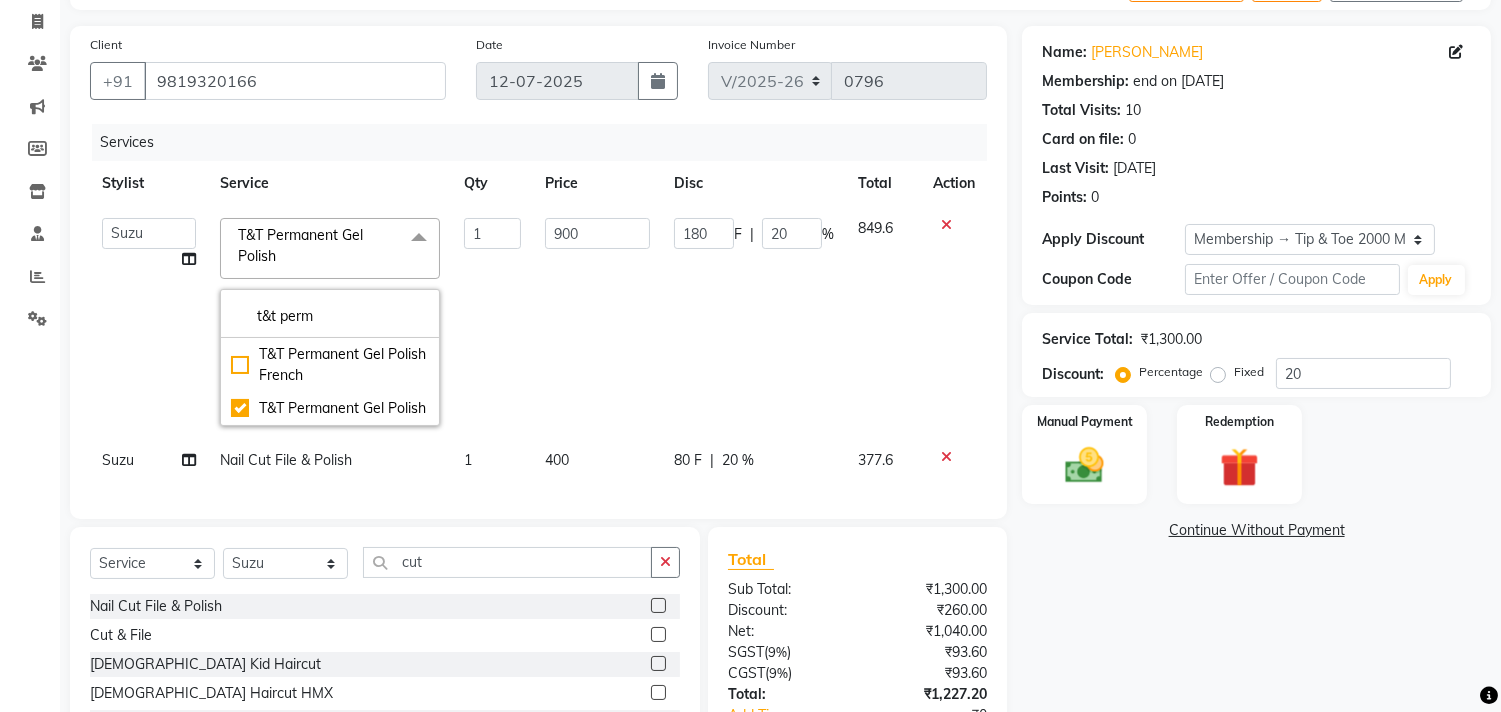 click on "Name: [PERSON_NAME] Membership: end on [DATE] Total Visits:  10 Card on file:  0 Last Visit:   [DATE] Points:   0  Apply Discount Select Membership → Tip & Toe 2000 Membership Coupon Code Apply Service Total:  ₹1,300.00  Discount:  Percentage   Fixed  20 Manual Payment Redemption  Continue Without Payment" 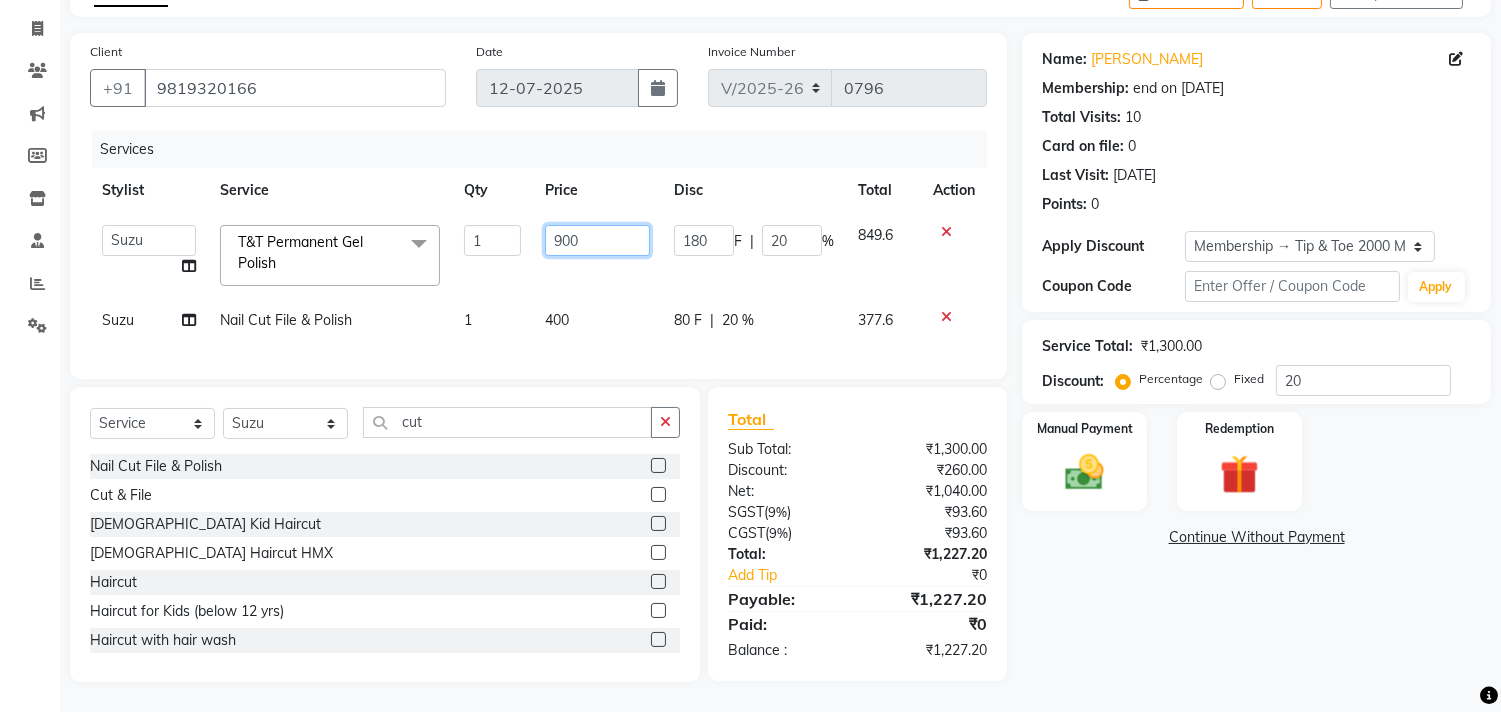 click on "900" 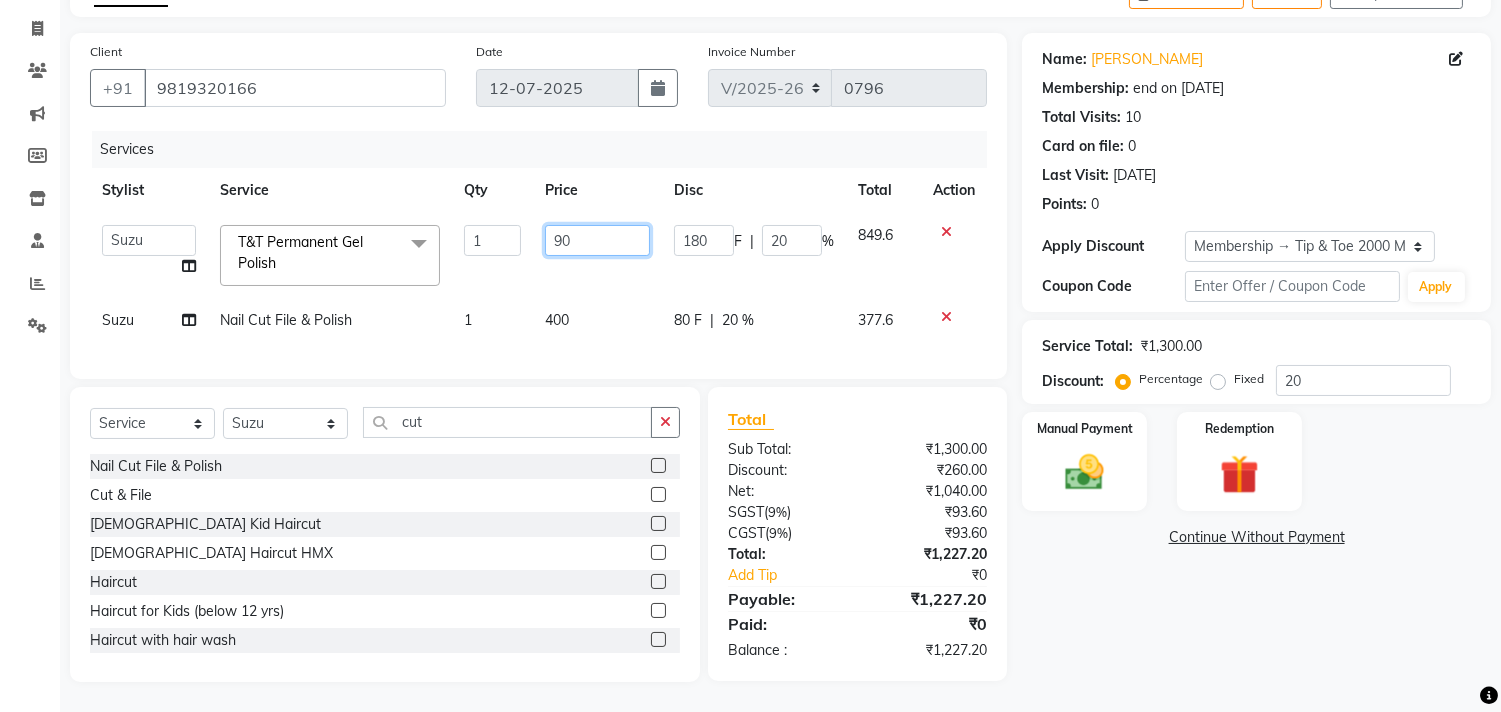 type on "9" 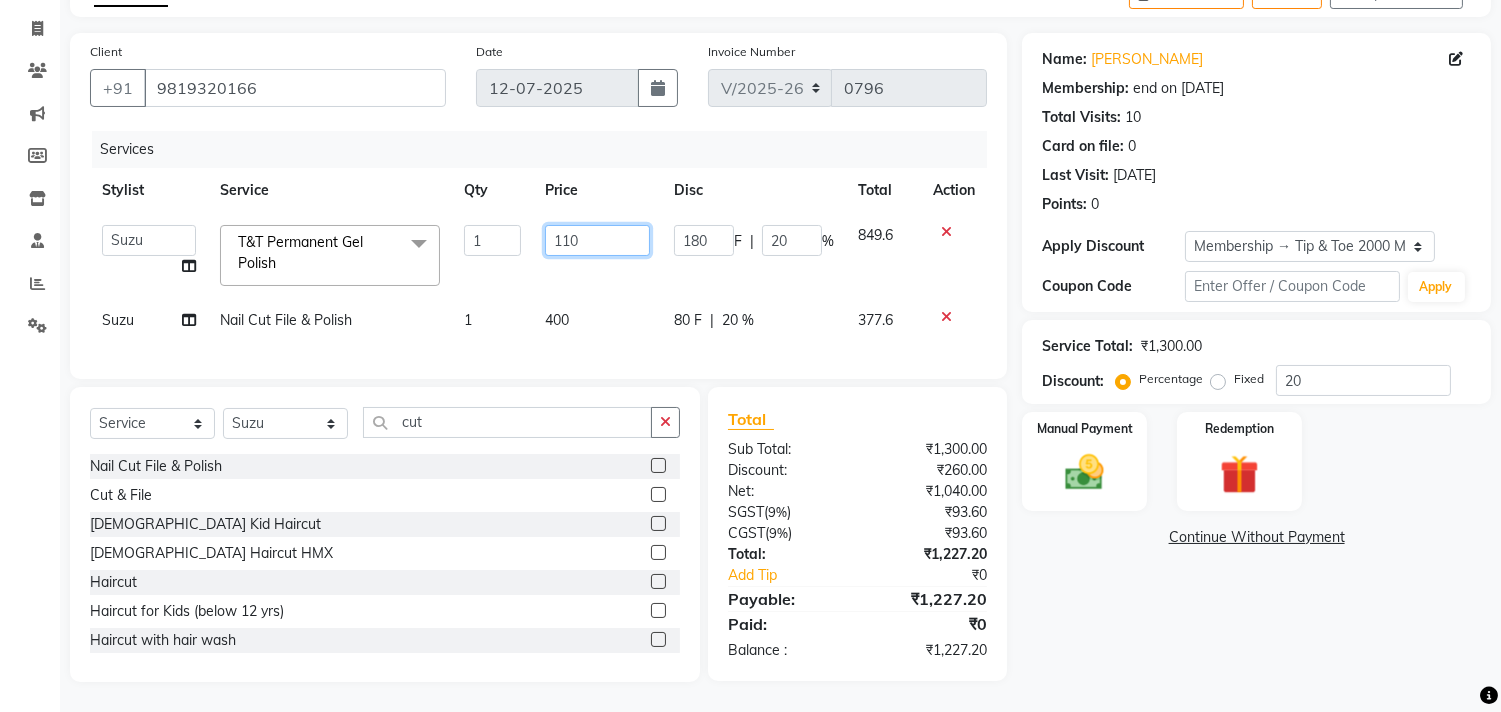 type on "1100" 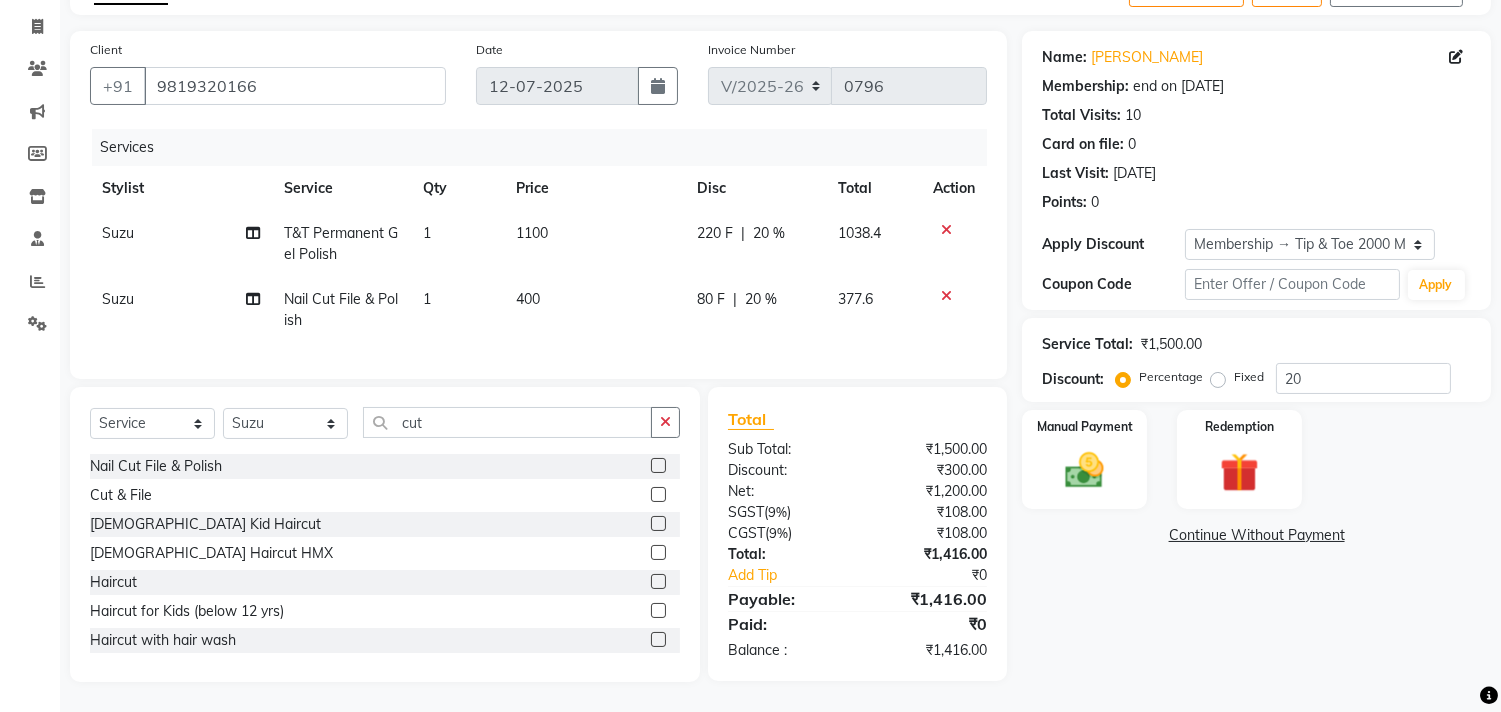 click on "Name: [PERSON_NAME] Membership: end on [DATE] Total Visits:  10 Card on file:  0 Last Visit:   [DATE] Points:   0  Apply Discount Select Membership → Tip & Toe 2000 Membership Coupon Code Apply Service Total:  ₹1,500.00  Discount:  Percentage   Fixed  20 Manual Payment Redemption  Continue Without Payment" 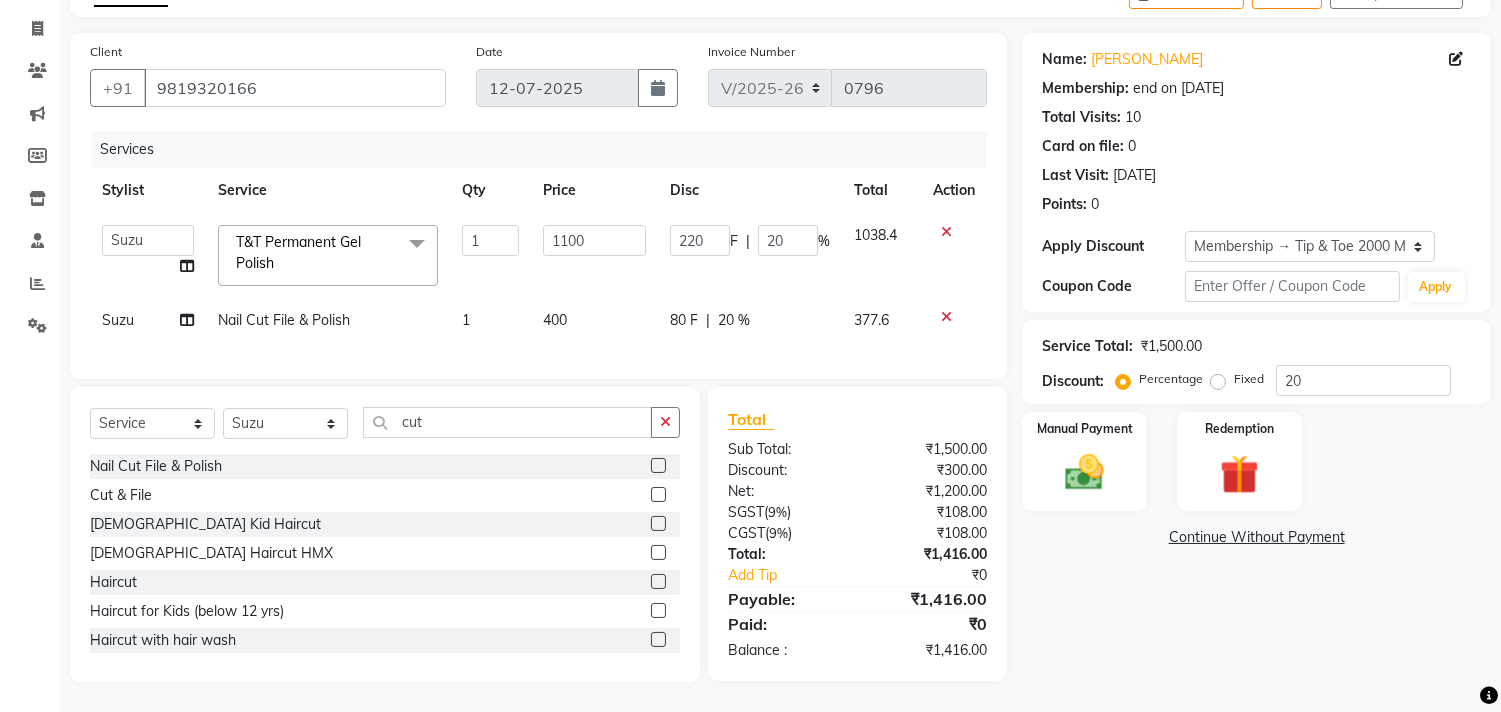 scroll, scrollTop: 133, scrollLeft: 0, axis: vertical 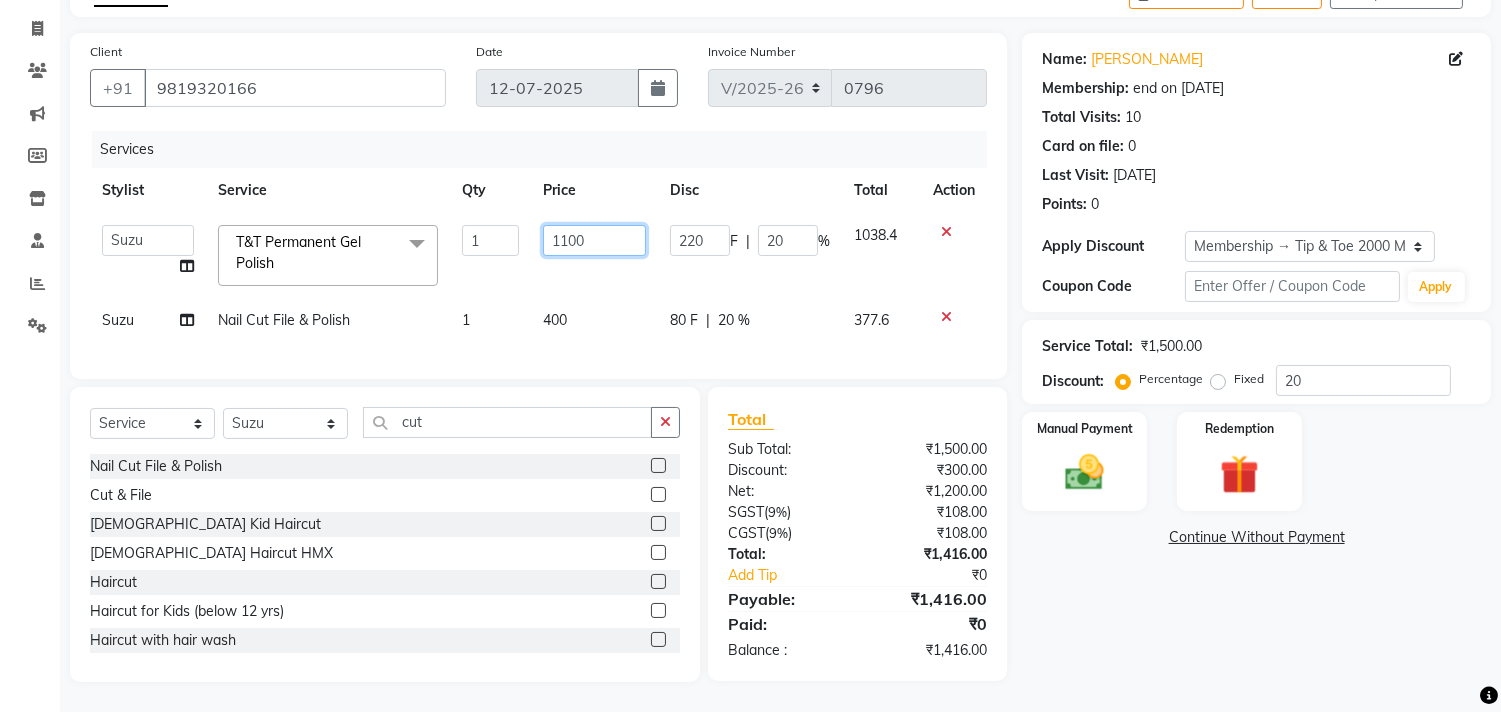 click on "1100" 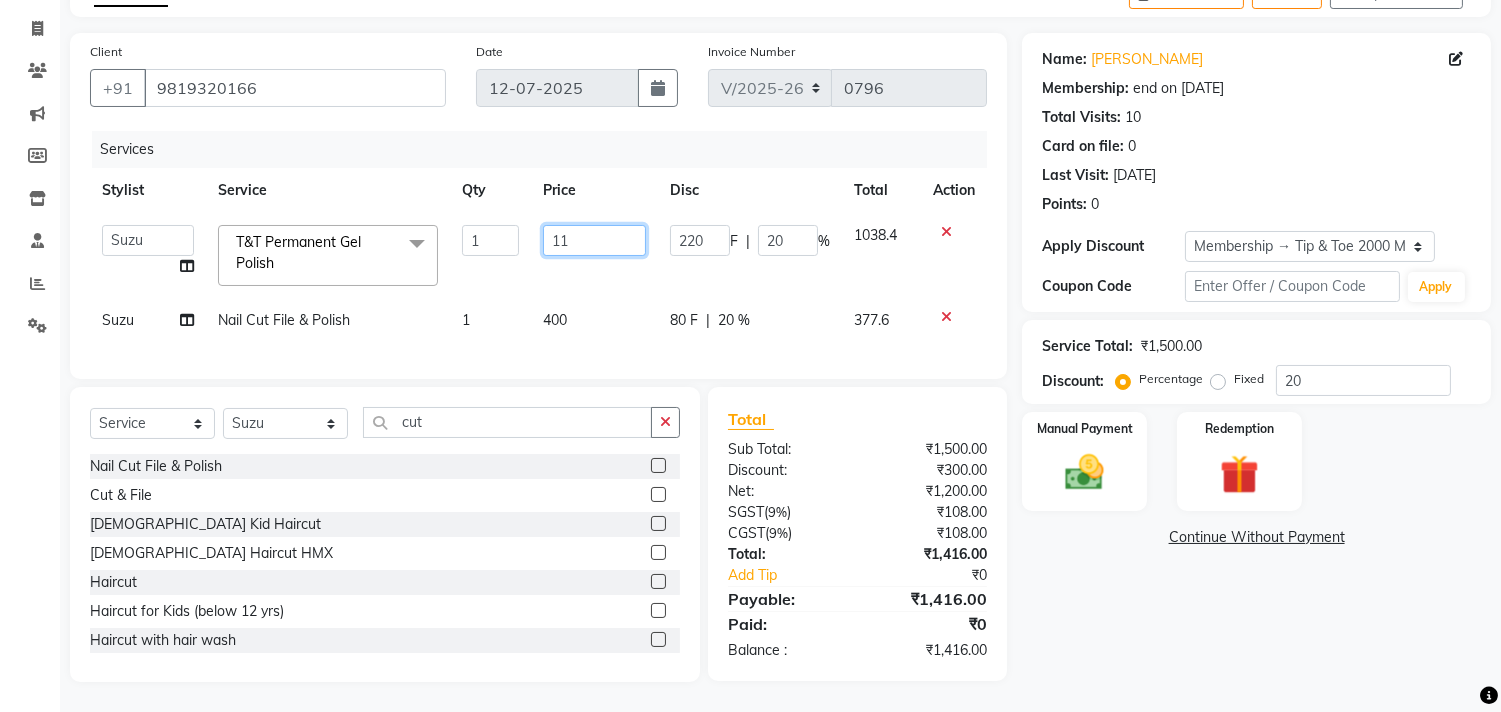 type on "1" 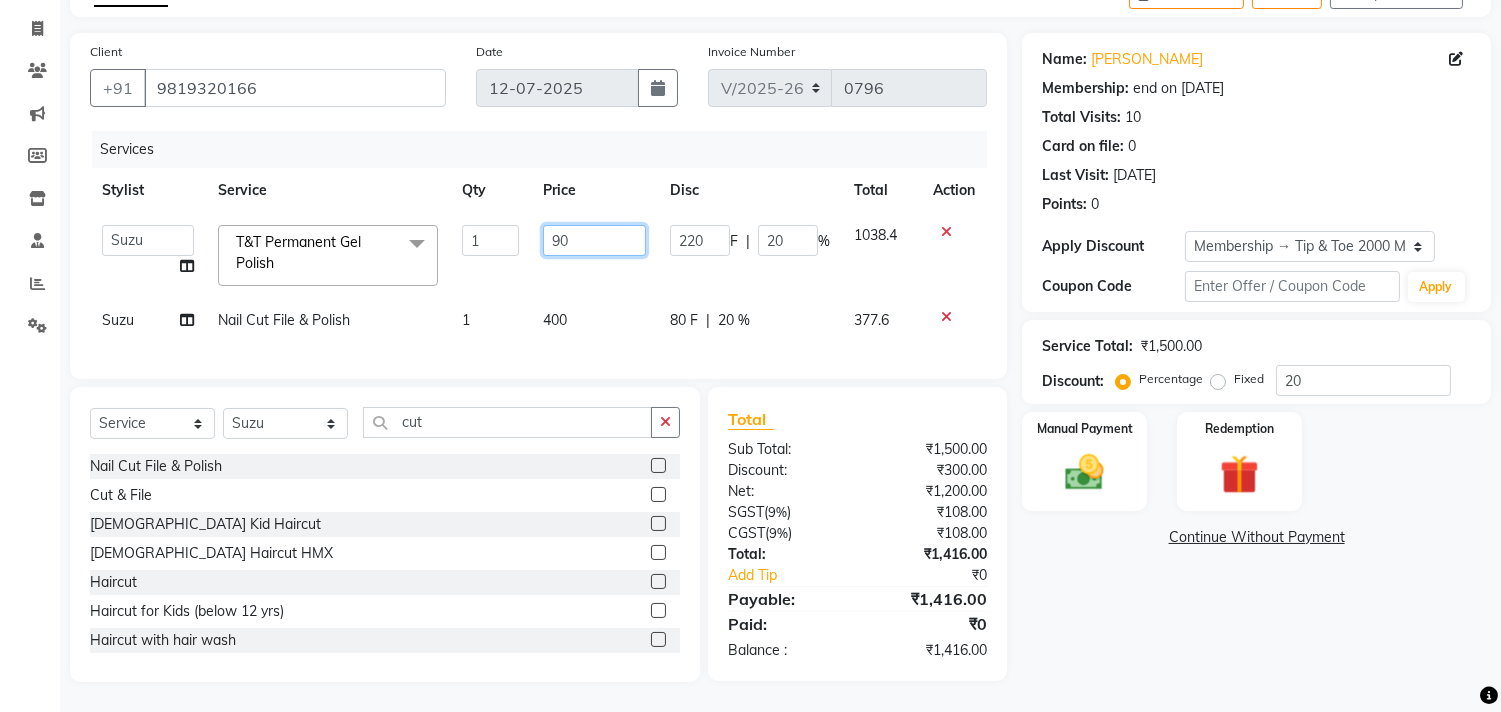 type on "900" 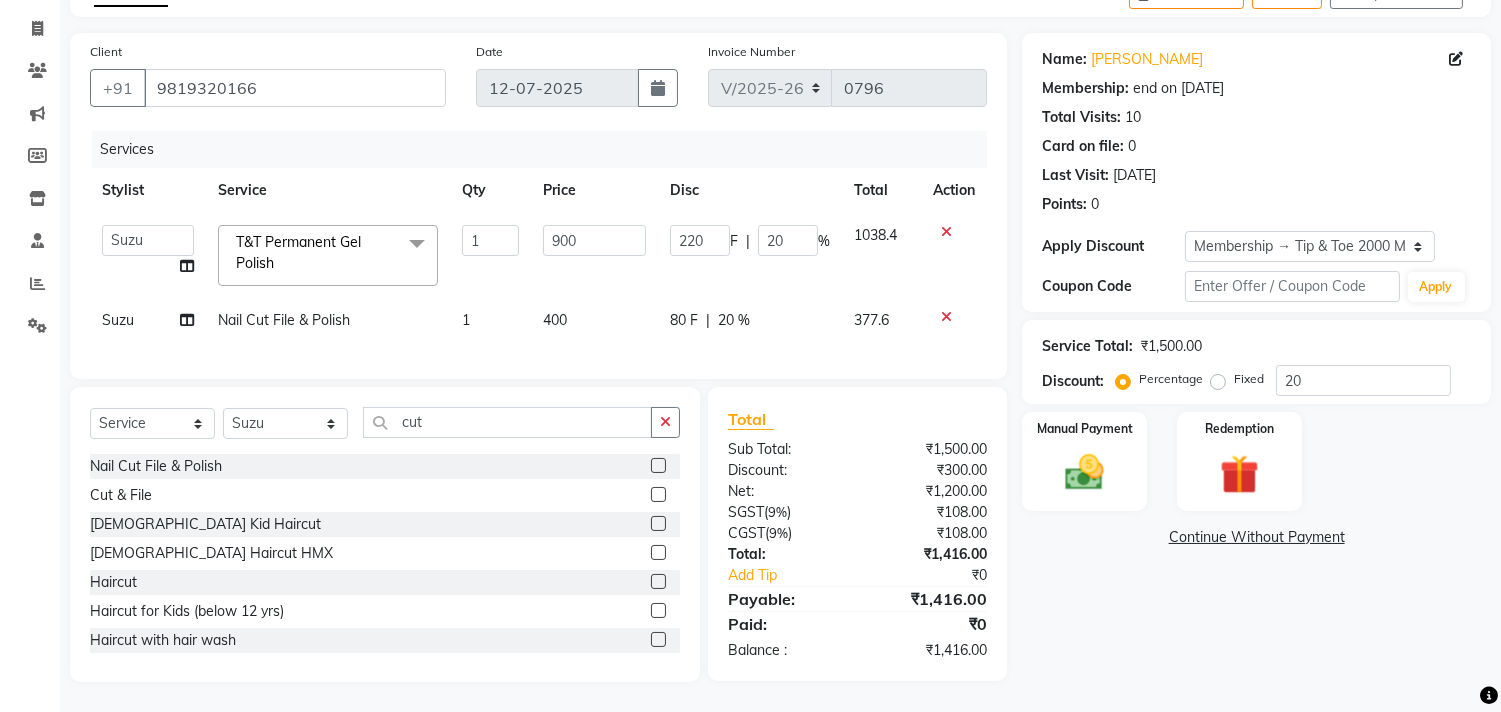 click on "Name: [PERSON_NAME] Membership: end on [DATE] Total Visits:  10 Card on file:  0 Last Visit:   [DATE] Points:   0  Apply Discount Select Membership → Tip & Toe 2000 Membership Coupon Code Apply Service Total:  ₹1,500.00  Discount:  Percentage   Fixed  20 Manual Payment Redemption  Continue Without Payment" 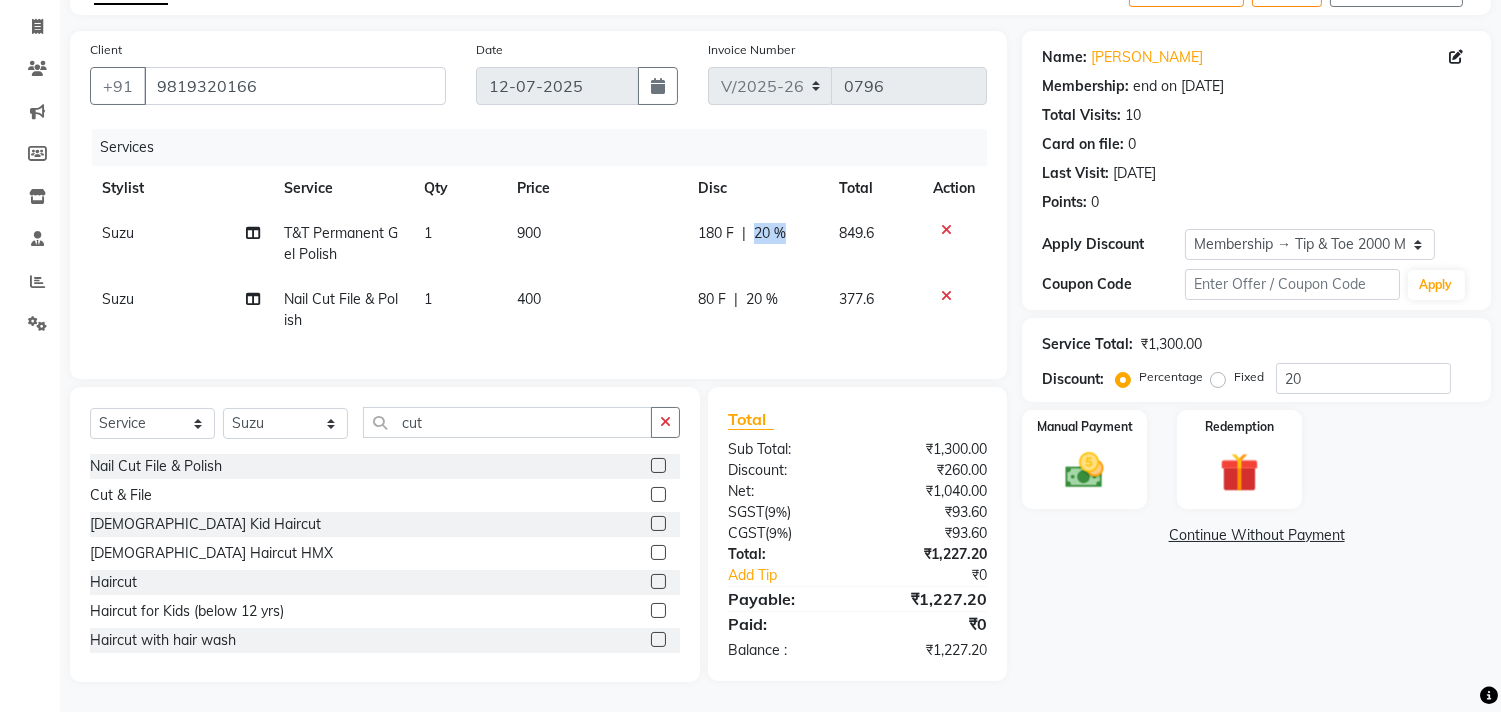 drag, startPoint x: 751, startPoint y: 213, endPoint x: 785, endPoint y: 208, distance: 34.36568 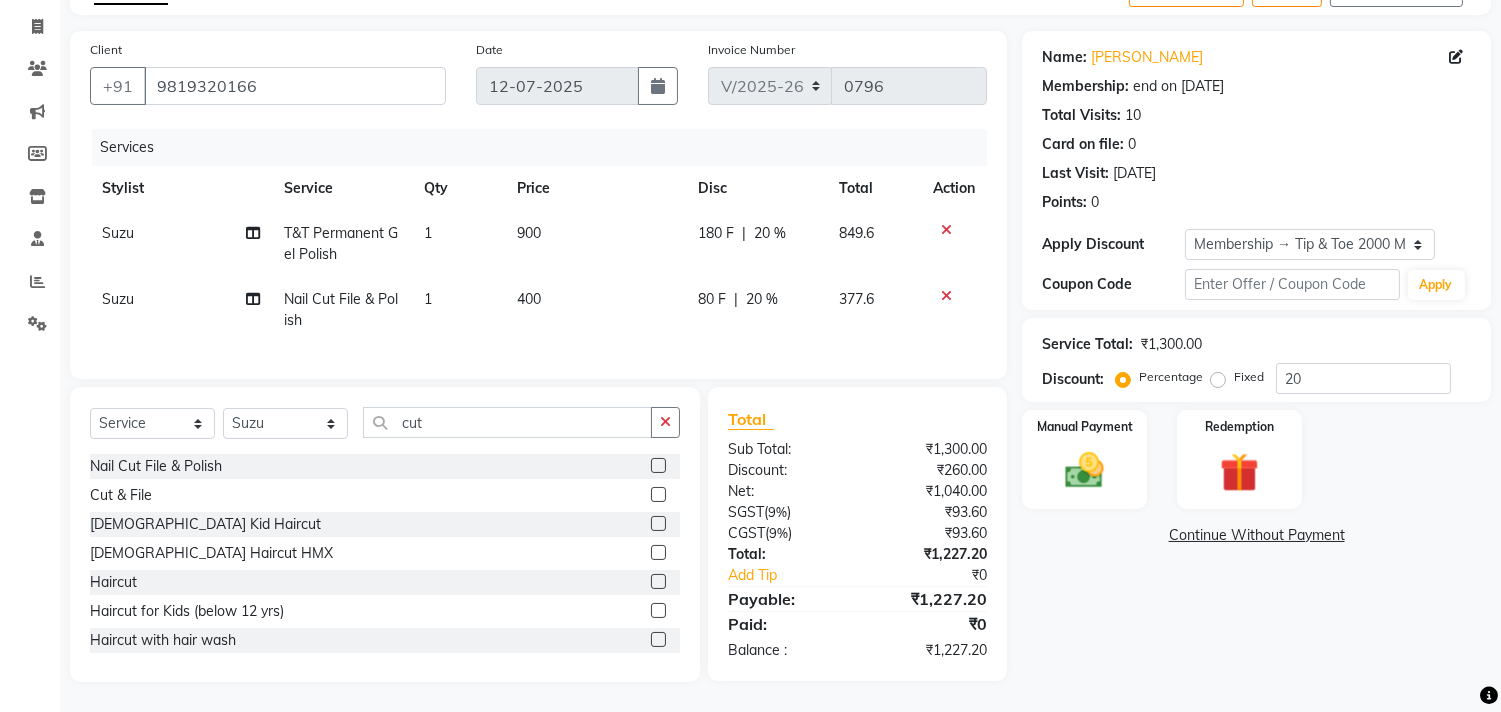 select on "38742" 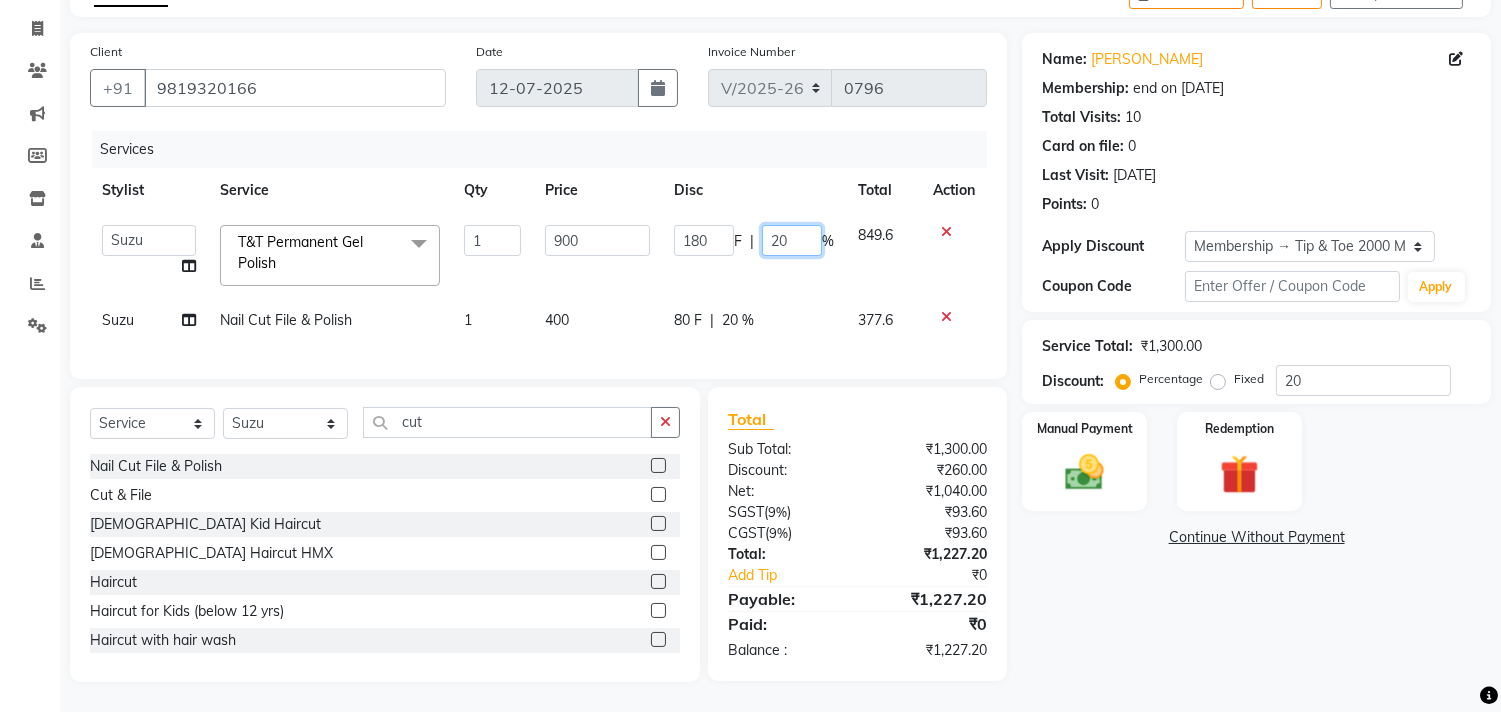 click on "20" 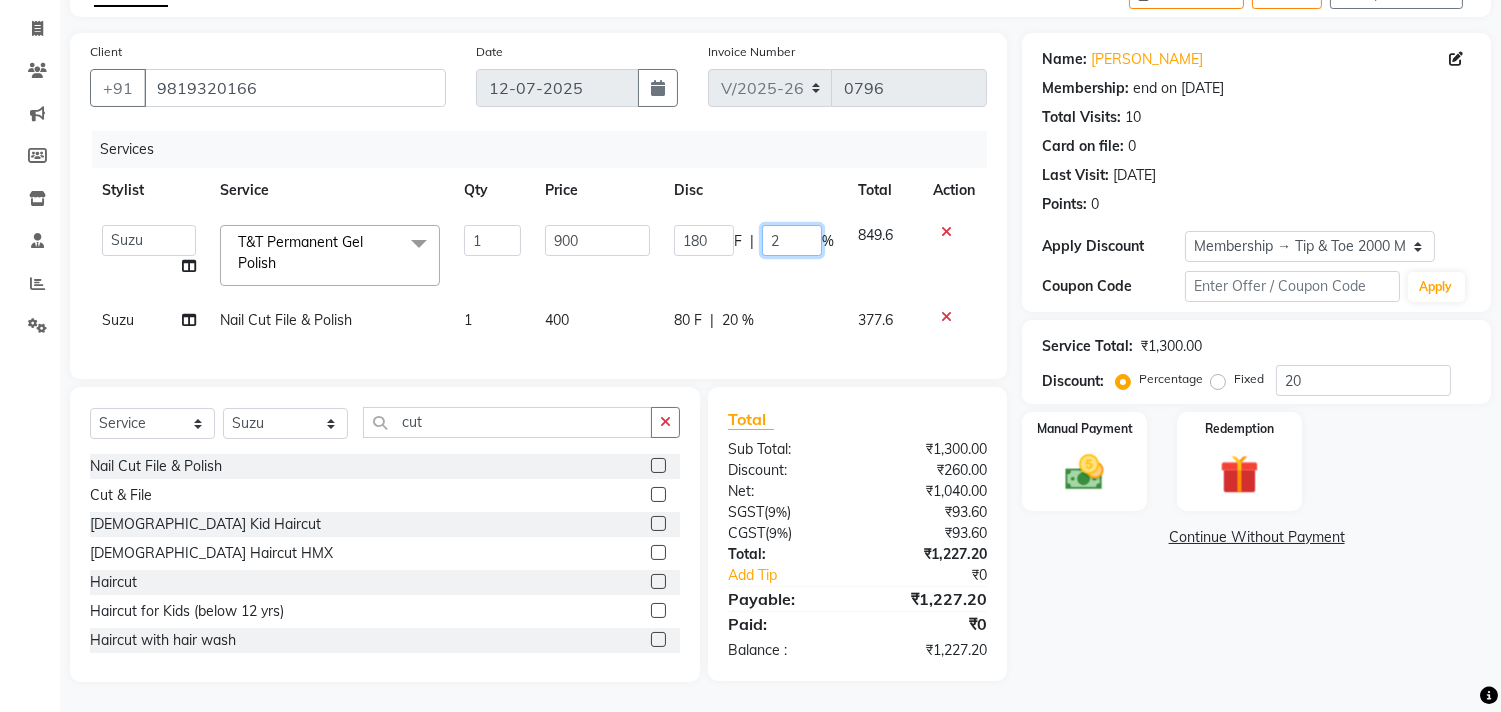 type 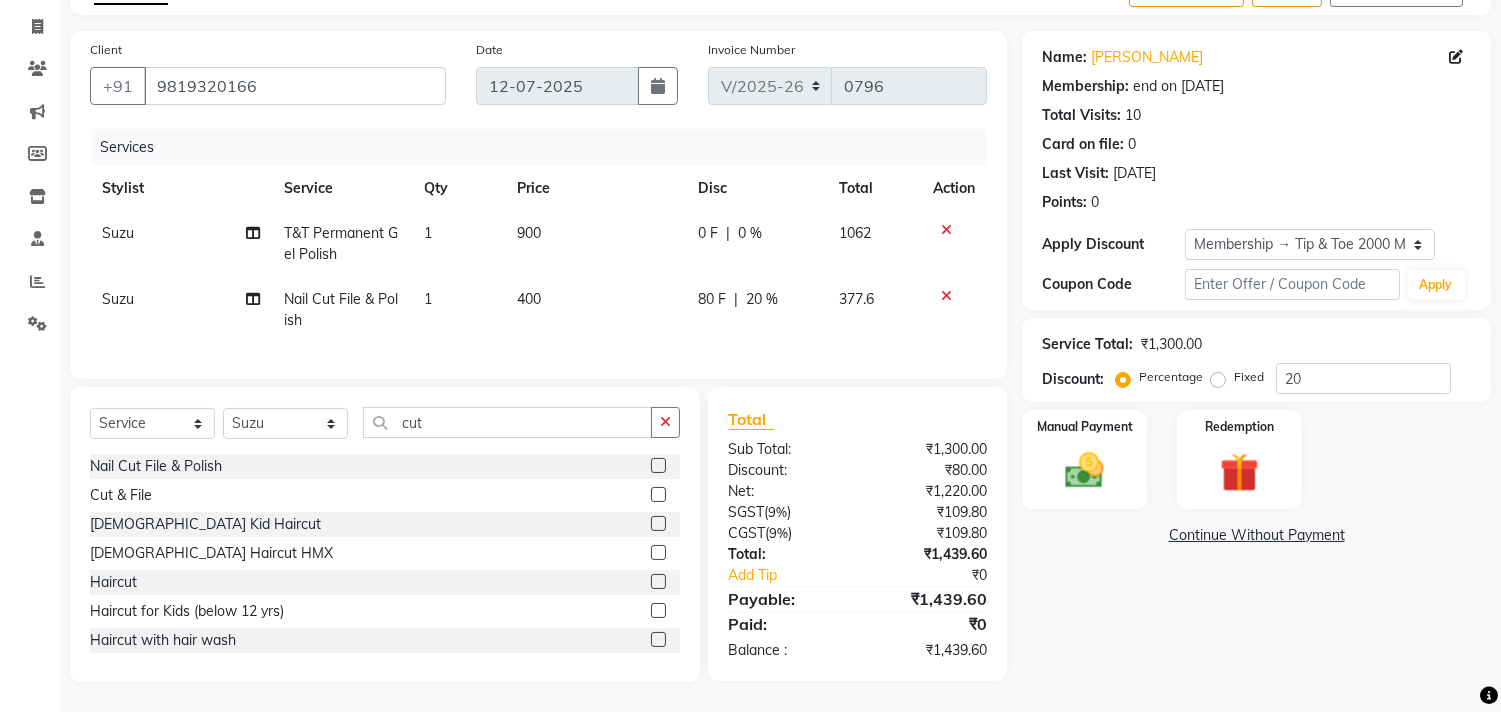 click on "Name: [PERSON_NAME] Membership: end on [DATE] Total Visits:  10 Card on file:  0 Last Visit:   [DATE] Points:   0  Apply Discount Select Membership → Tip & Toe 2000 Membership Coupon Code Apply Service Total:  ₹1,300.00  Discount:  Percentage   Fixed  20 Manual Payment Redemption  Continue Without Payment" 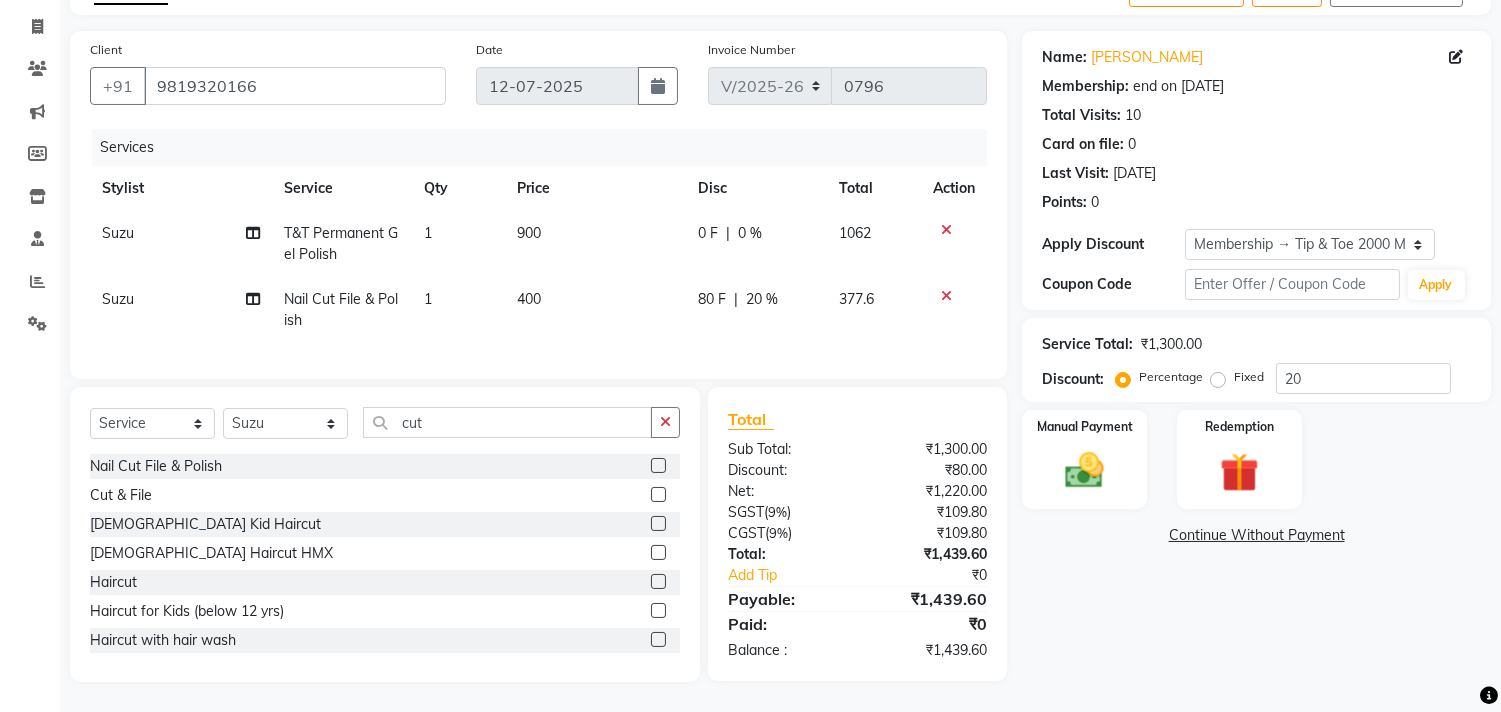 scroll, scrollTop: 135, scrollLeft: 0, axis: vertical 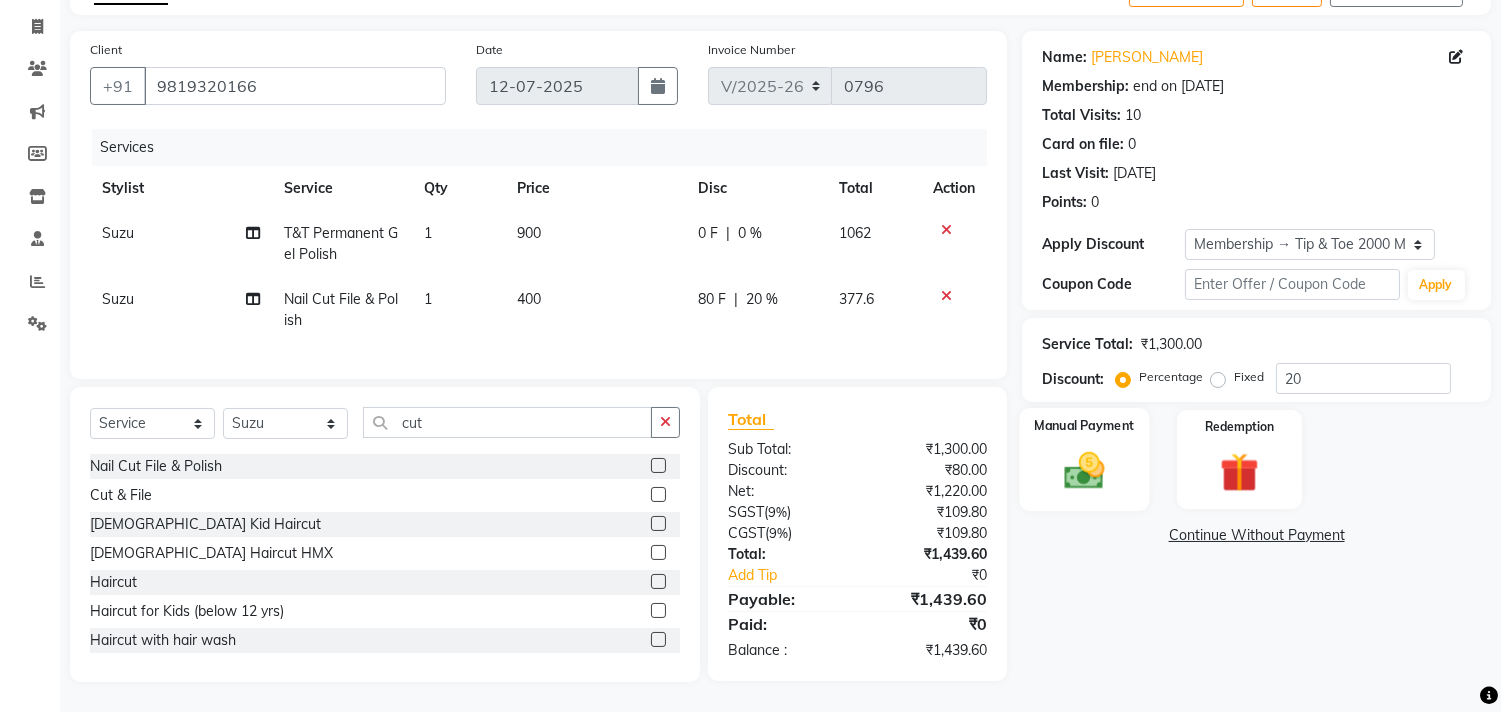 click 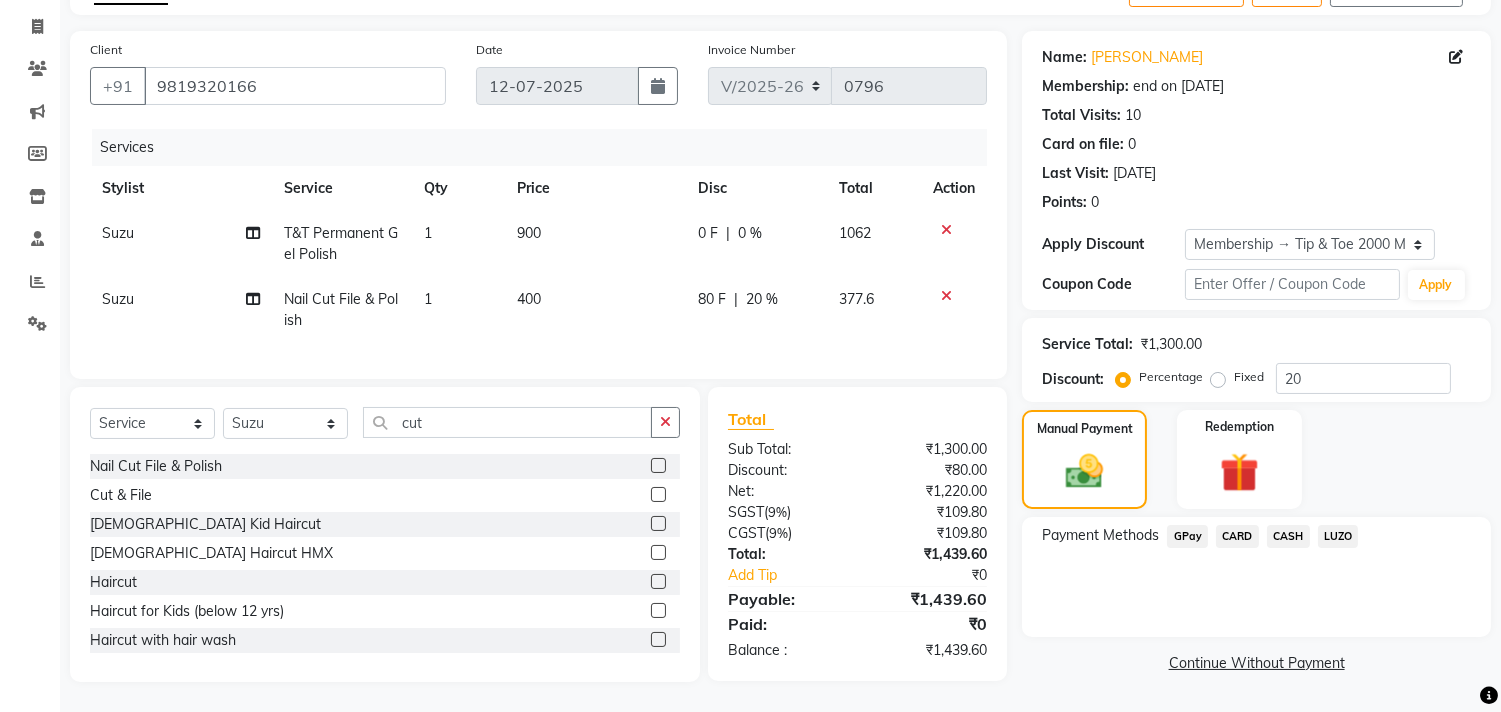 click on "CASH" 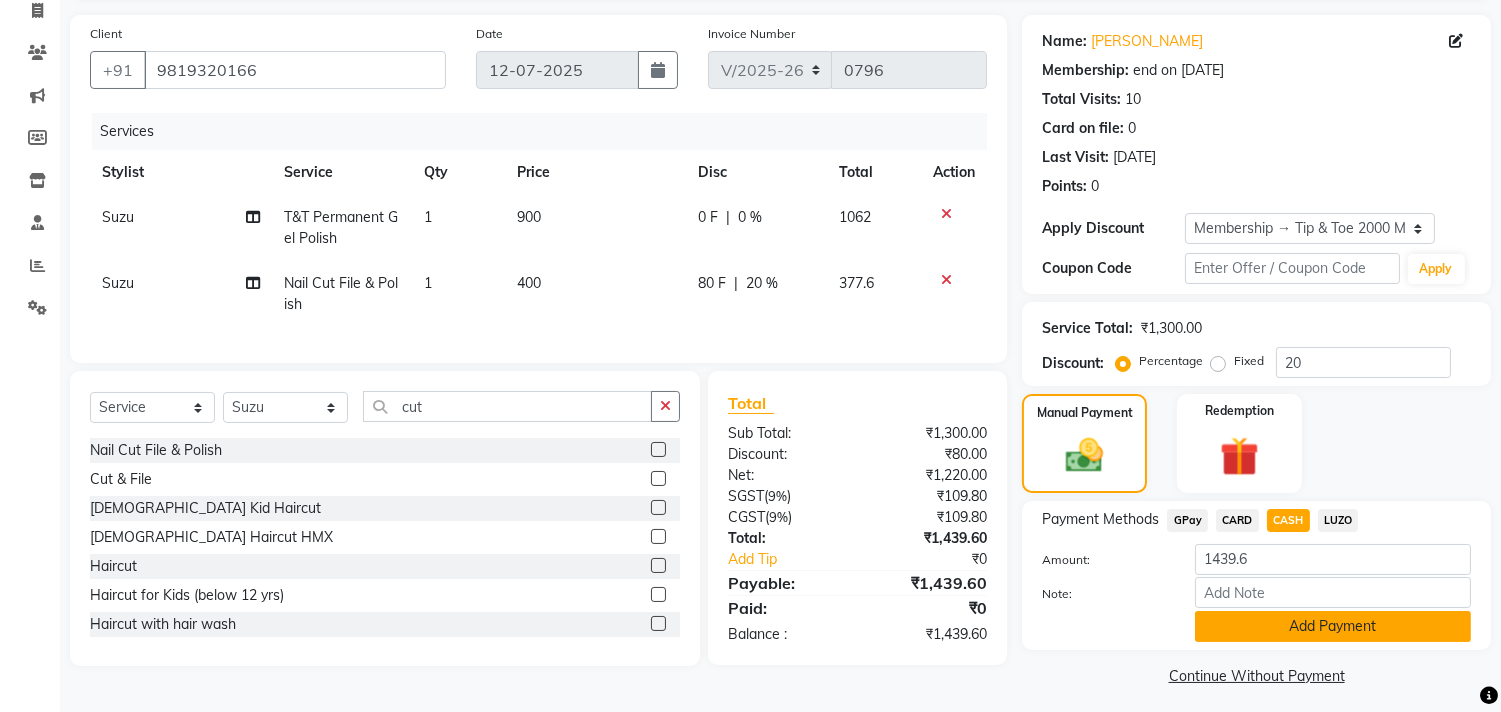click on "Add Payment" 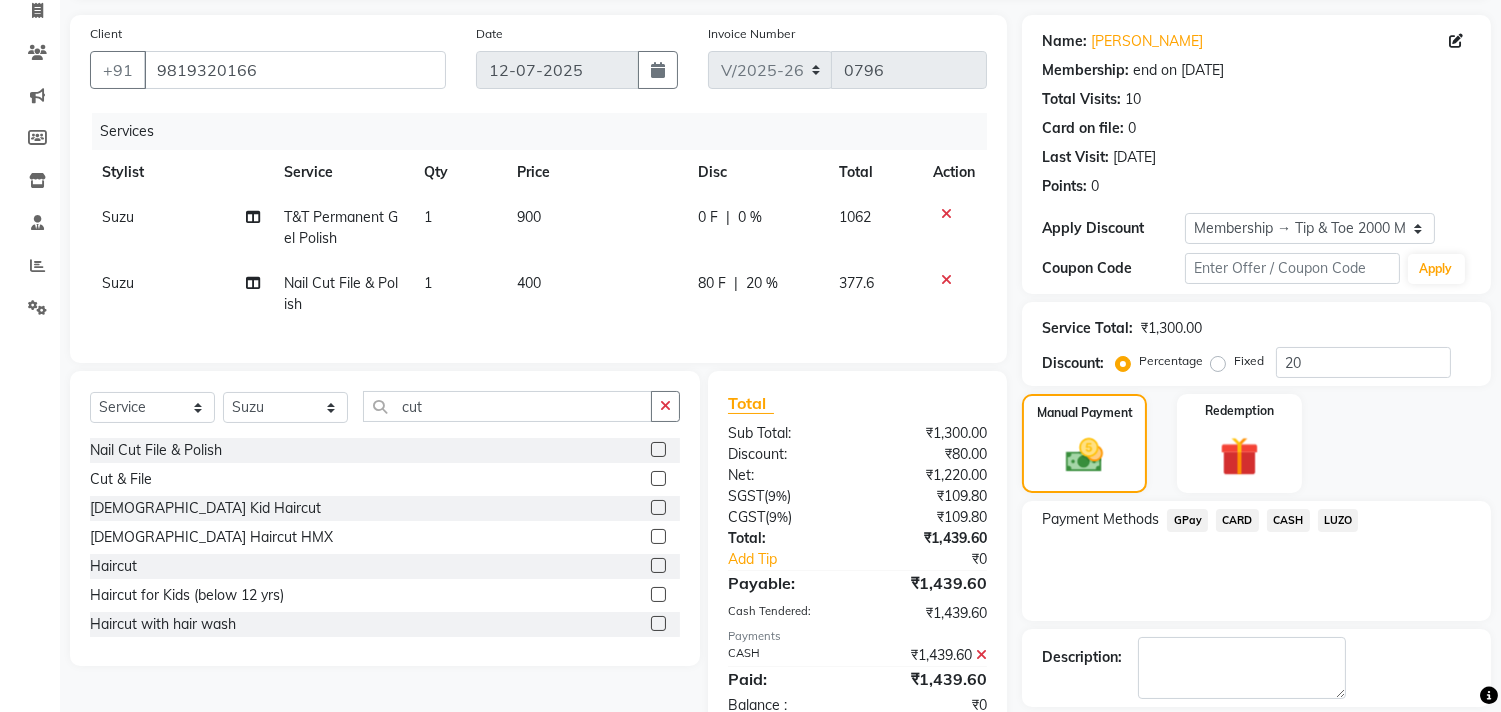 scroll, scrollTop: 227, scrollLeft: 0, axis: vertical 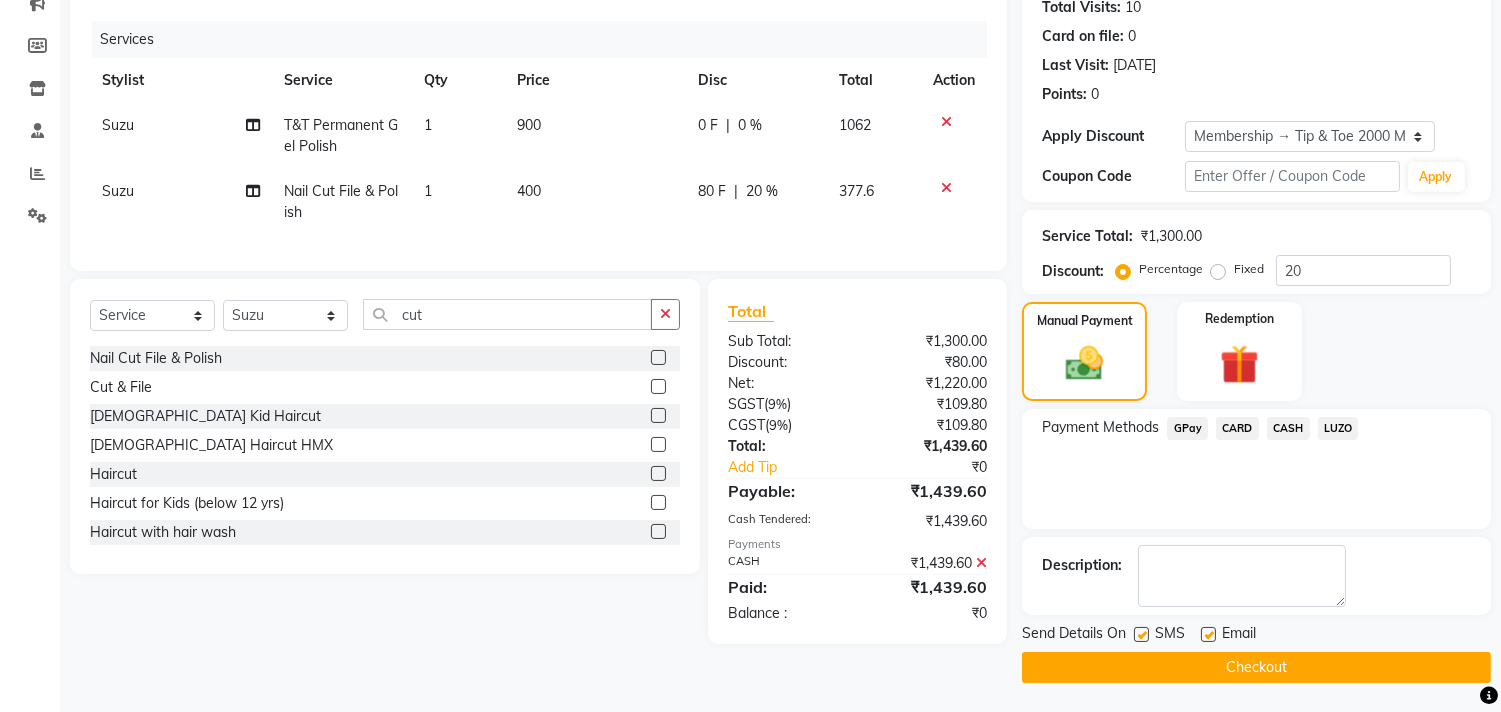 click on "Checkout" 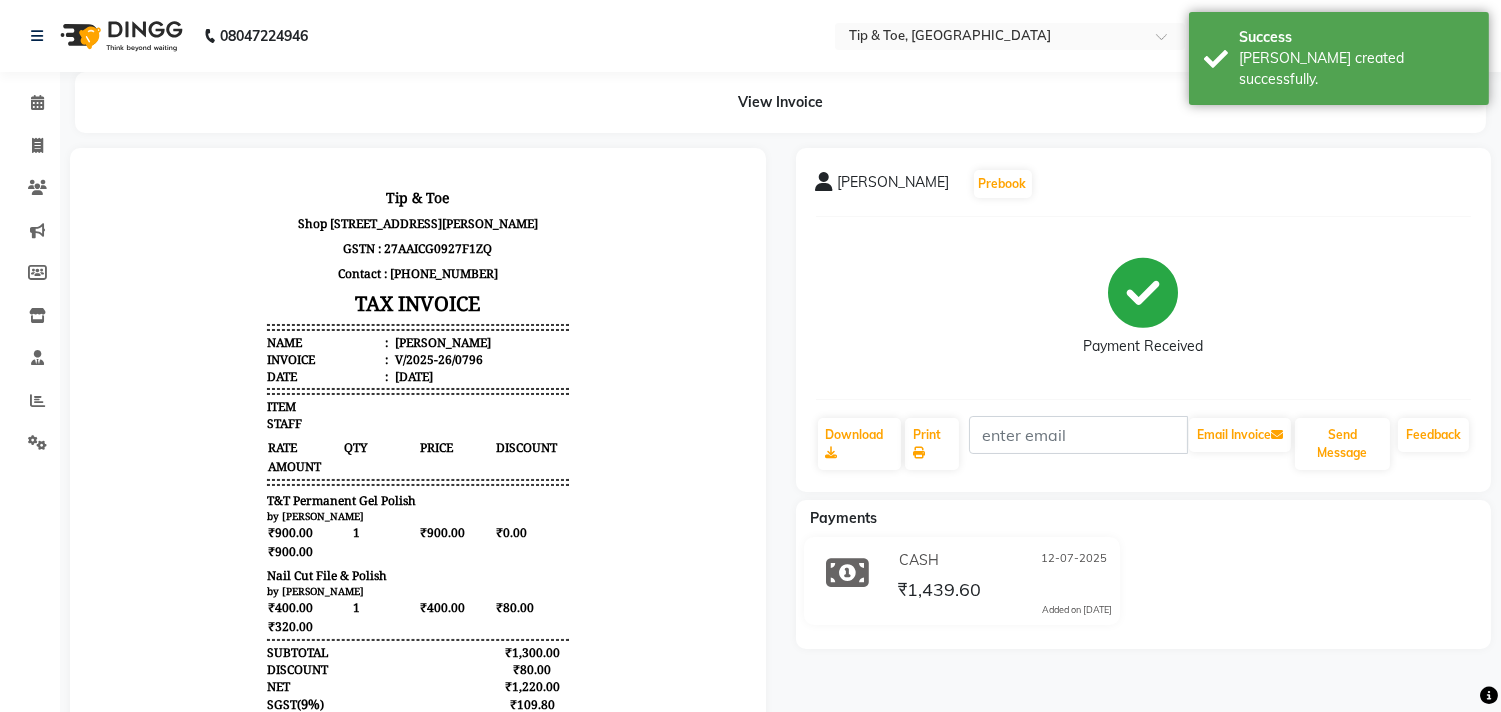 scroll, scrollTop: 0, scrollLeft: 0, axis: both 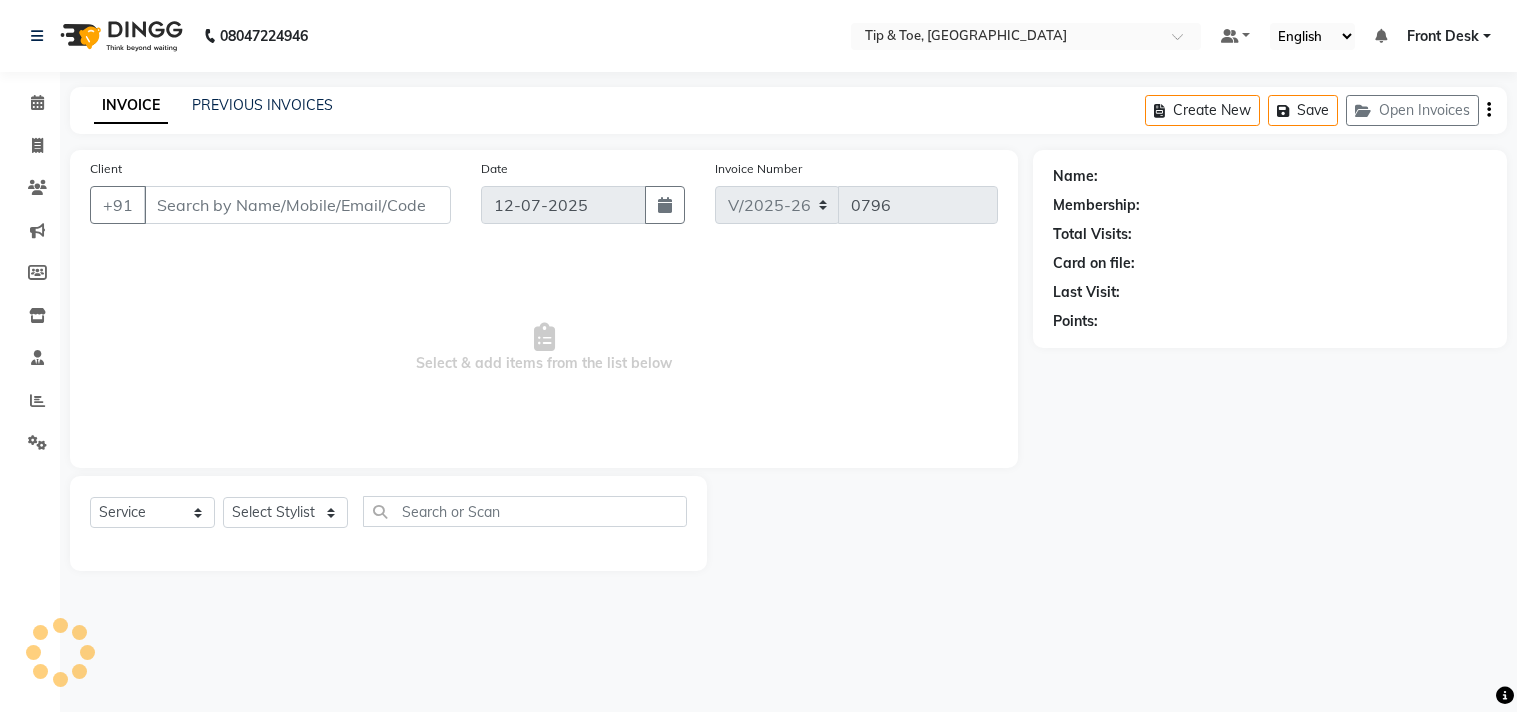 select on "5655" 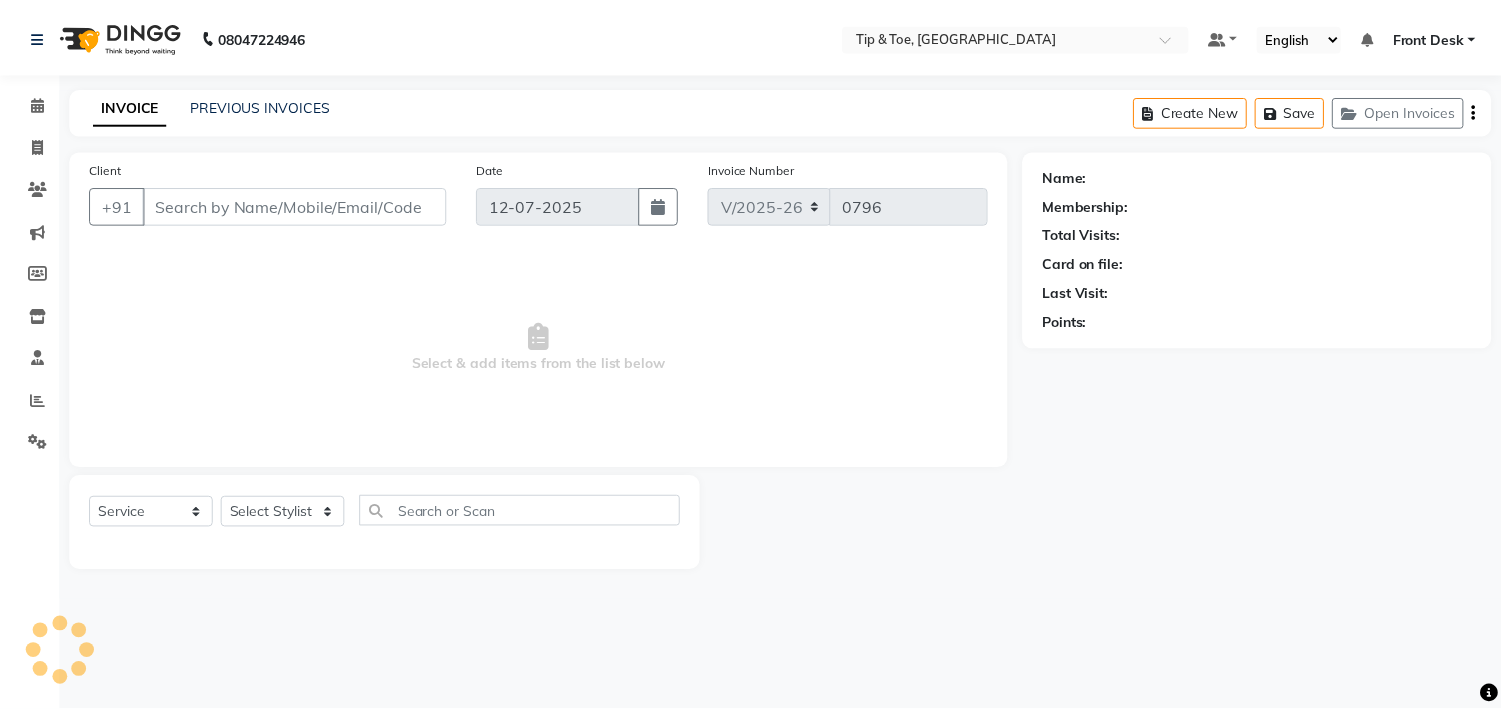 scroll, scrollTop: 0, scrollLeft: 0, axis: both 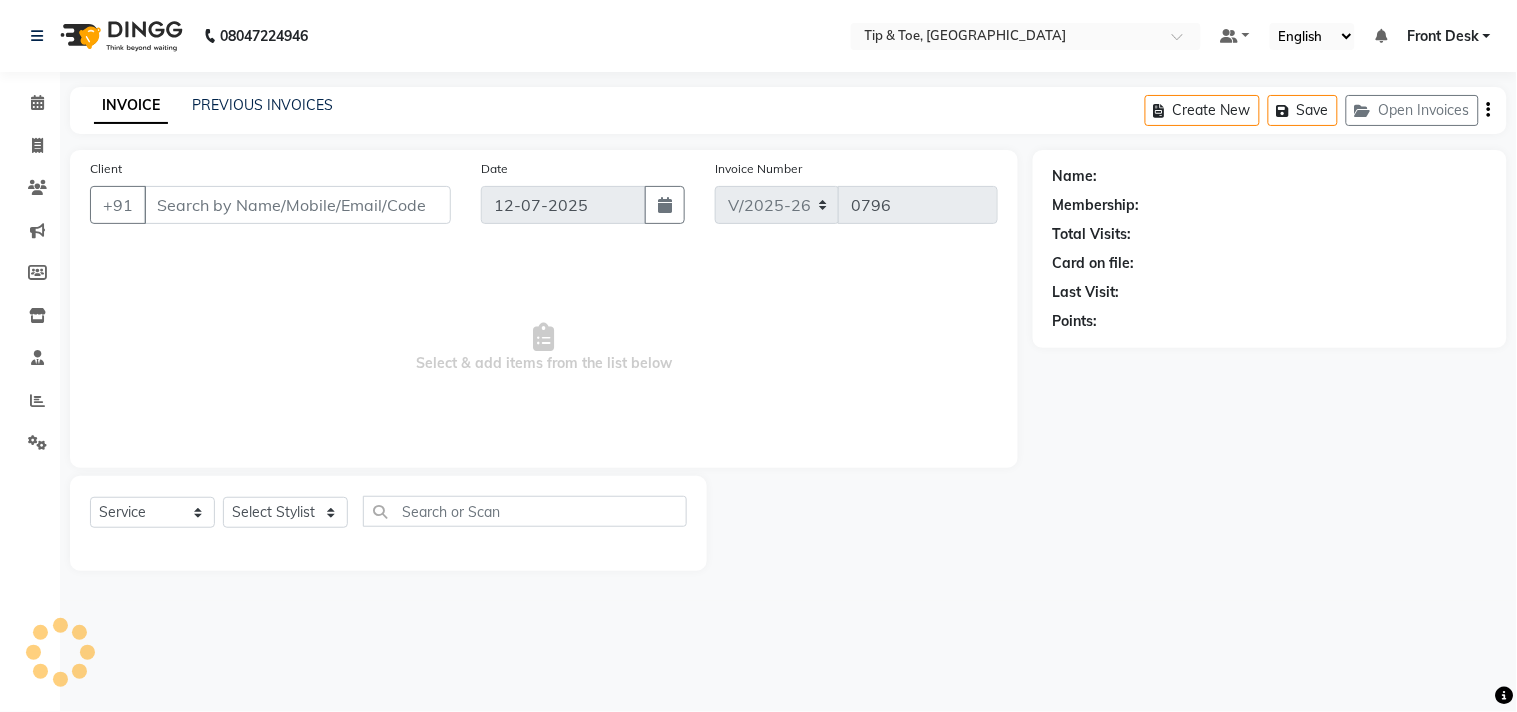 type on "9819320166" 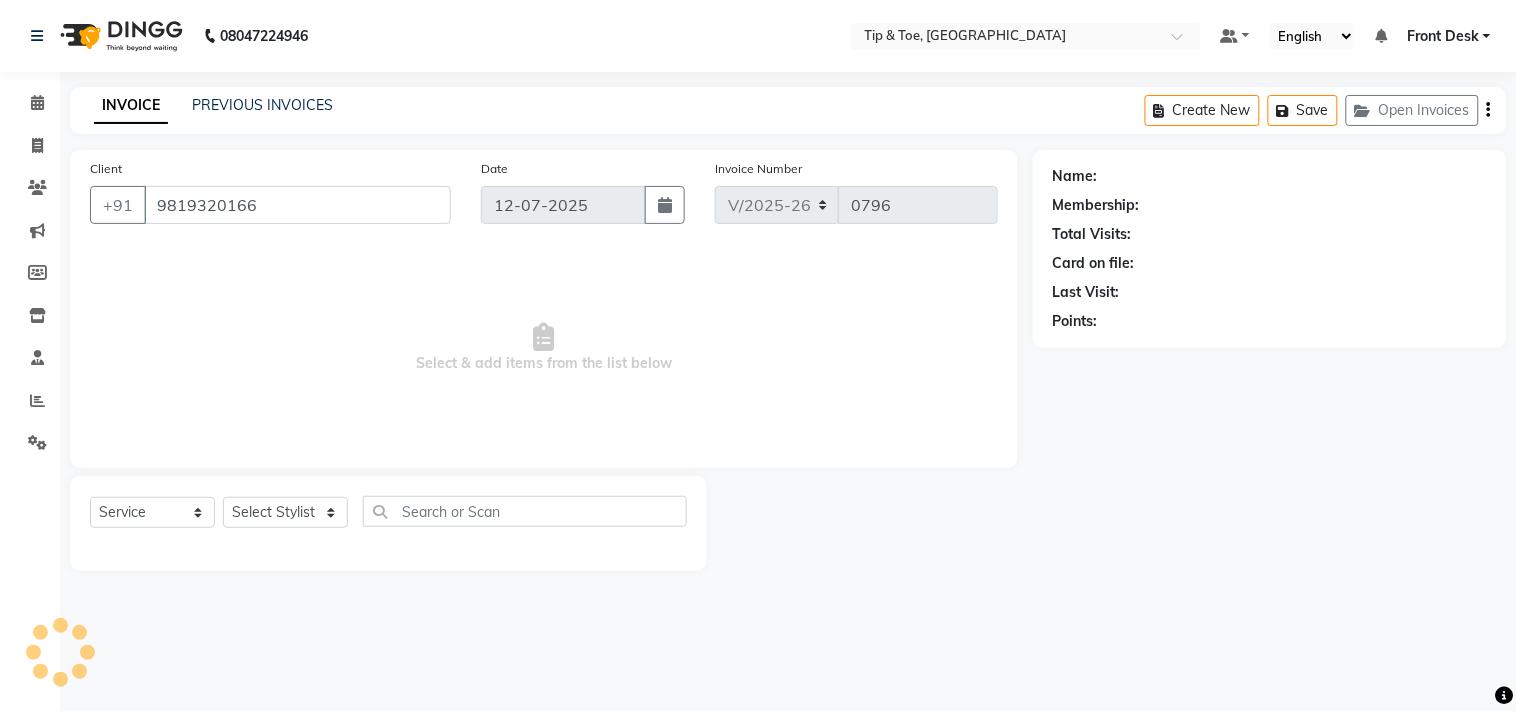 select on "38742" 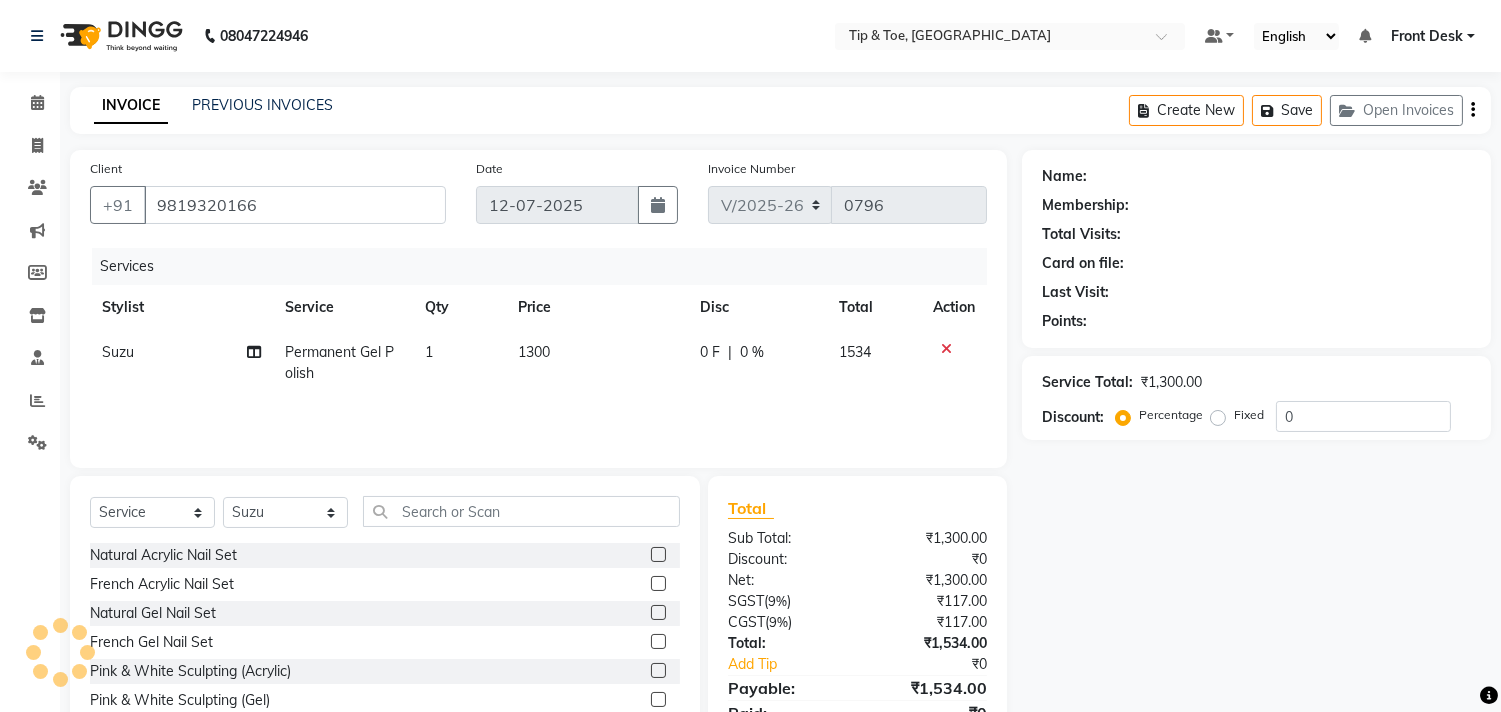 select on "1: Object" 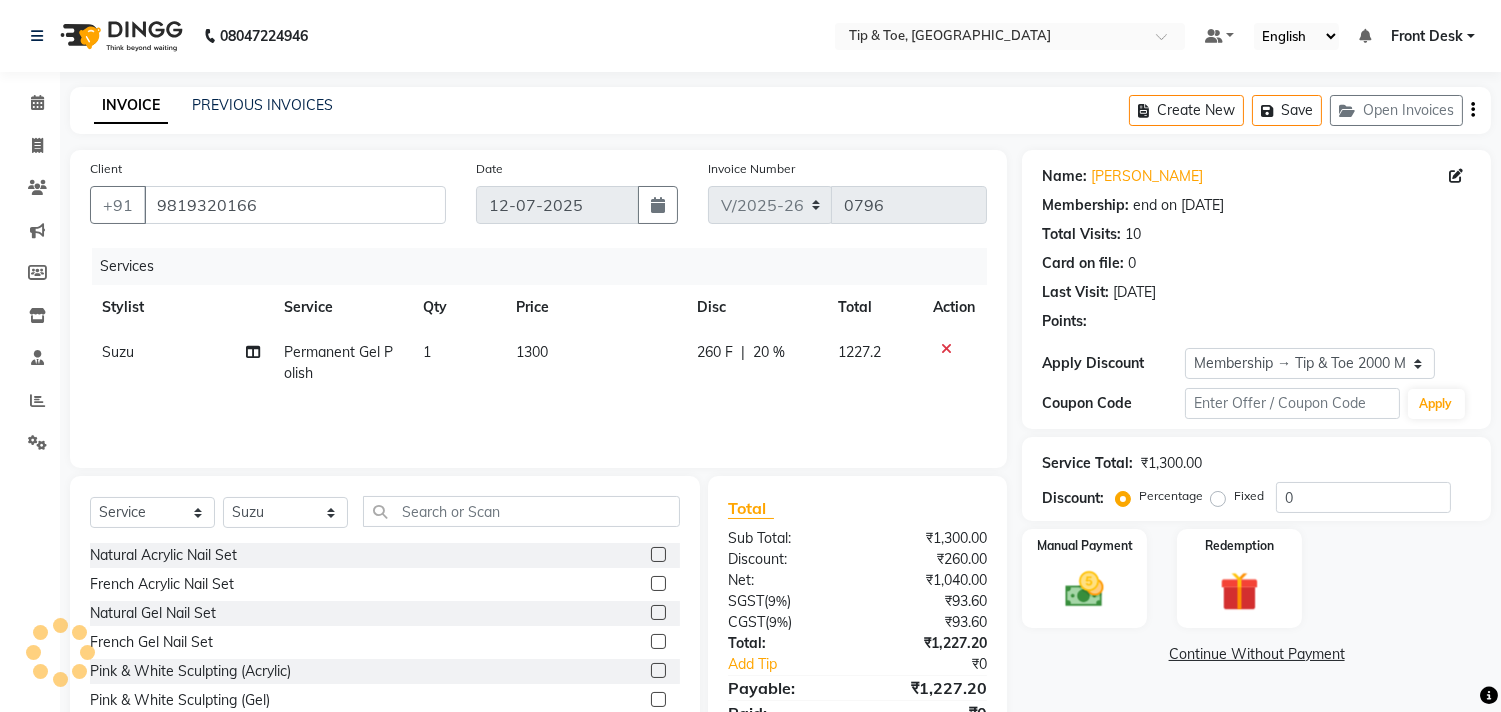 type on "20" 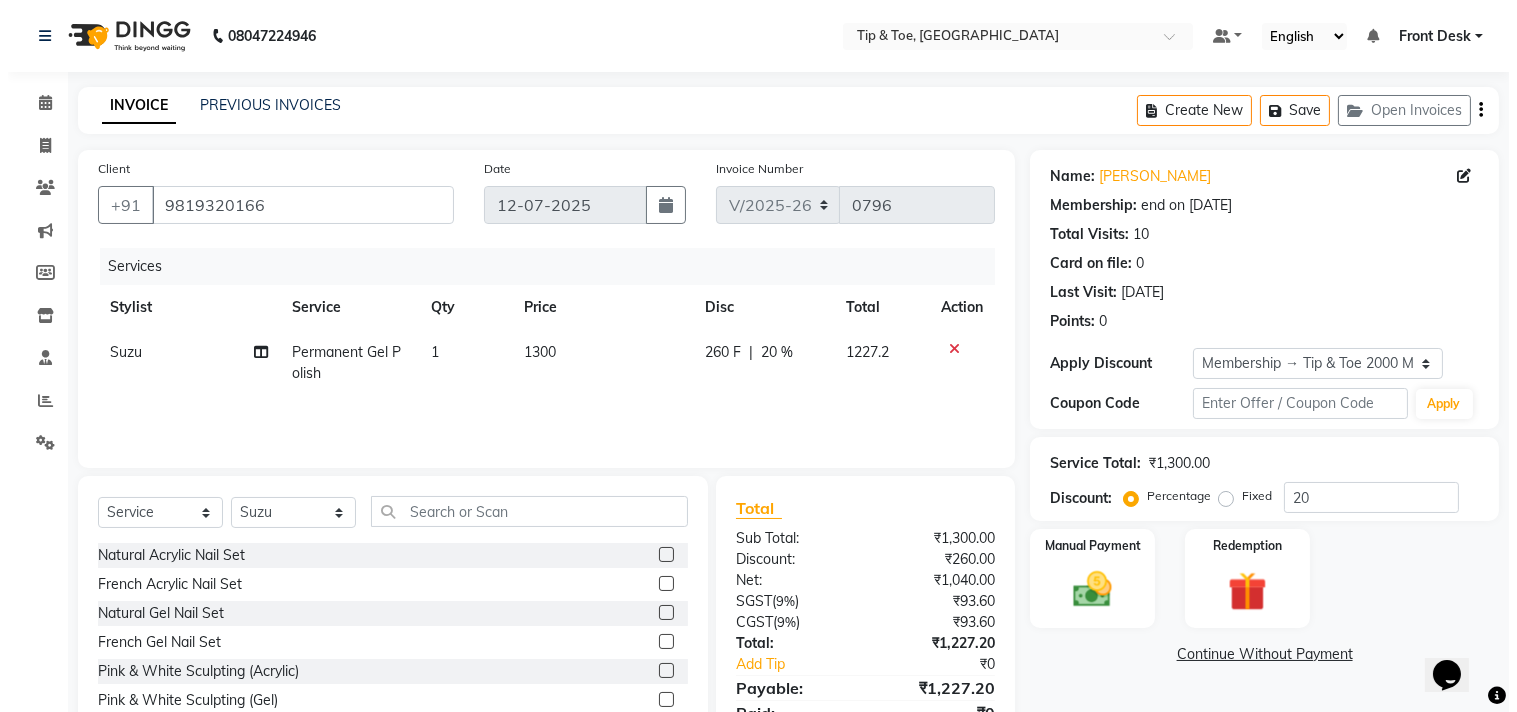 scroll, scrollTop: 0, scrollLeft: 0, axis: both 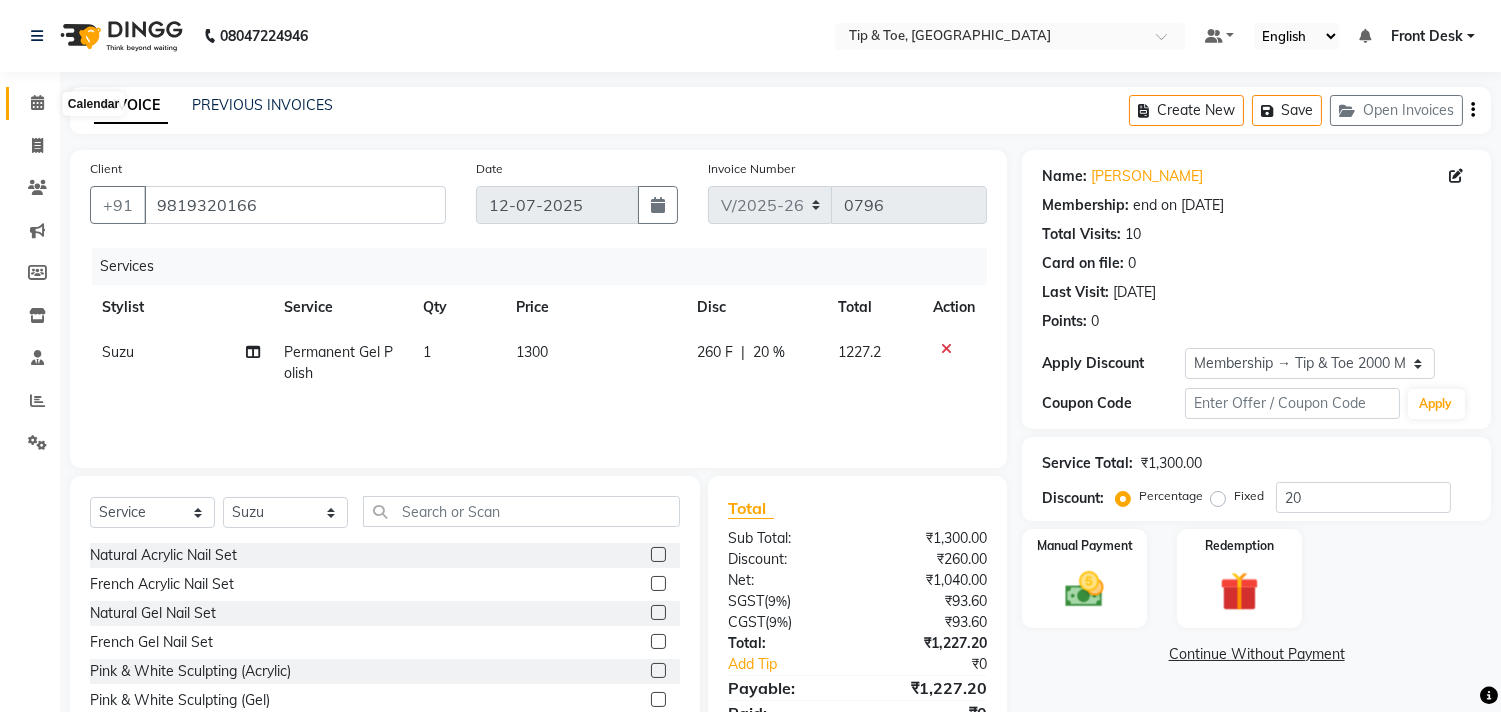 click 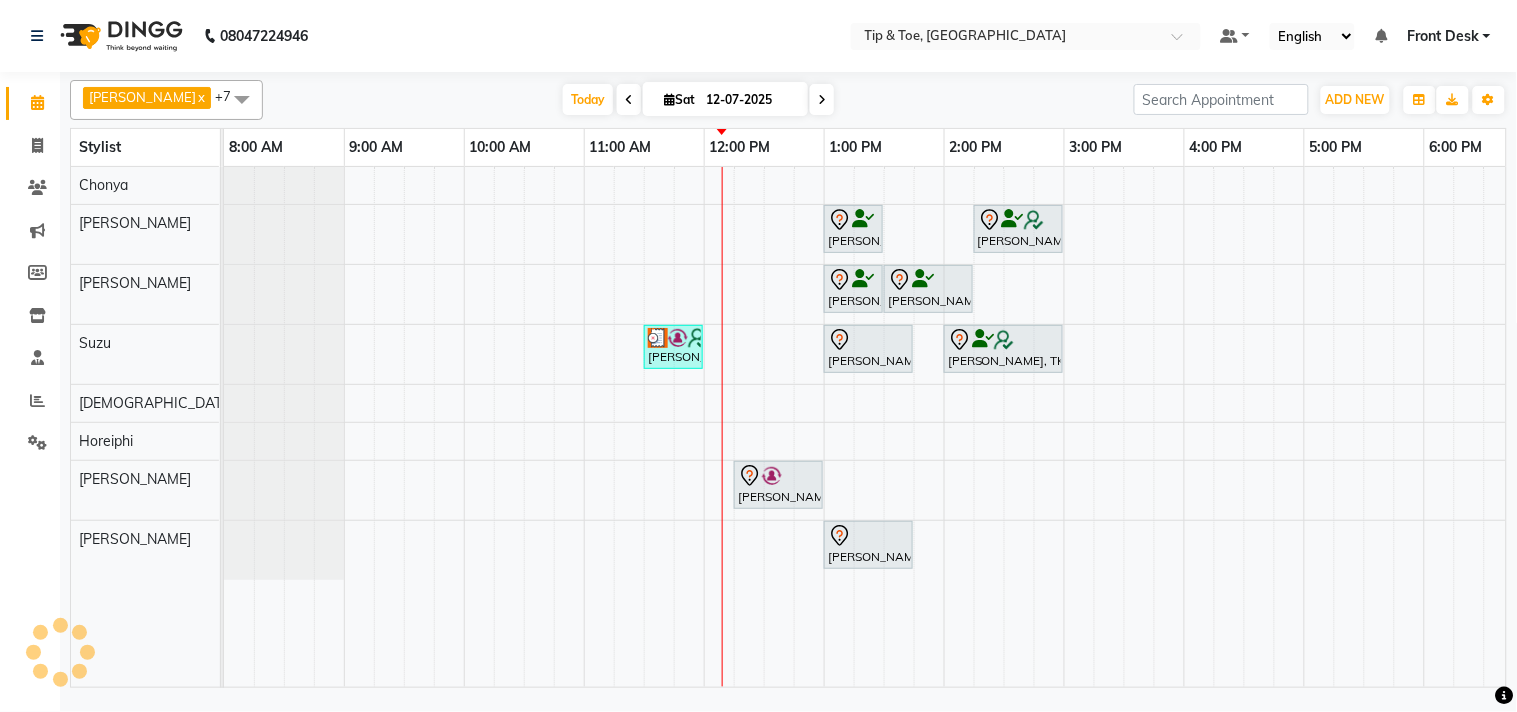 scroll, scrollTop: 0, scrollLeft: 277, axis: horizontal 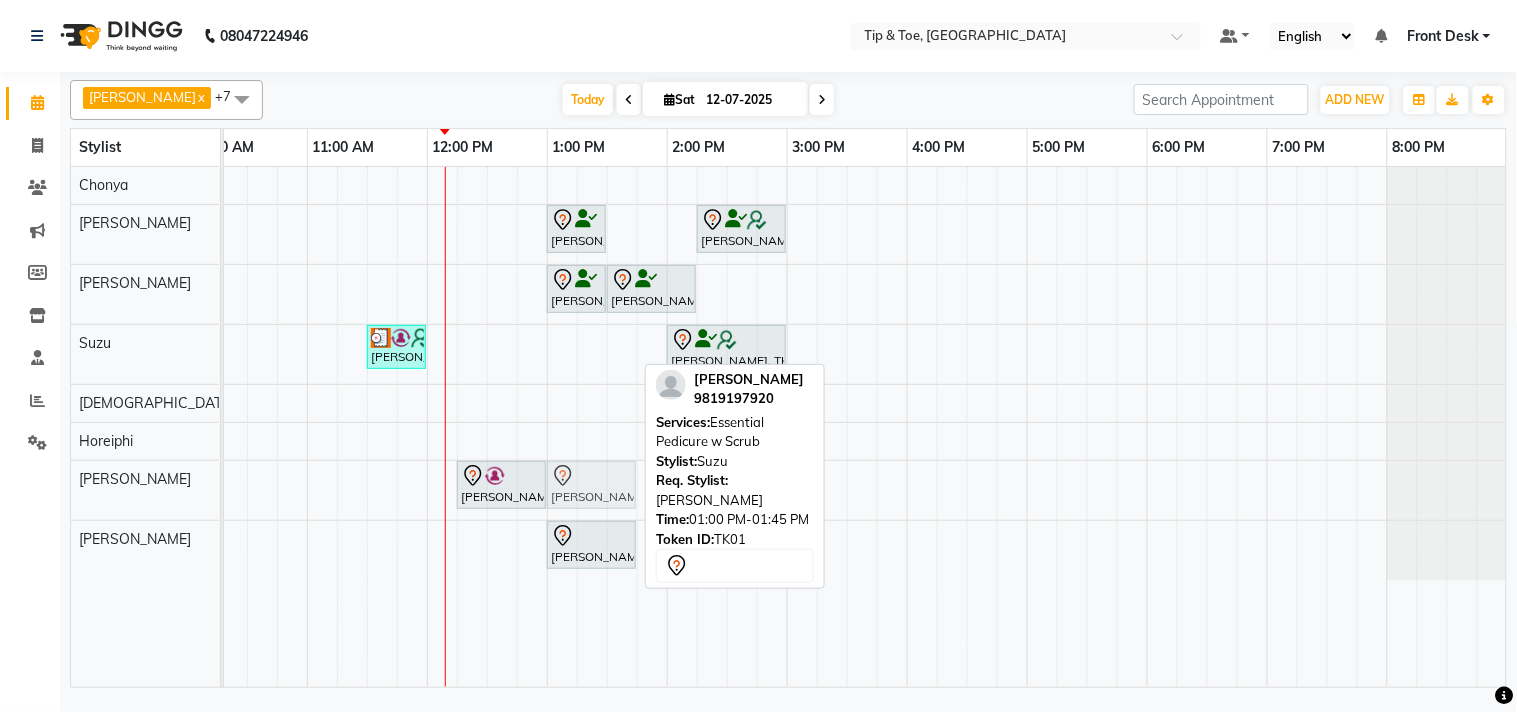 drag, startPoint x: 580, startPoint y: 345, endPoint x: 578, endPoint y: 473, distance: 128.01562 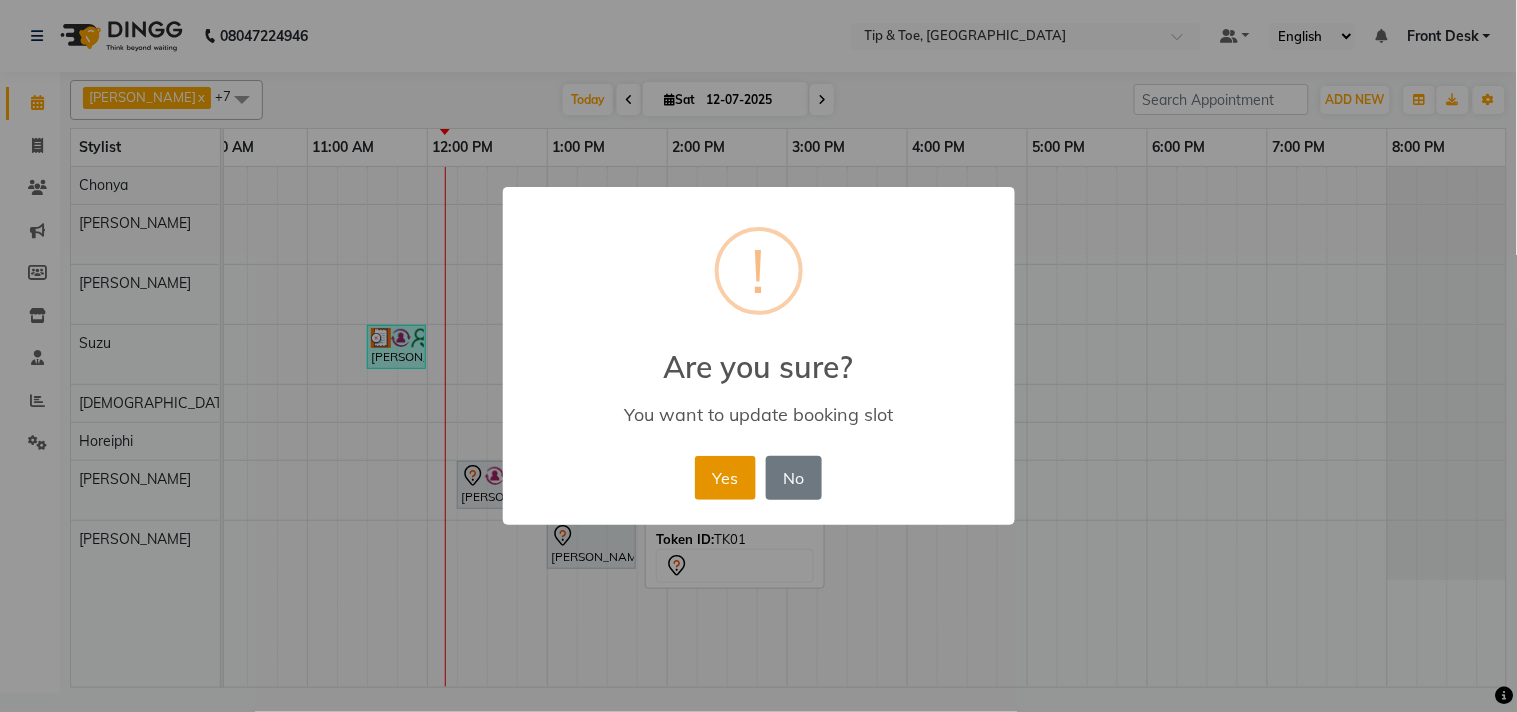 click on "Yes" at bounding box center [725, 478] 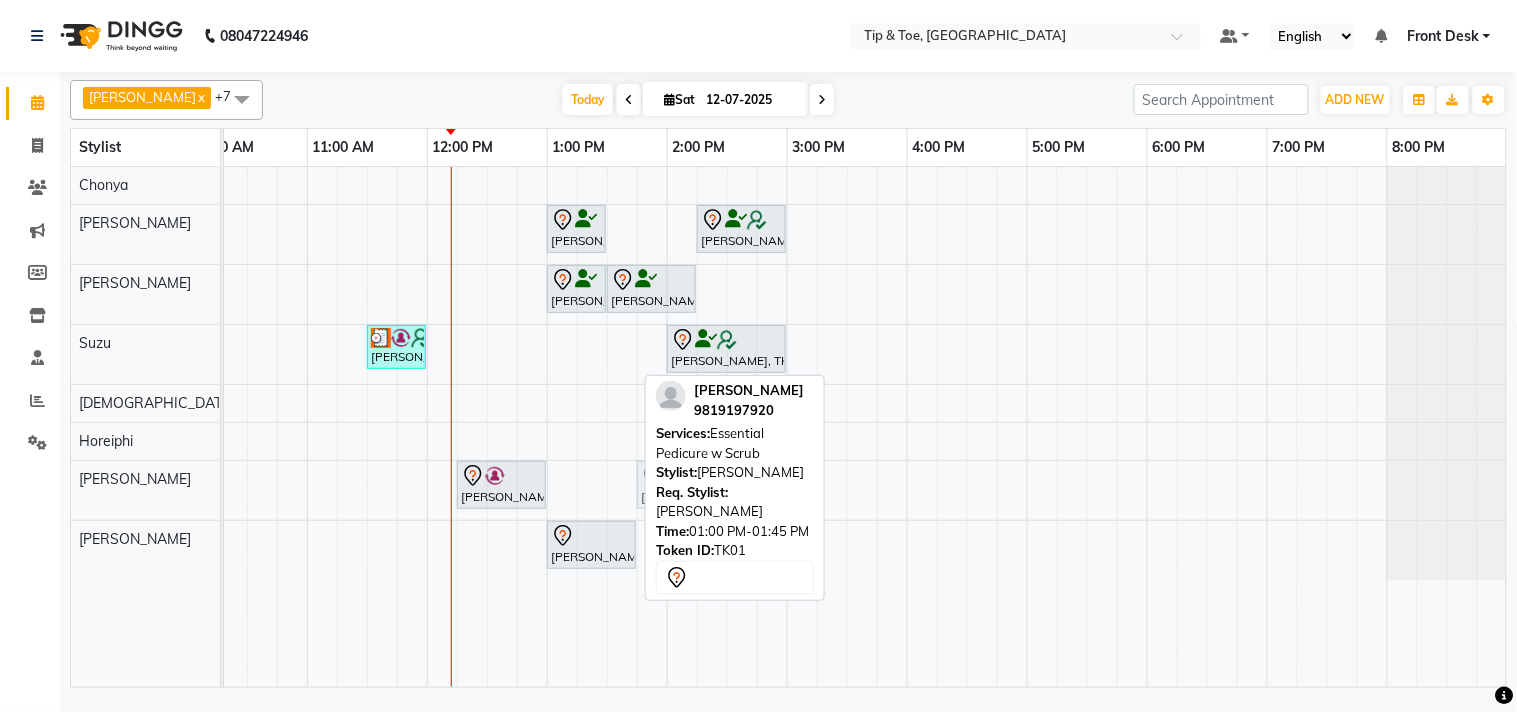 drag, startPoint x: 578, startPoint y: 470, endPoint x: 654, endPoint y: 483, distance: 77.10383 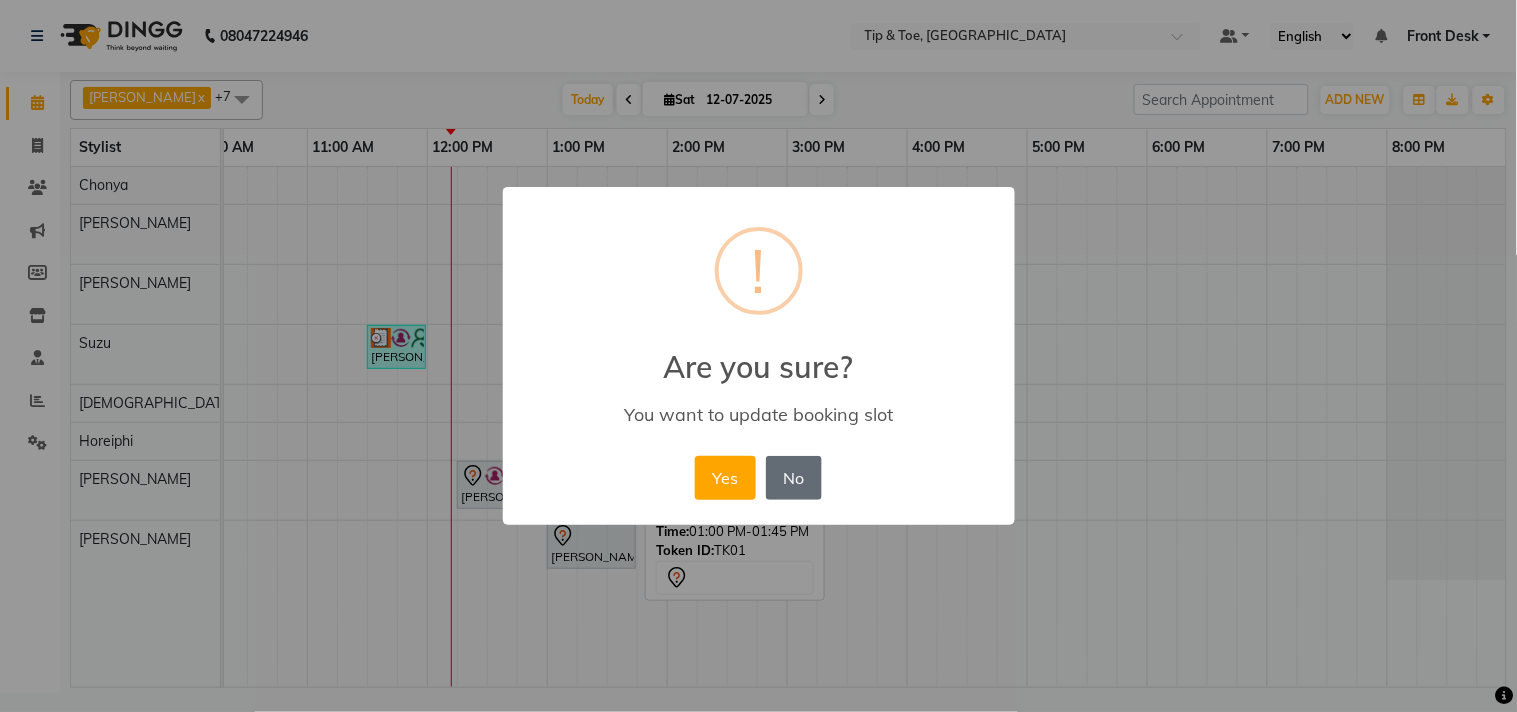 click on "No" at bounding box center (794, 478) 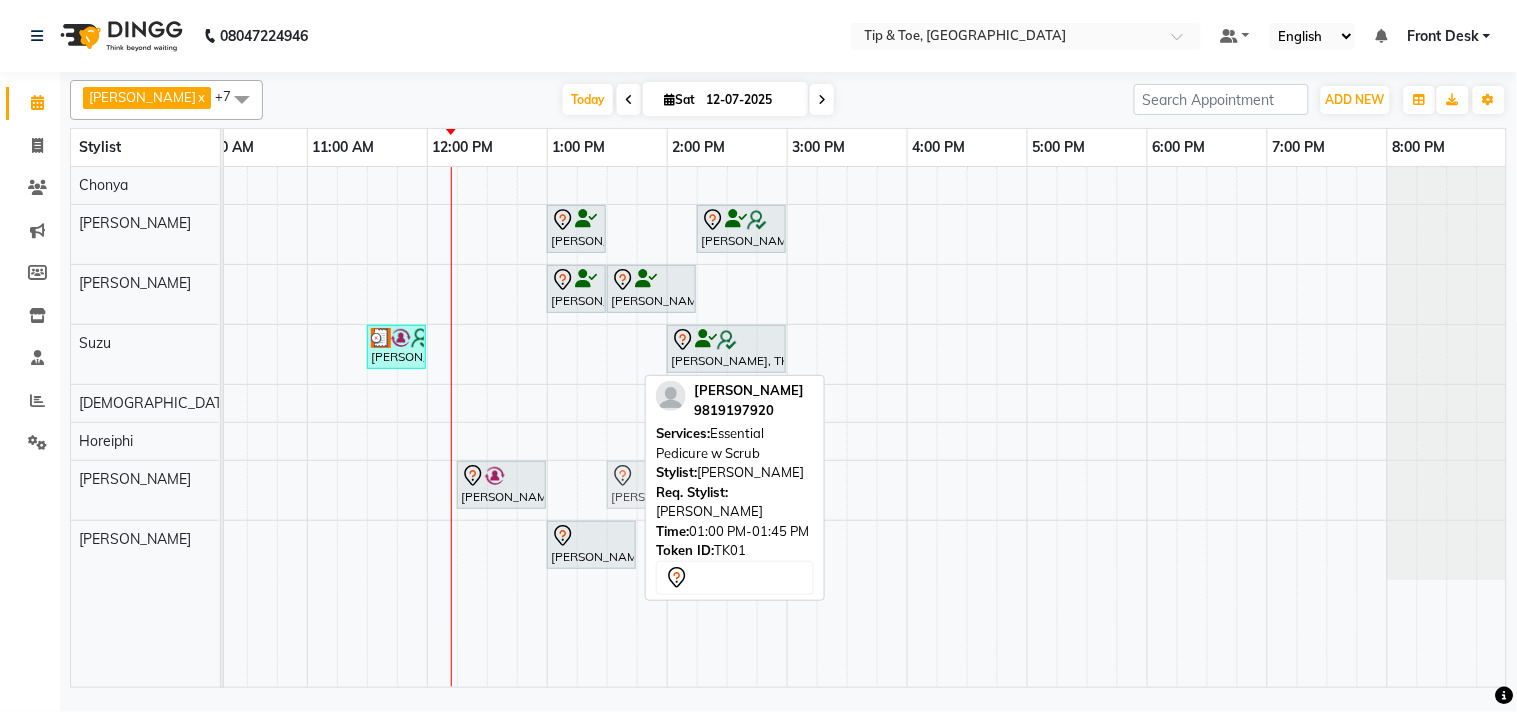drag, startPoint x: 591, startPoint y: 498, endPoint x: 643, endPoint y: 500, distance: 52.03845 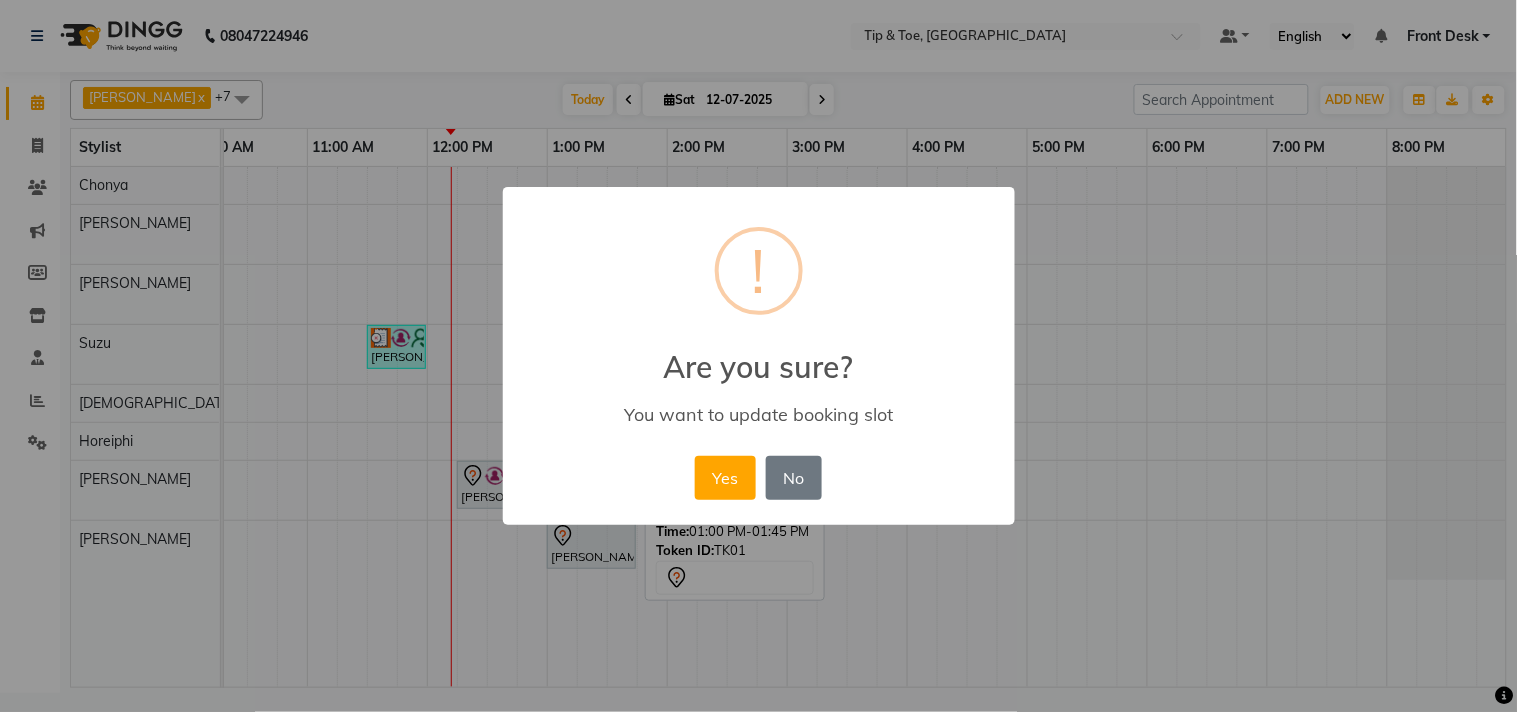 click on "Yes No No" at bounding box center [758, 478] 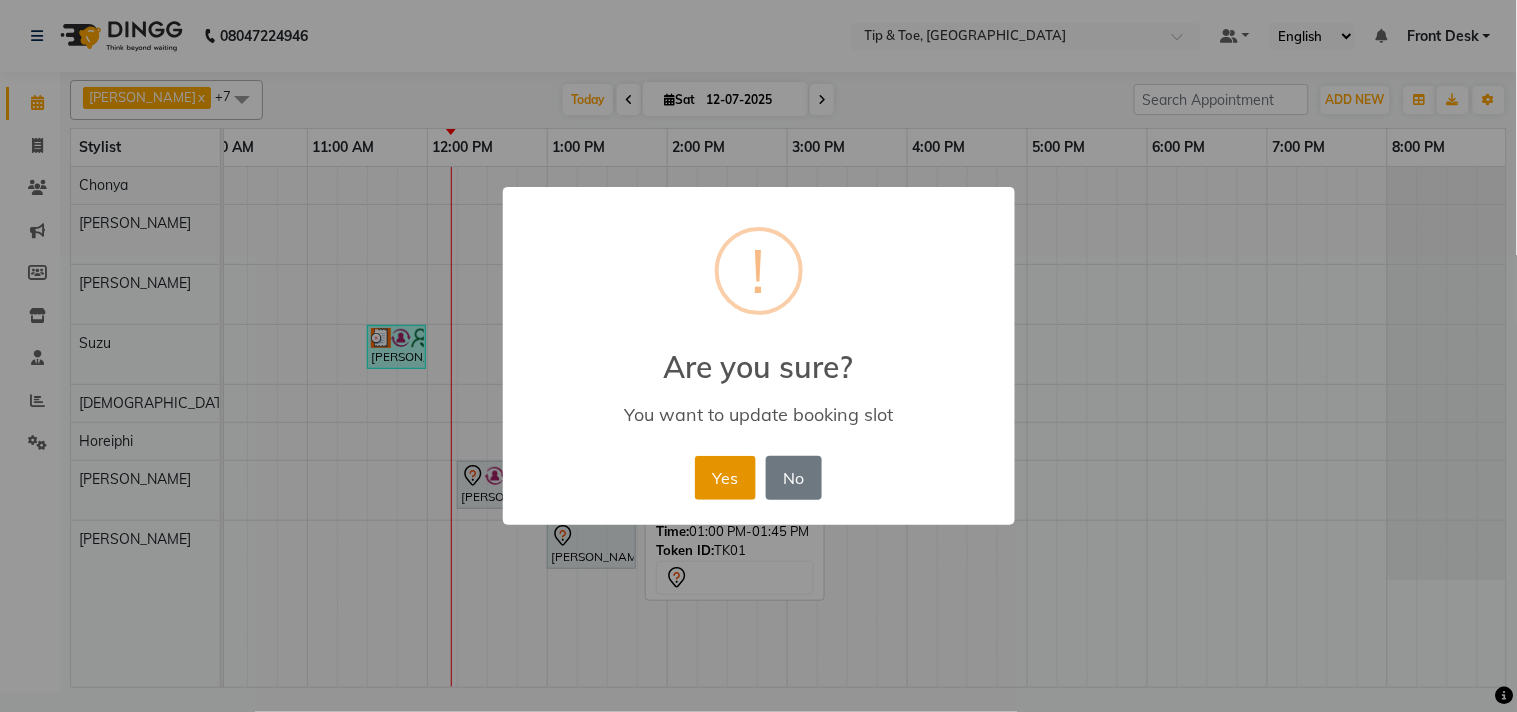 click on "Yes" at bounding box center [725, 478] 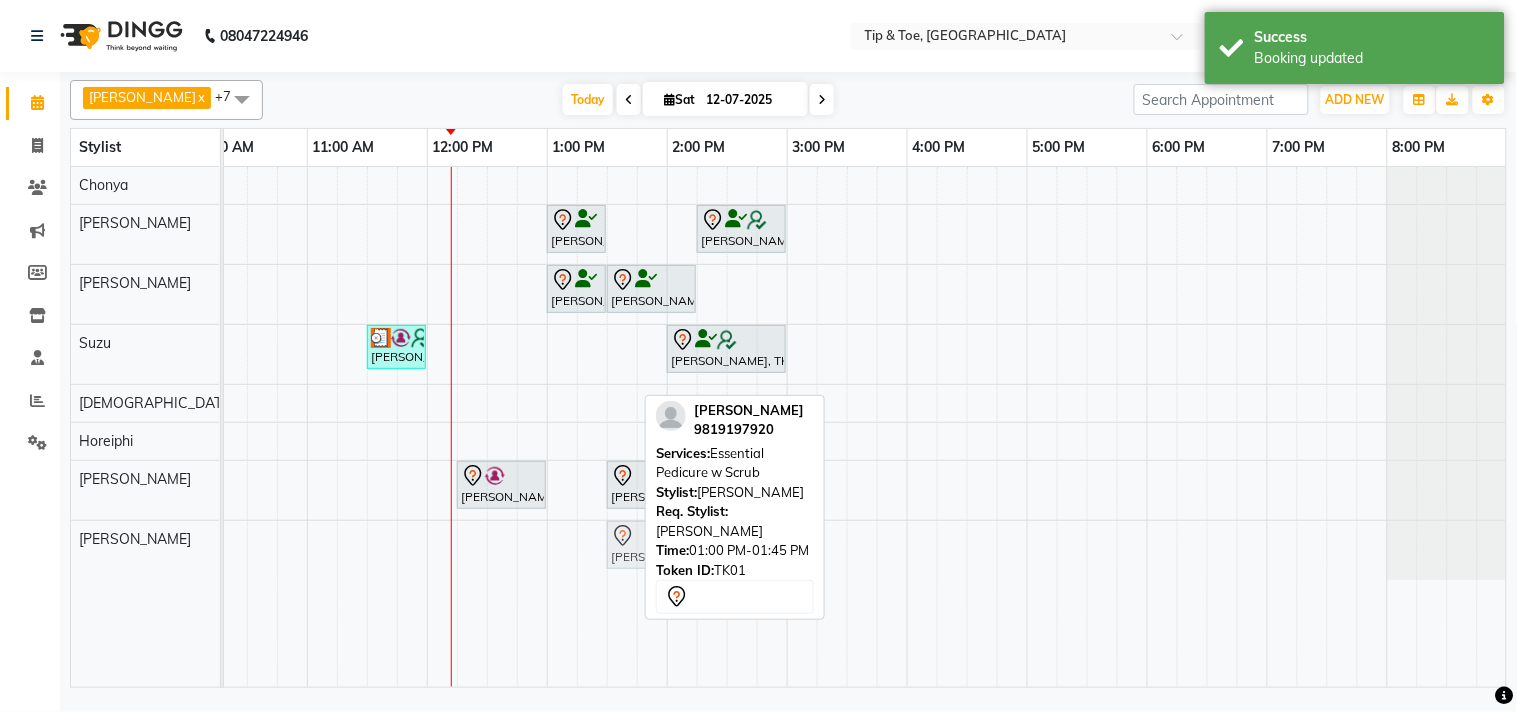 drag, startPoint x: 594, startPoint y: 562, endPoint x: 641, endPoint y: 557, distance: 47.26521 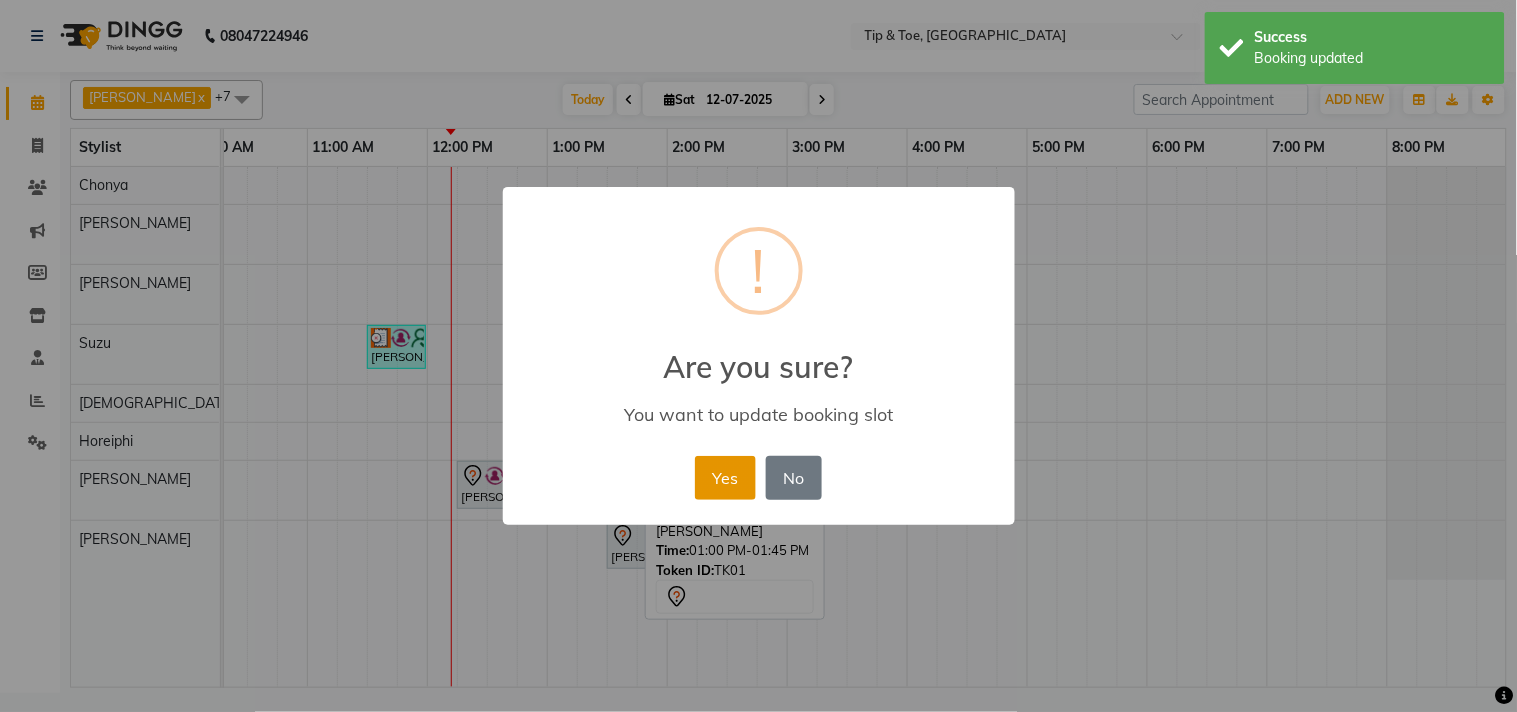 click on "Yes" at bounding box center (725, 478) 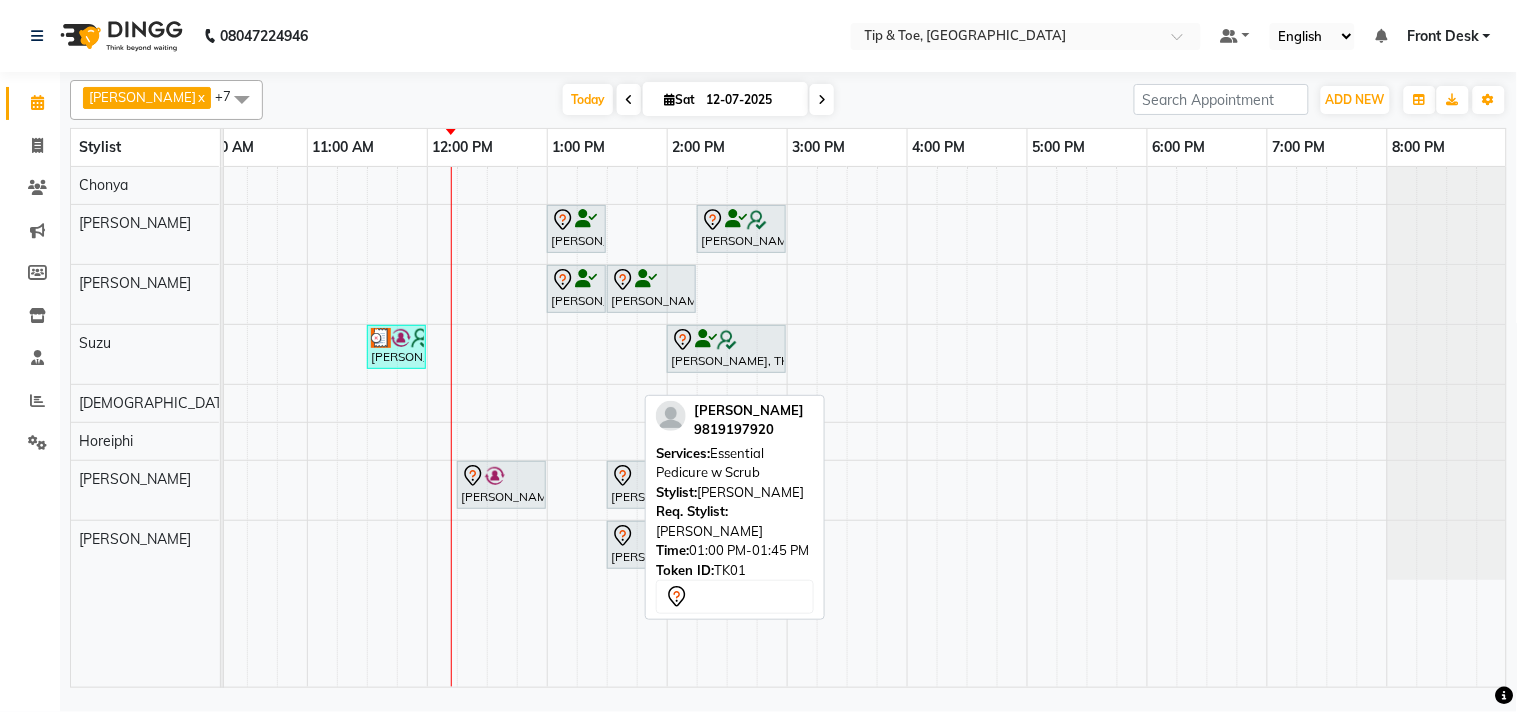 scroll, scrollTop: 0, scrollLeft: 0, axis: both 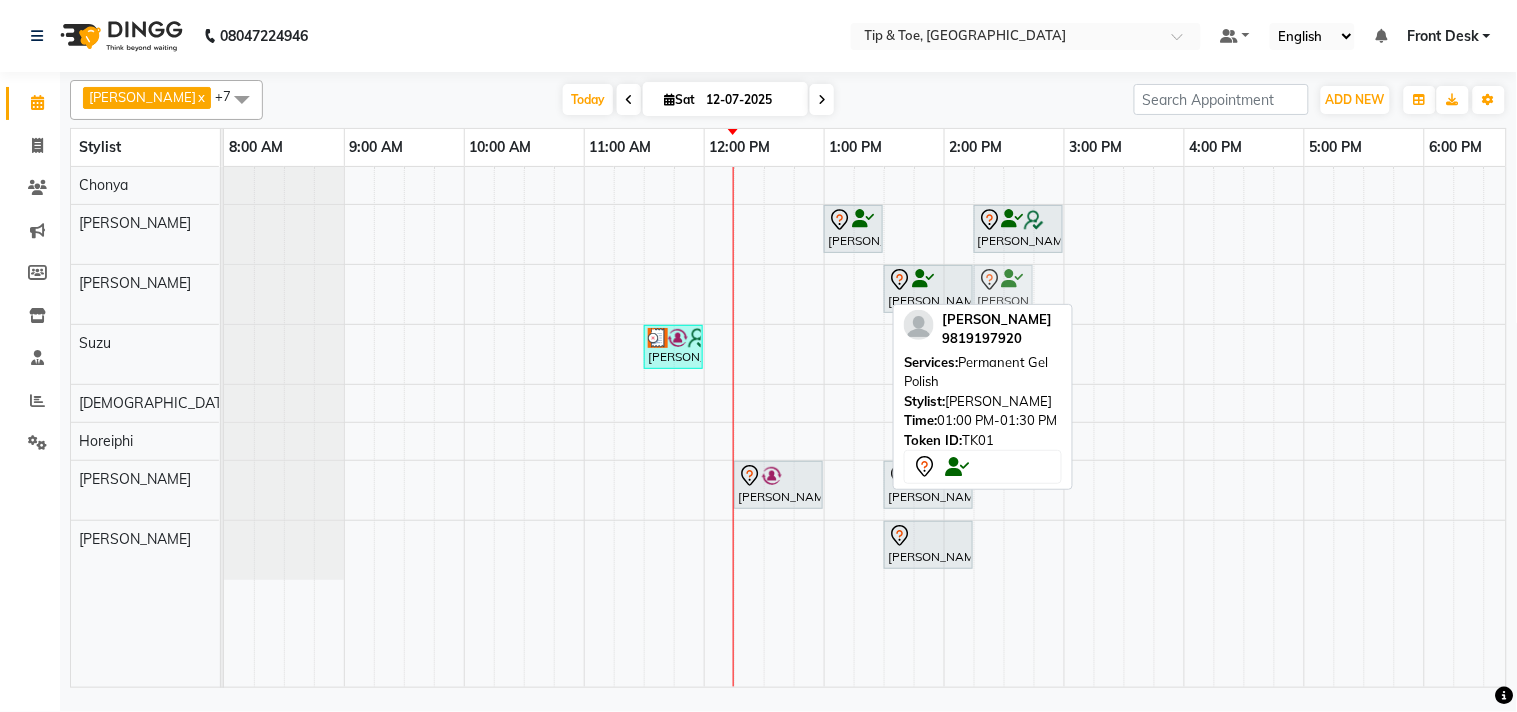 drag, startPoint x: 851, startPoint y: 287, endPoint x: 996, endPoint y: 320, distance: 148.70776 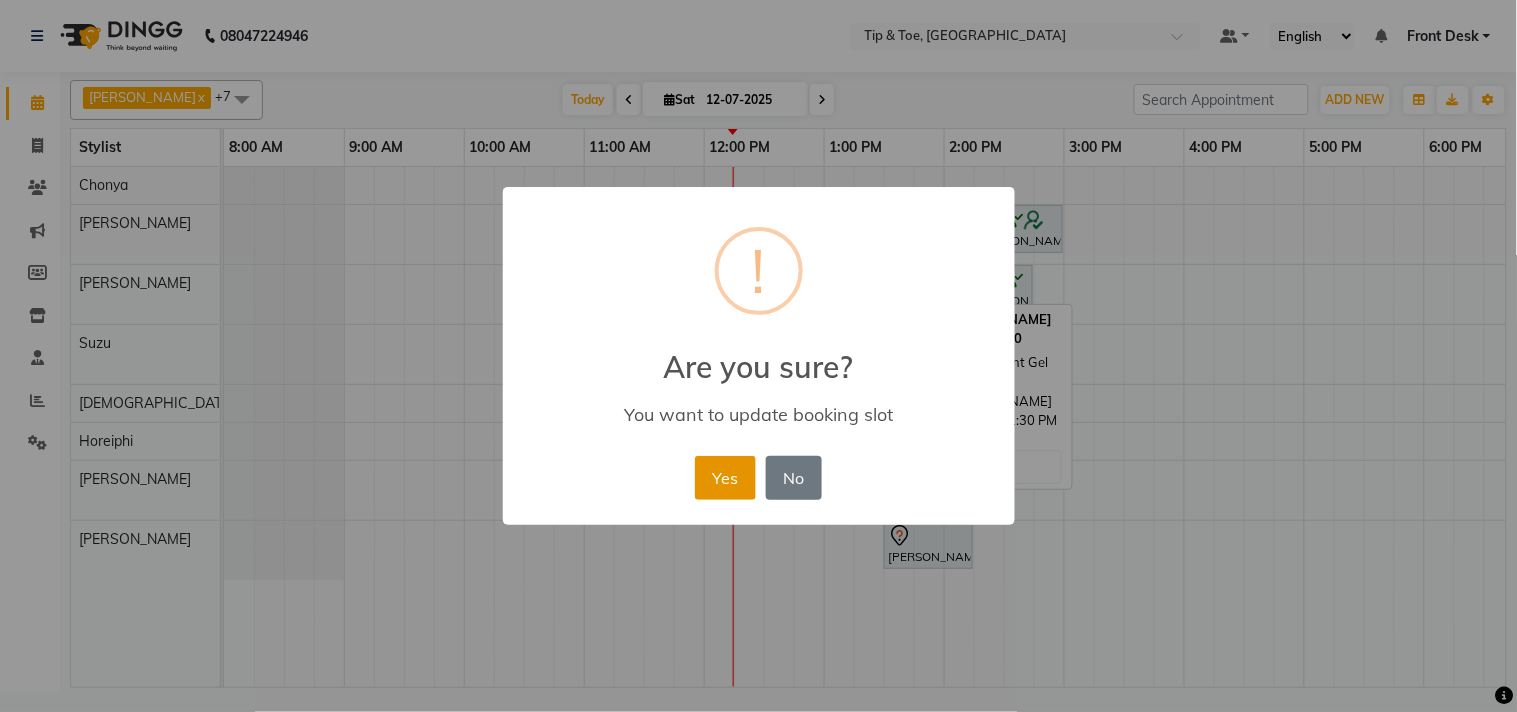 click on "Yes" at bounding box center (725, 478) 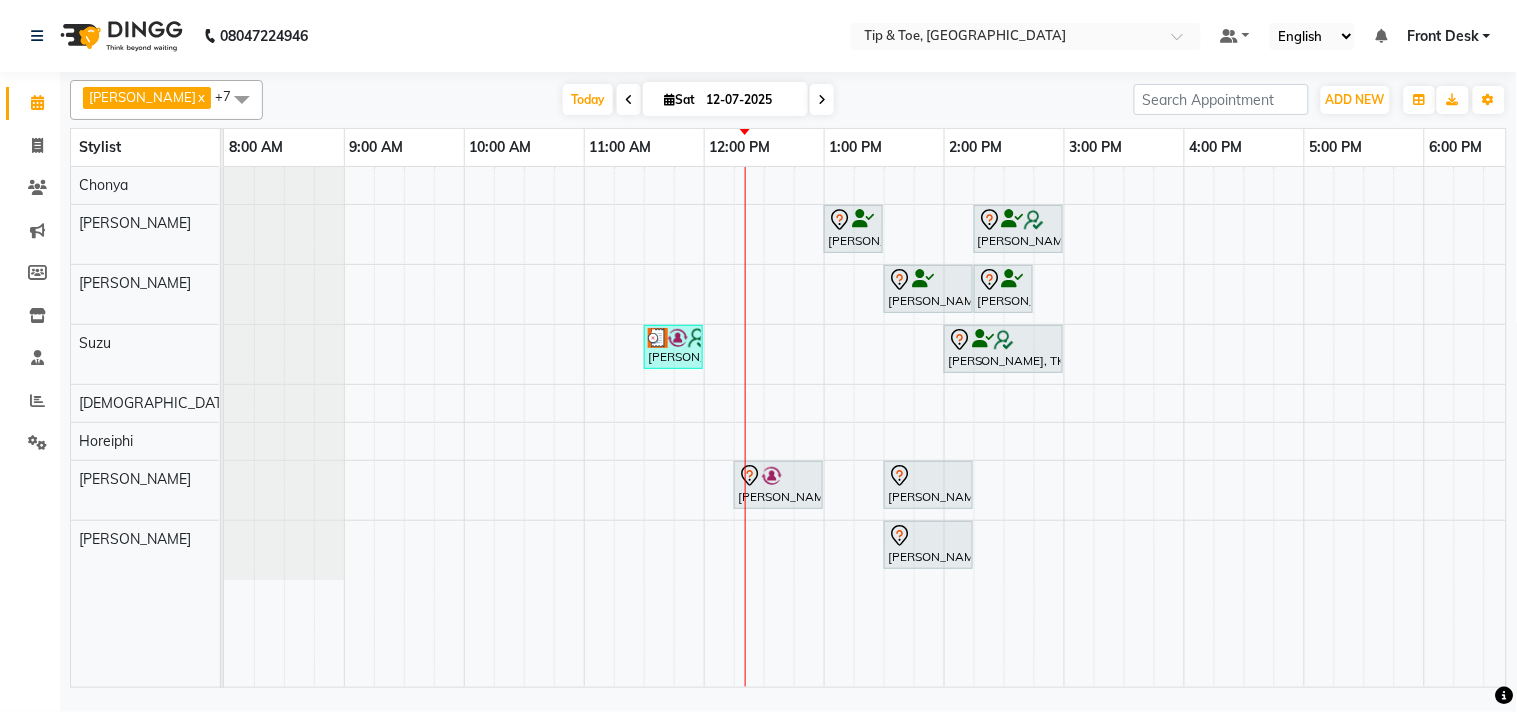 scroll, scrollTop: 0, scrollLeft: 277, axis: horizontal 